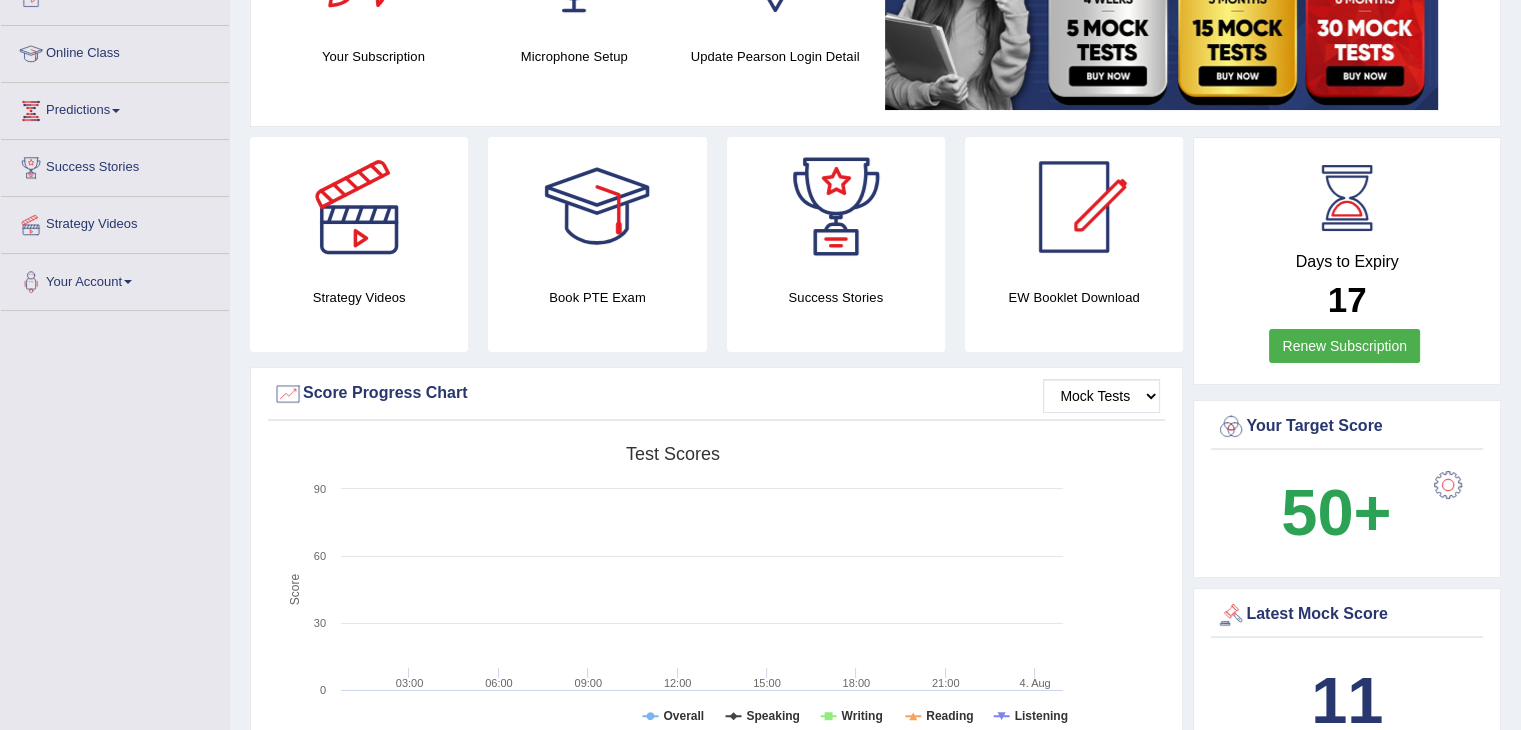 scroll, scrollTop: 248, scrollLeft: 0, axis: vertical 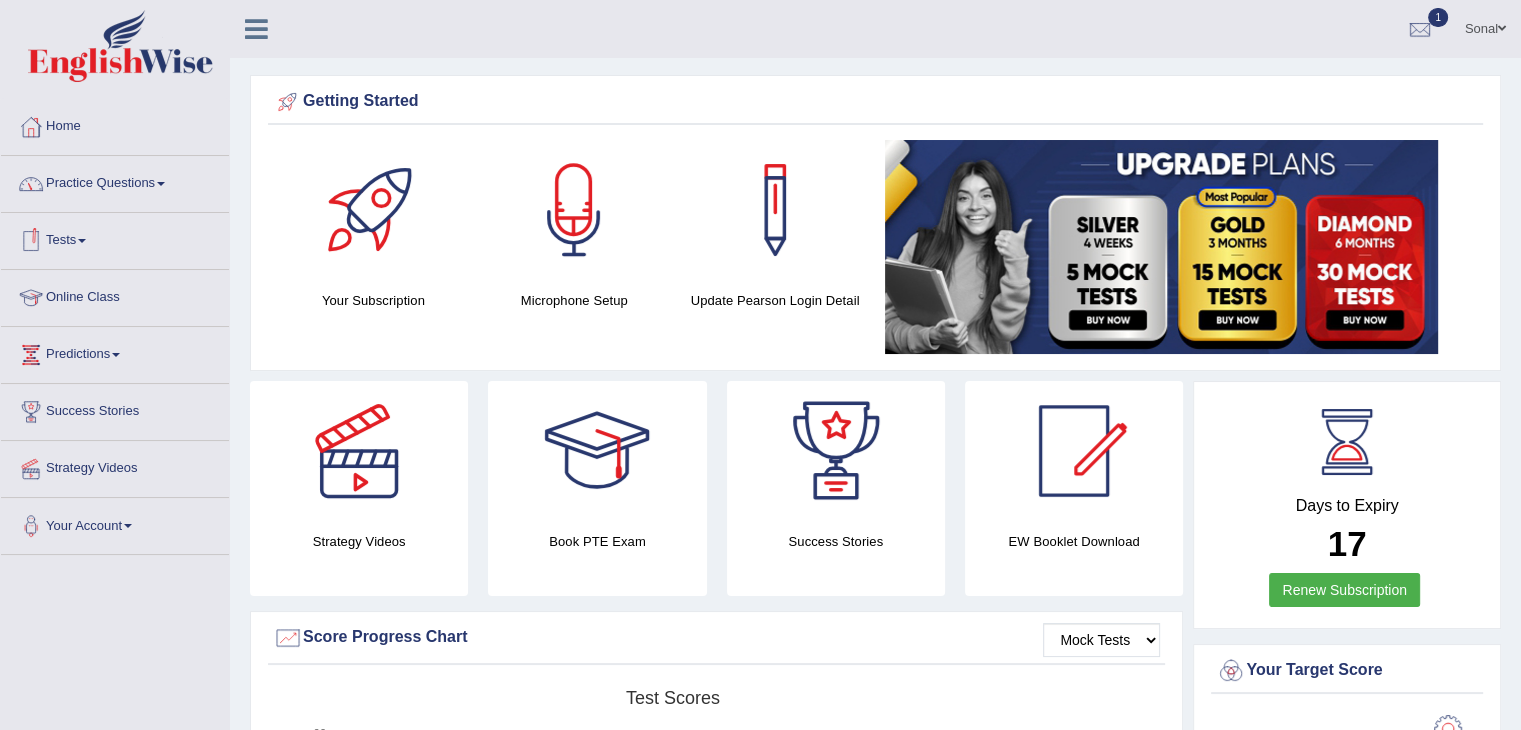 click on "Online Class" at bounding box center [115, 295] 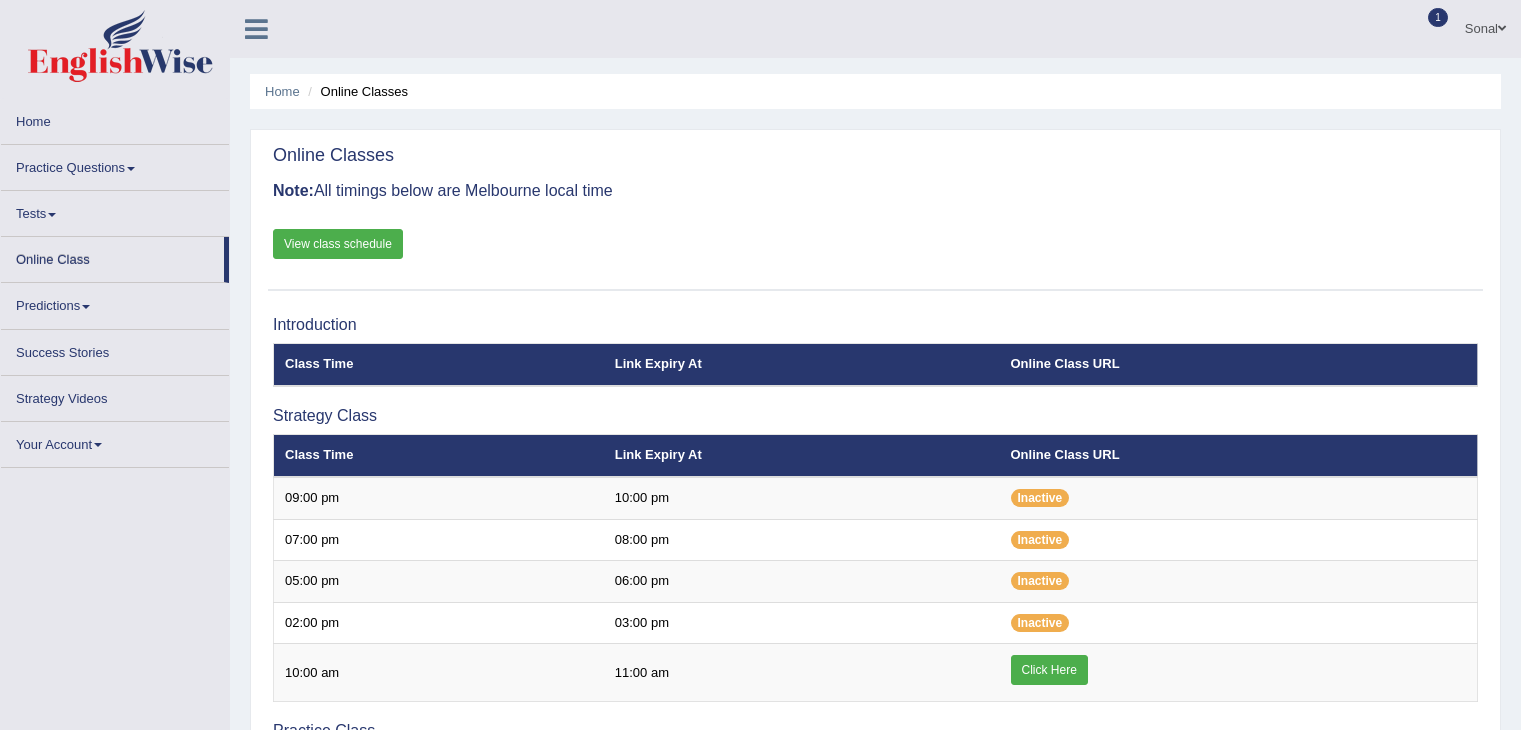 scroll, scrollTop: 0, scrollLeft: 0, axis: both 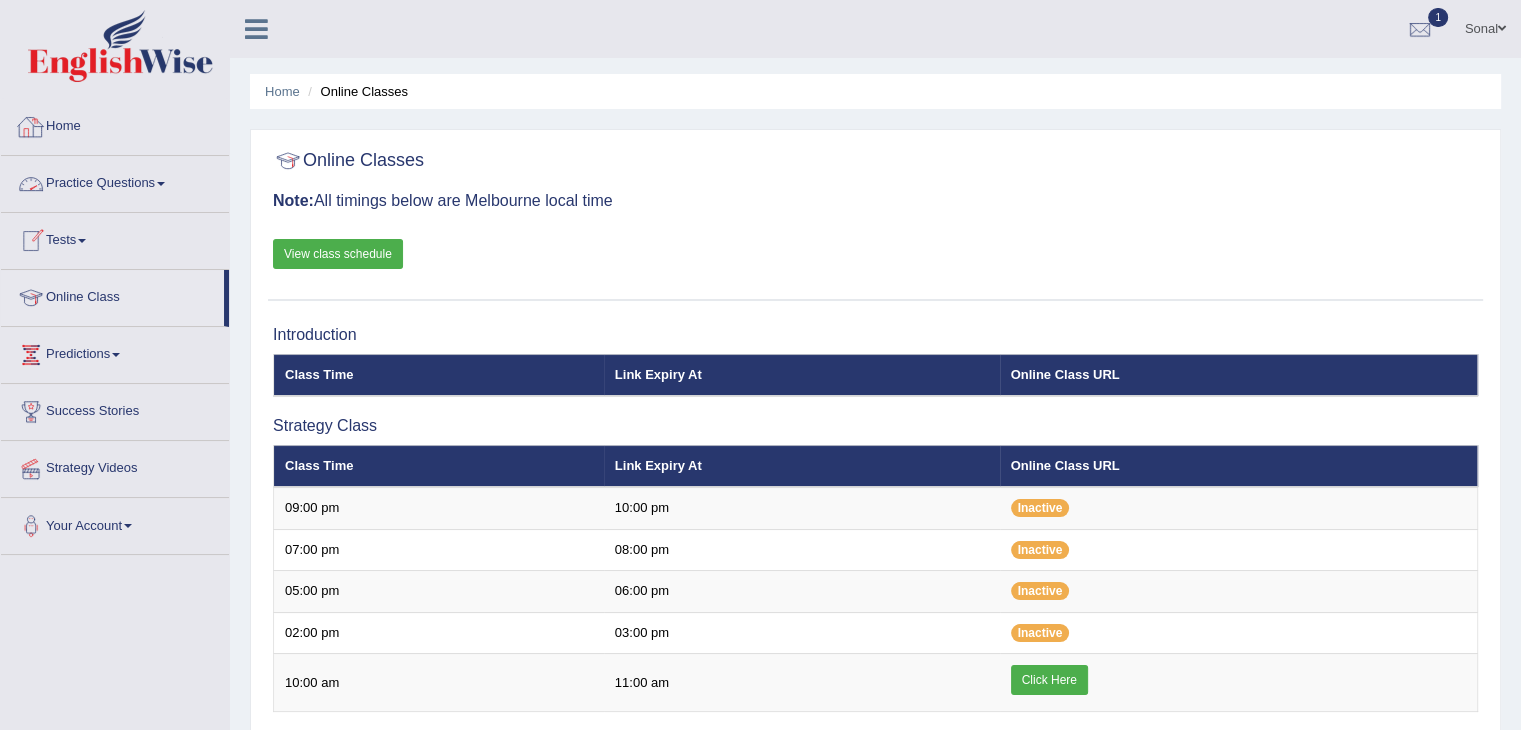 click on "Practice Questions" at bounding box center [115, 181] 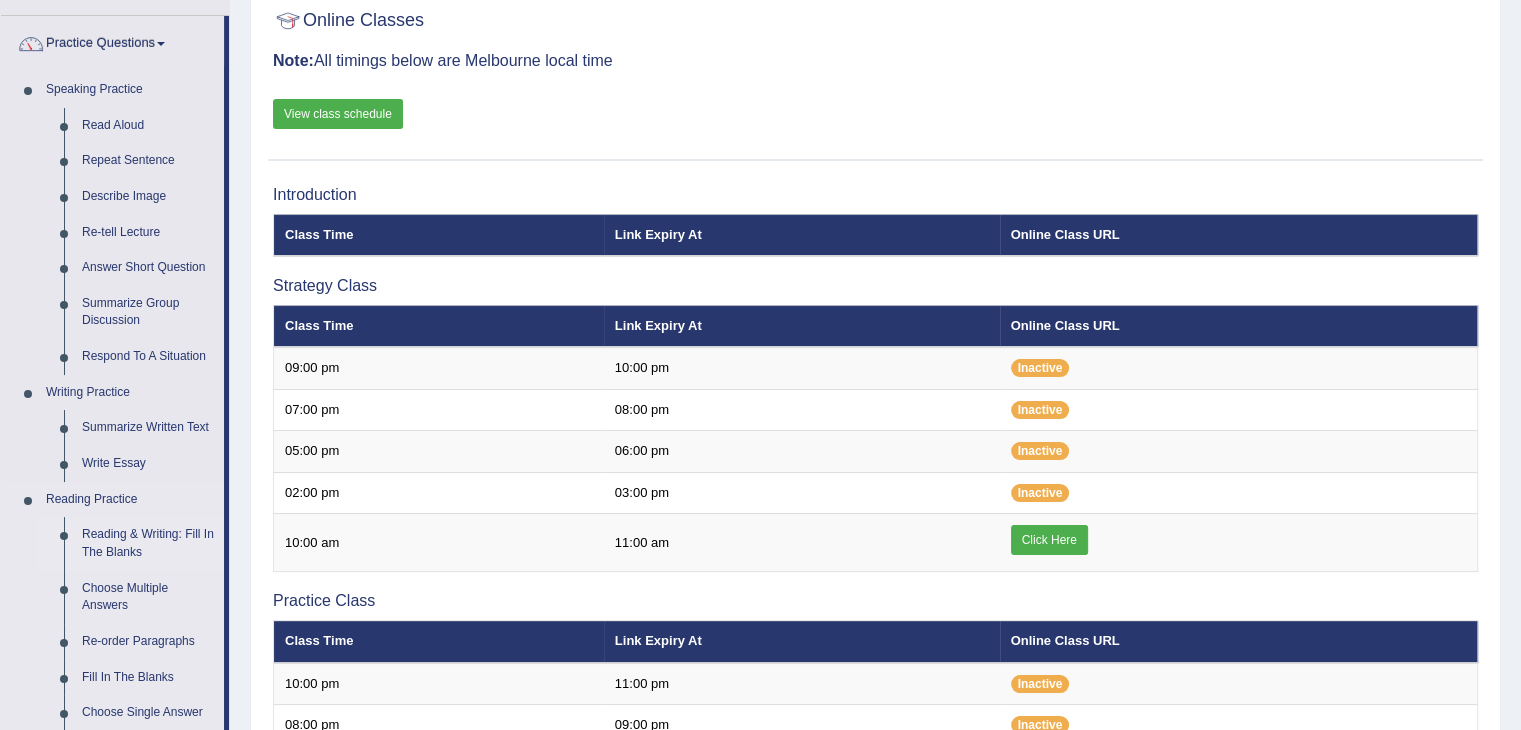 scroll, scrollTop: 144, scrollLeft: 0, axis: vertical 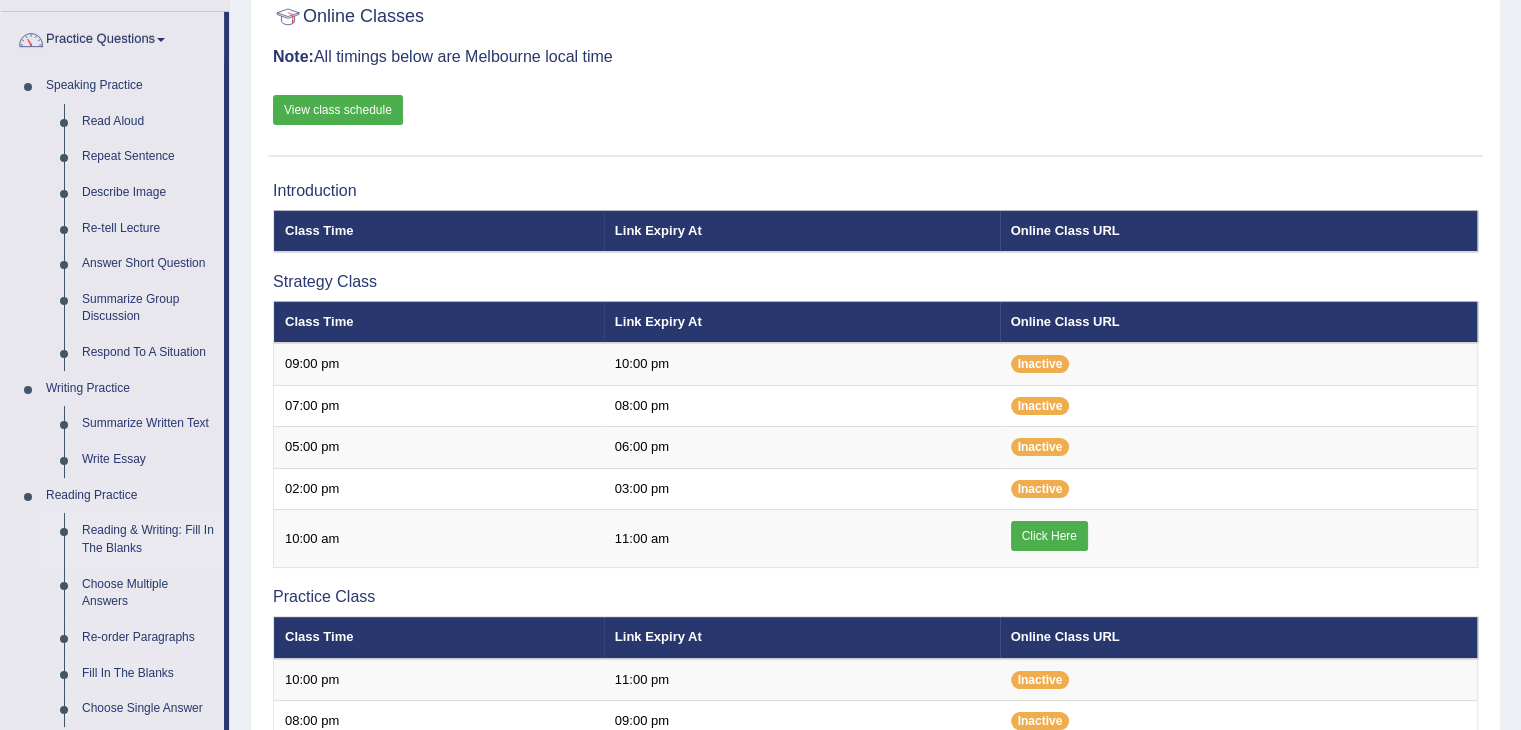 click on "Reading & Writing: Fill In The Blanks" at bounding box center [148, 539] 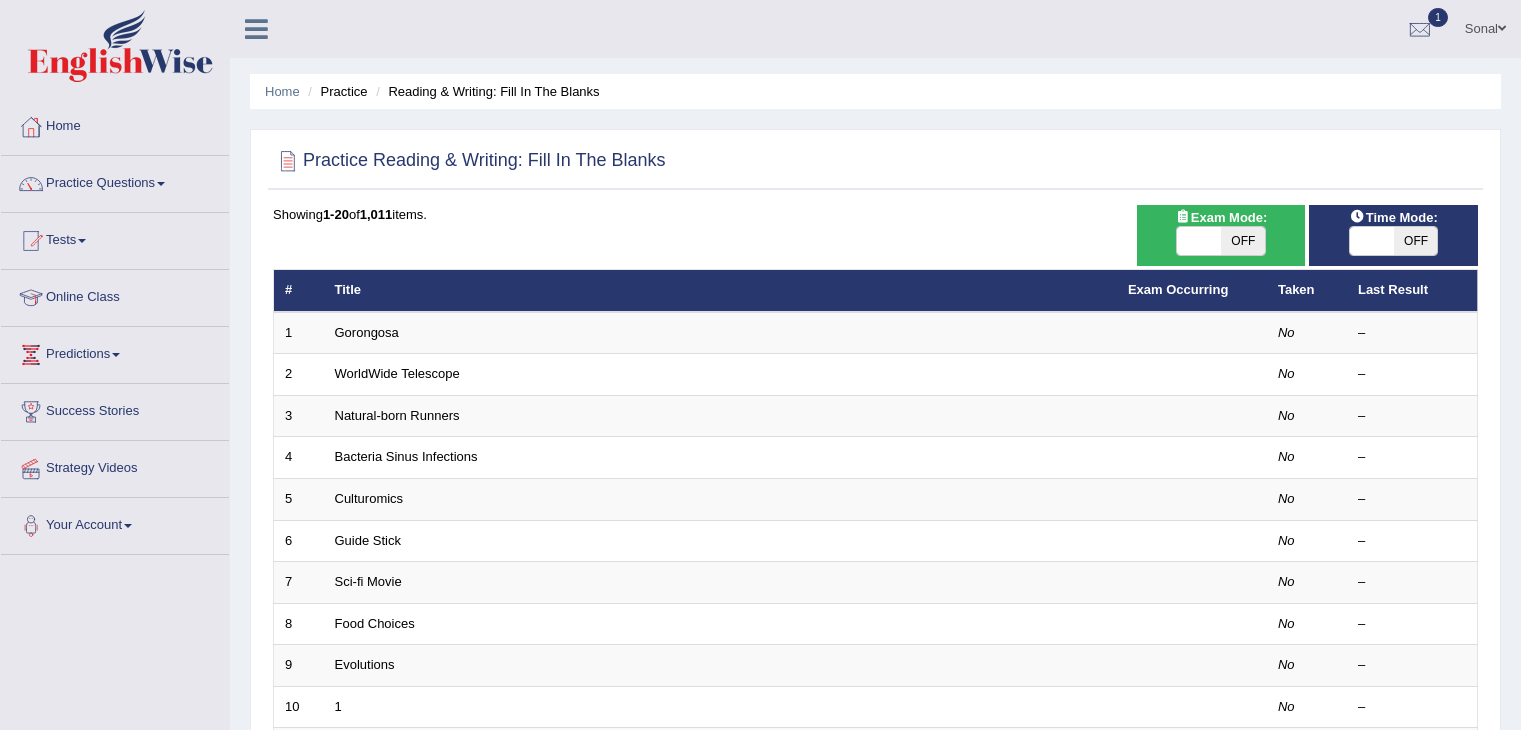 scroll, scrollTop: 0, scrollLeft: 0, axis: both 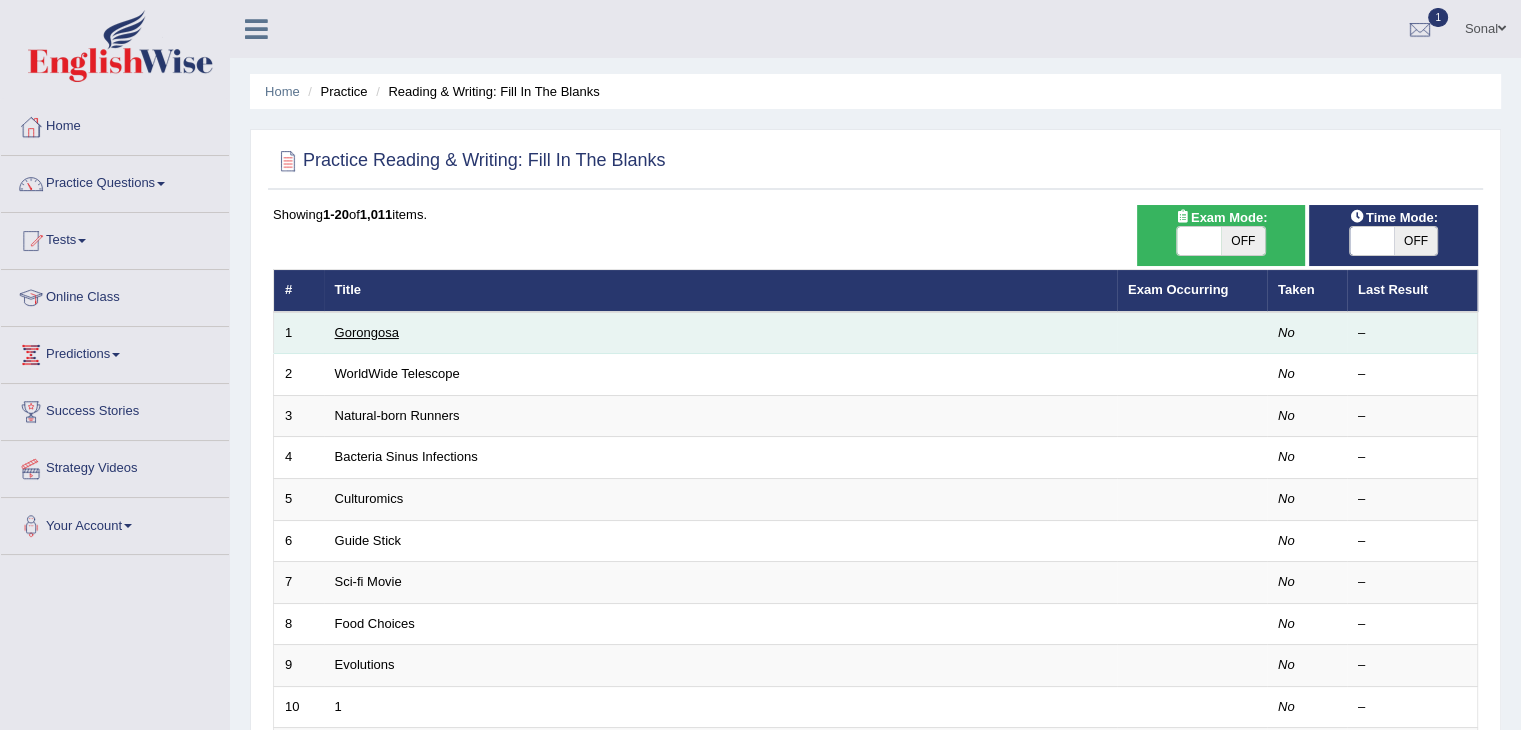 click on "Gorongosa" at bounding box center [367, 332] 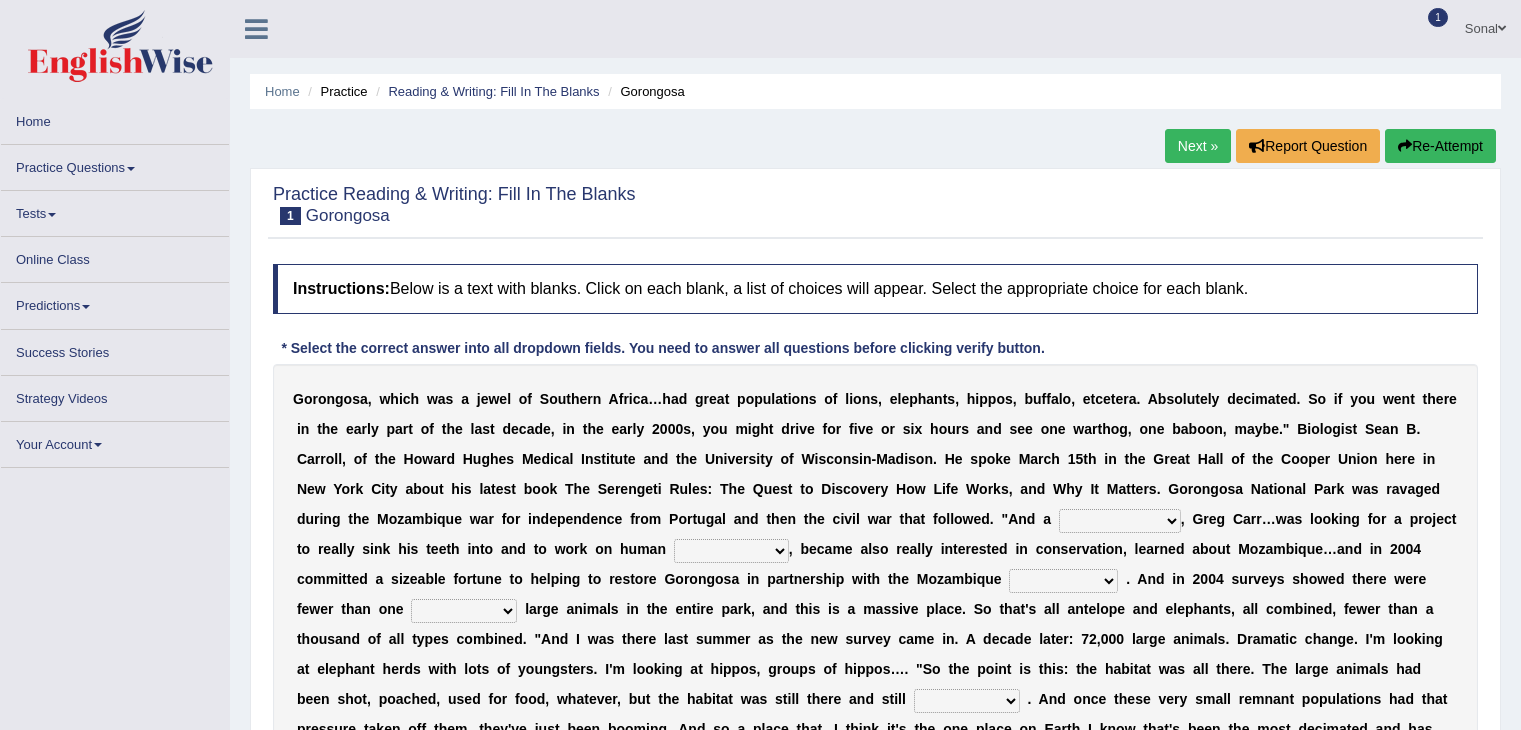 scroll, scrollTop: 0, scrollLeft: 0, axis: both 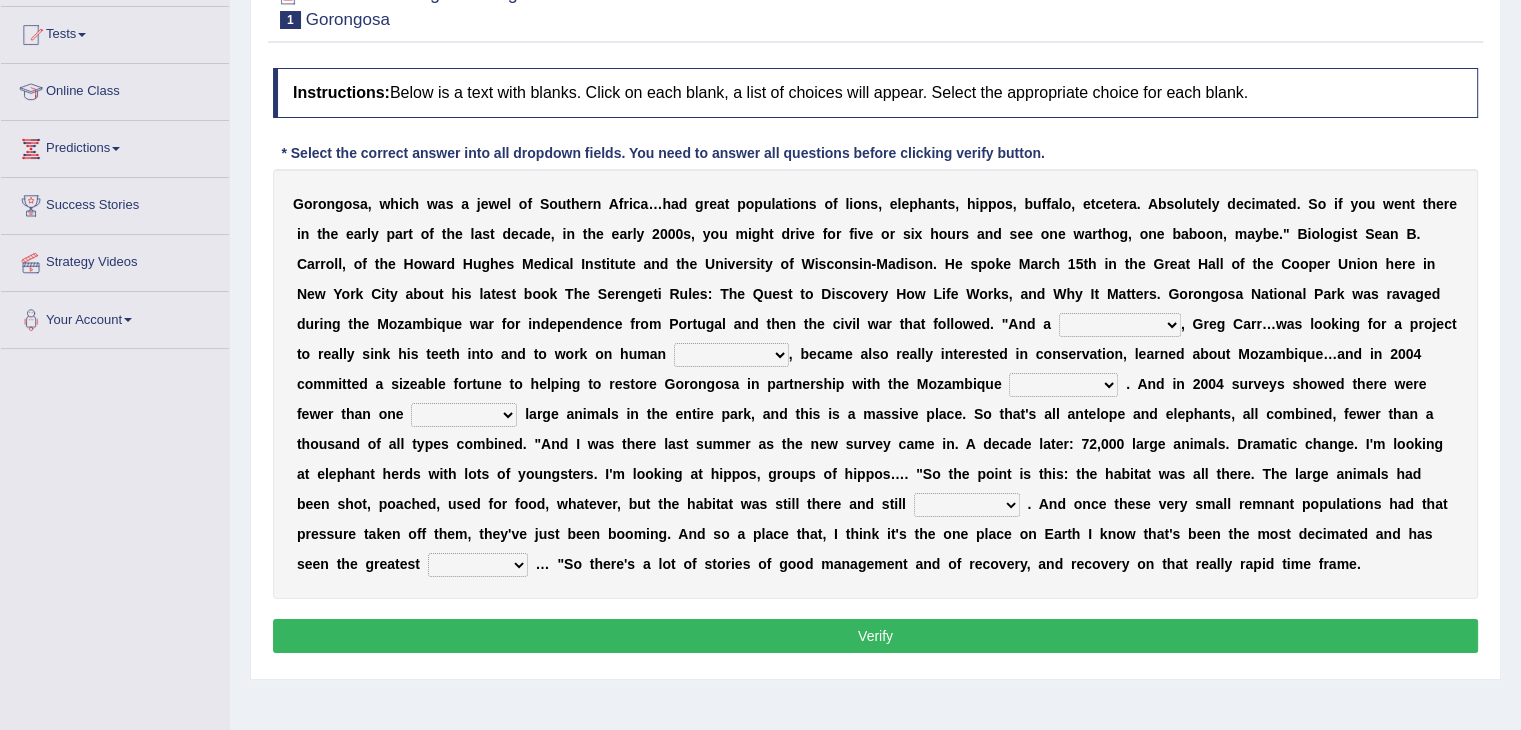click on "passion solstice ballast philanthropist" at bounding box center (1120, 325) 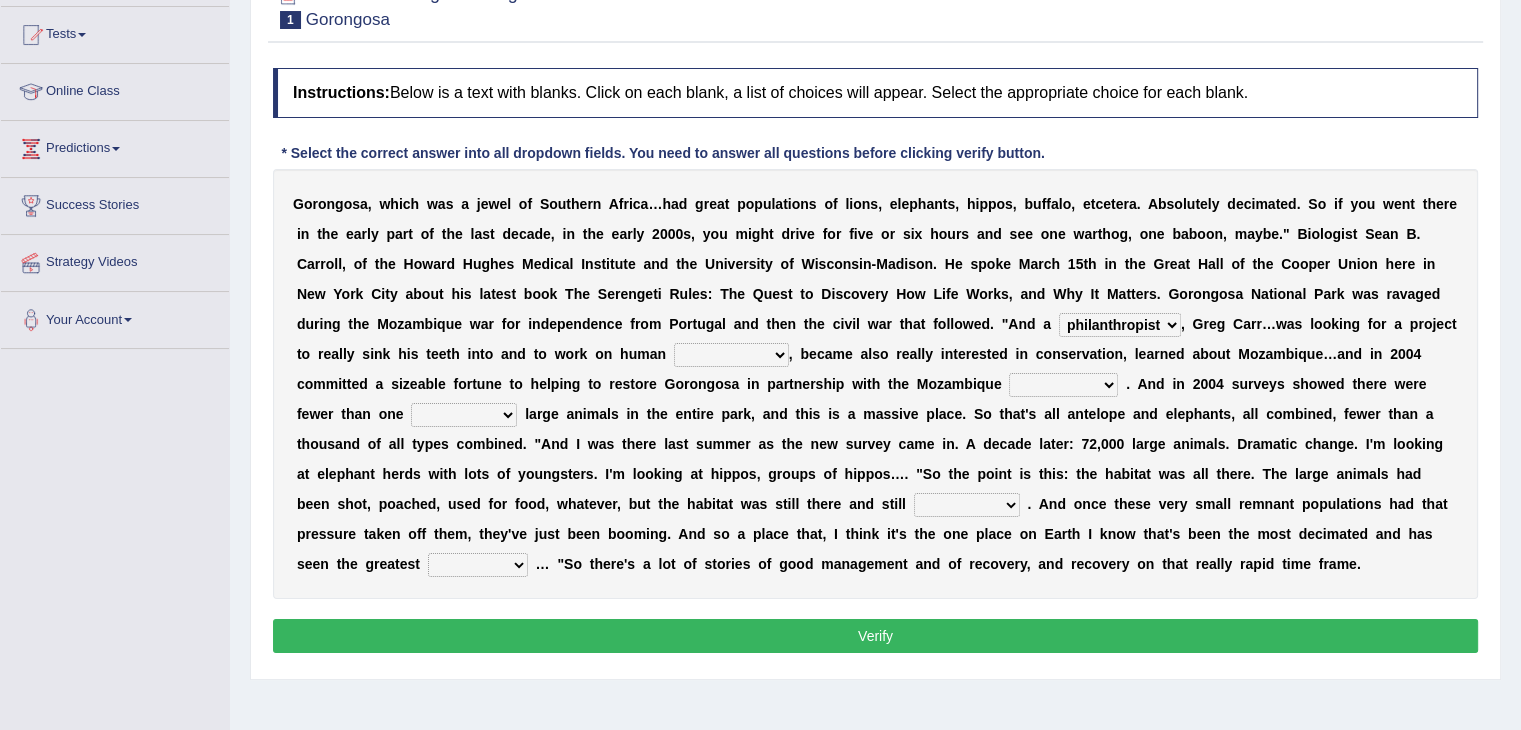 click on "passion solstice ballast philanthropist" at bounding box center [1120, 325] 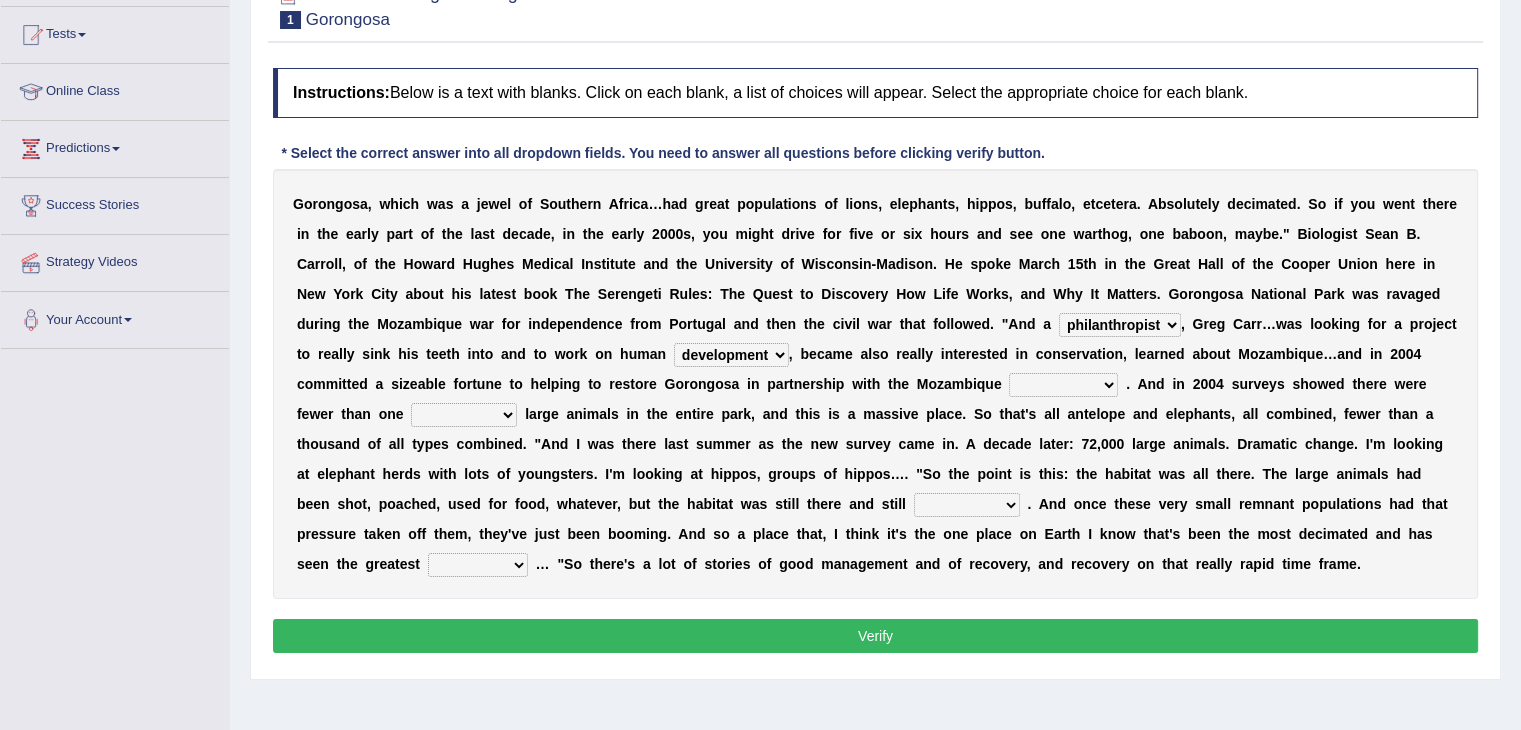 click on "parliament semanticist government journalist" at bounding box center [1063, 385] 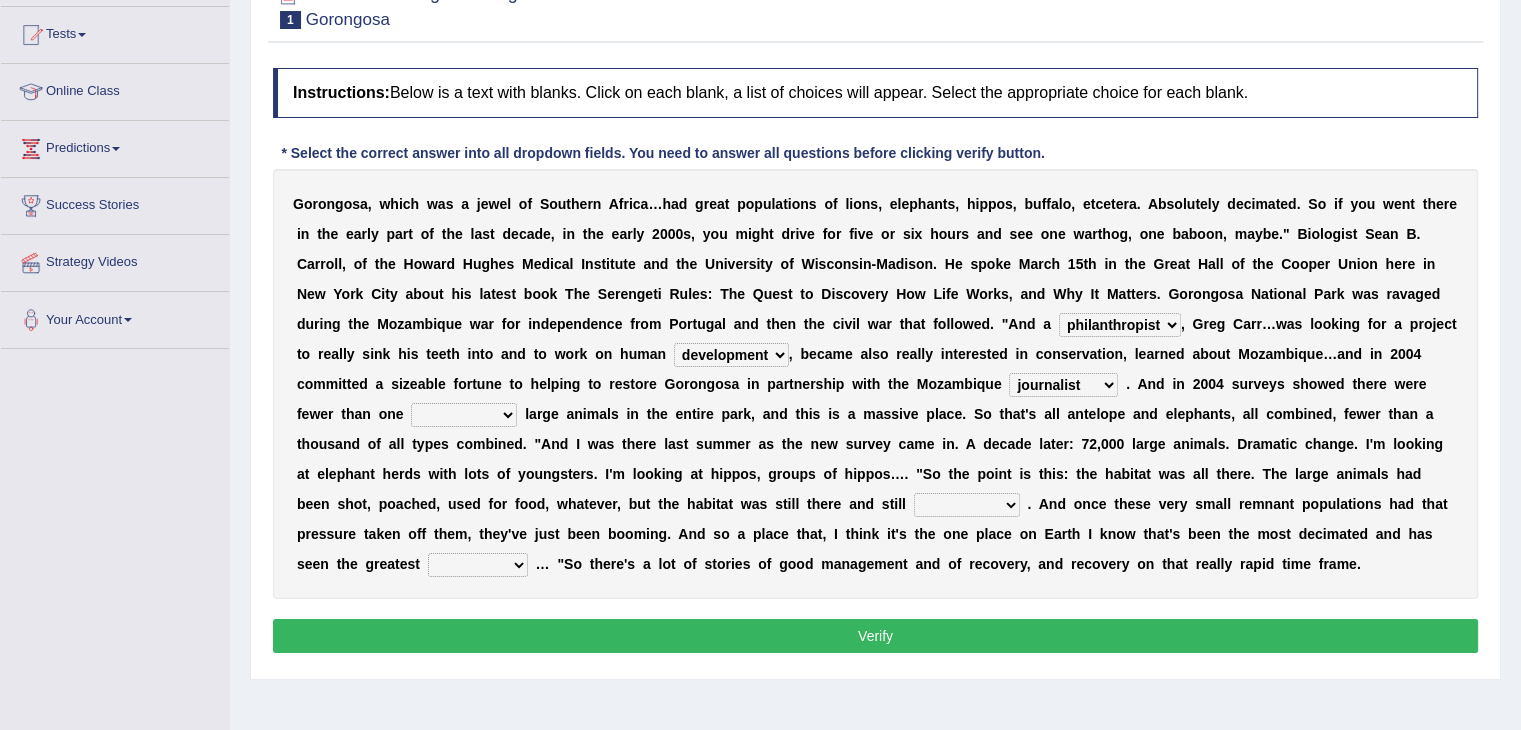 click on "deflowered embowered roundest thousand" at bounding box center (464, 415) 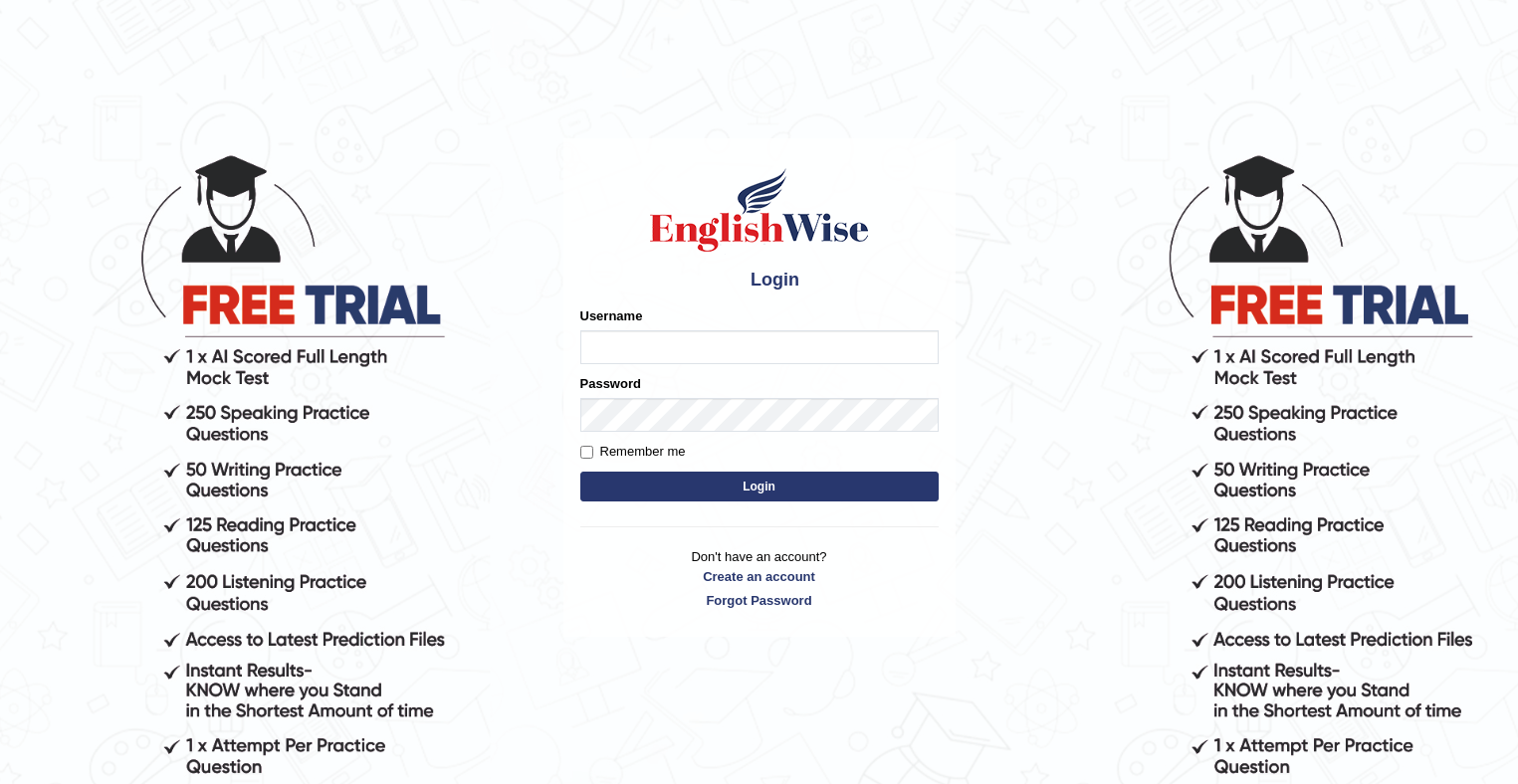 scroll, scrollTop: 0, scrollLeft: 0, axis: both 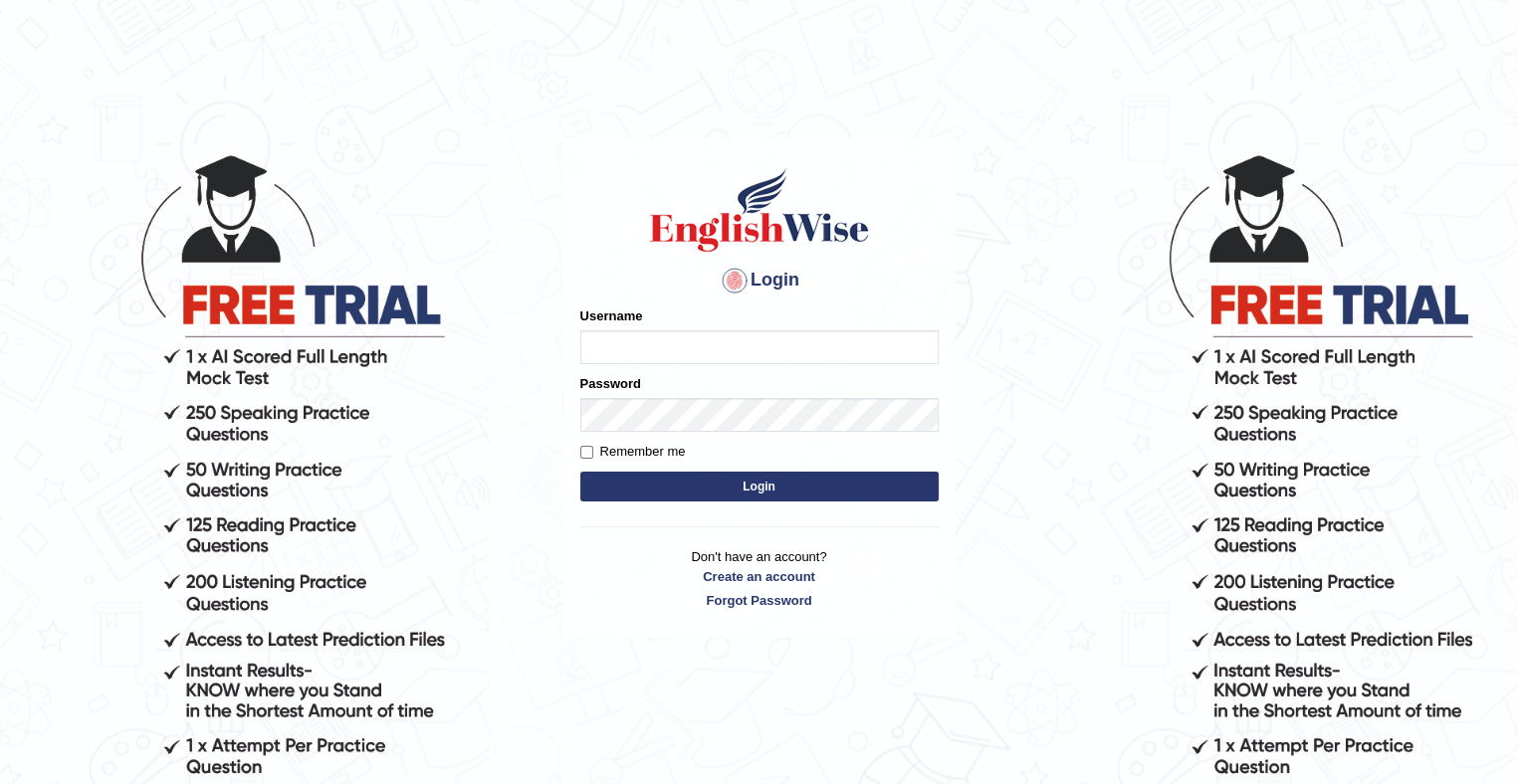 click on "Username" at bounding box center (759, 347) 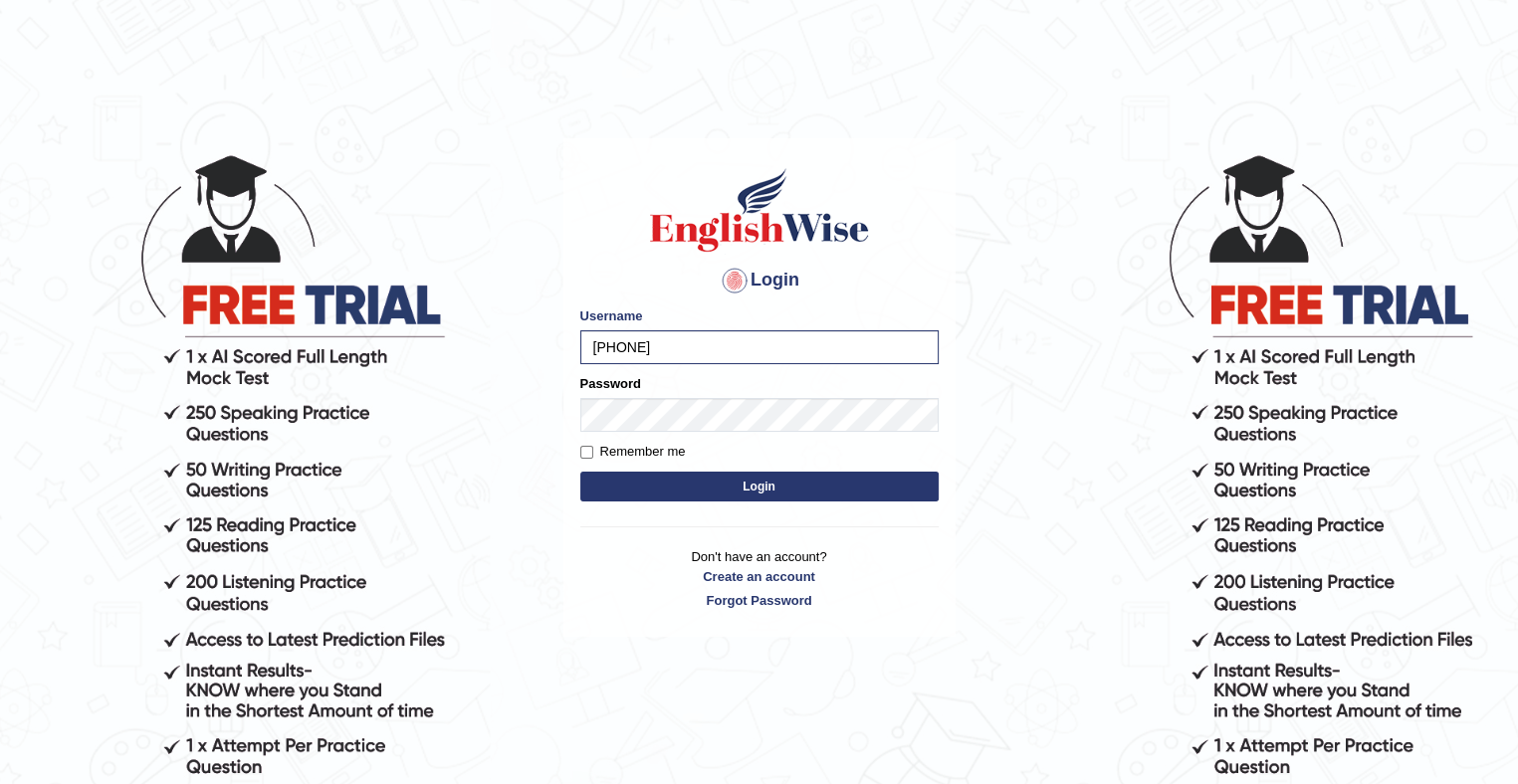 click on "Login" at bounding box center (759, 487) 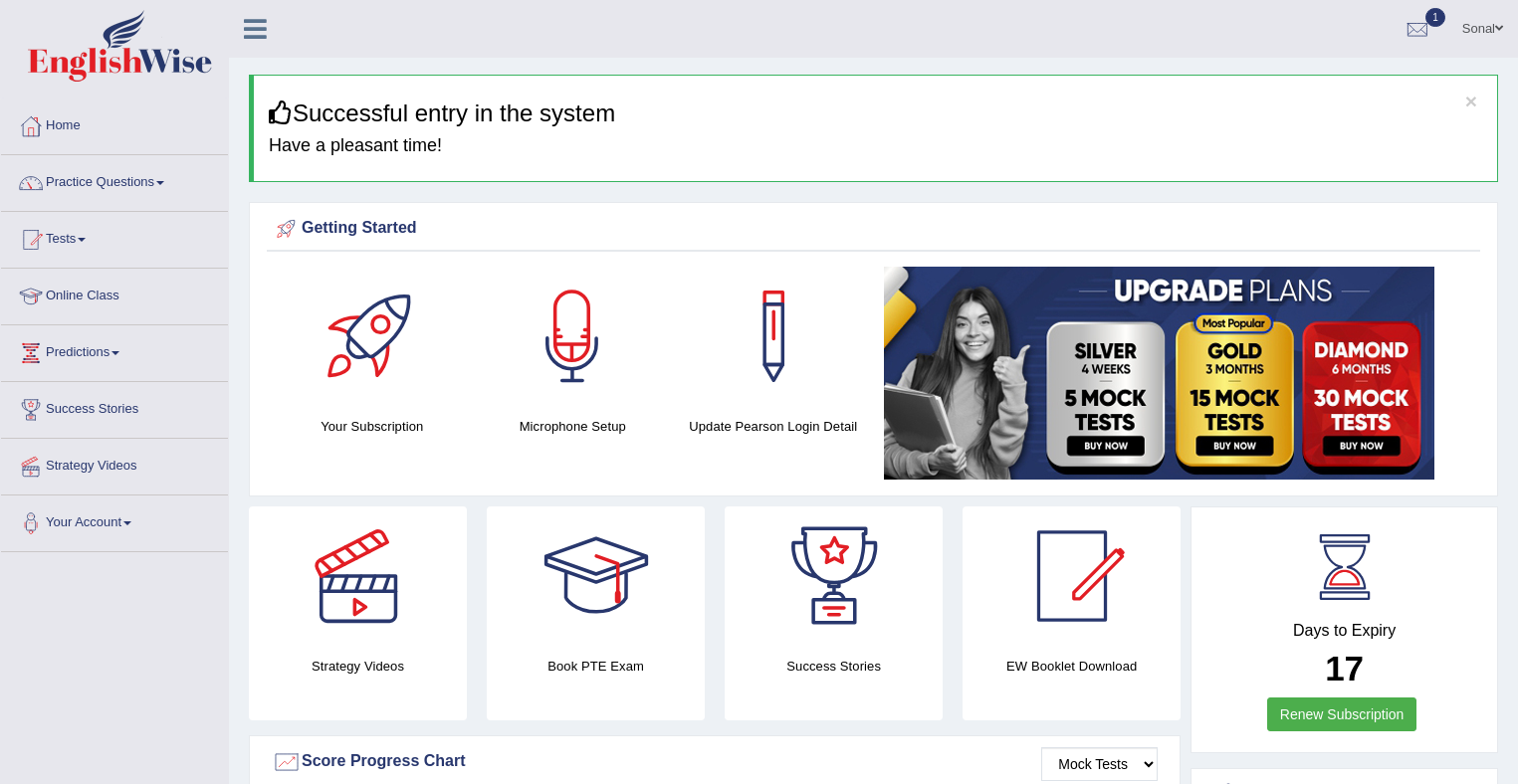scroll, scrollTop: 0, scrollLeft: 0, axis: both 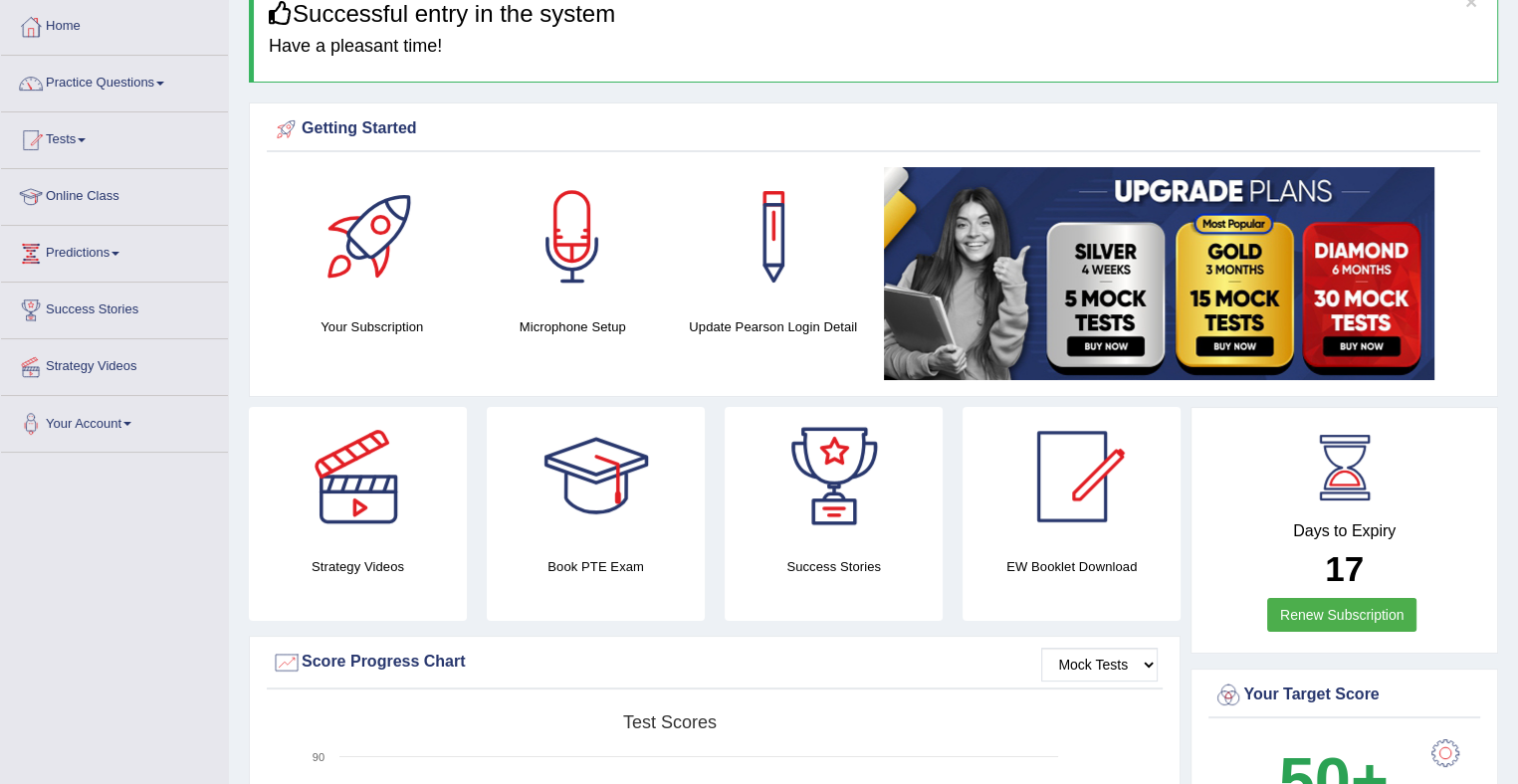 click on "Practice Questions" at bounding box center (114, 81) 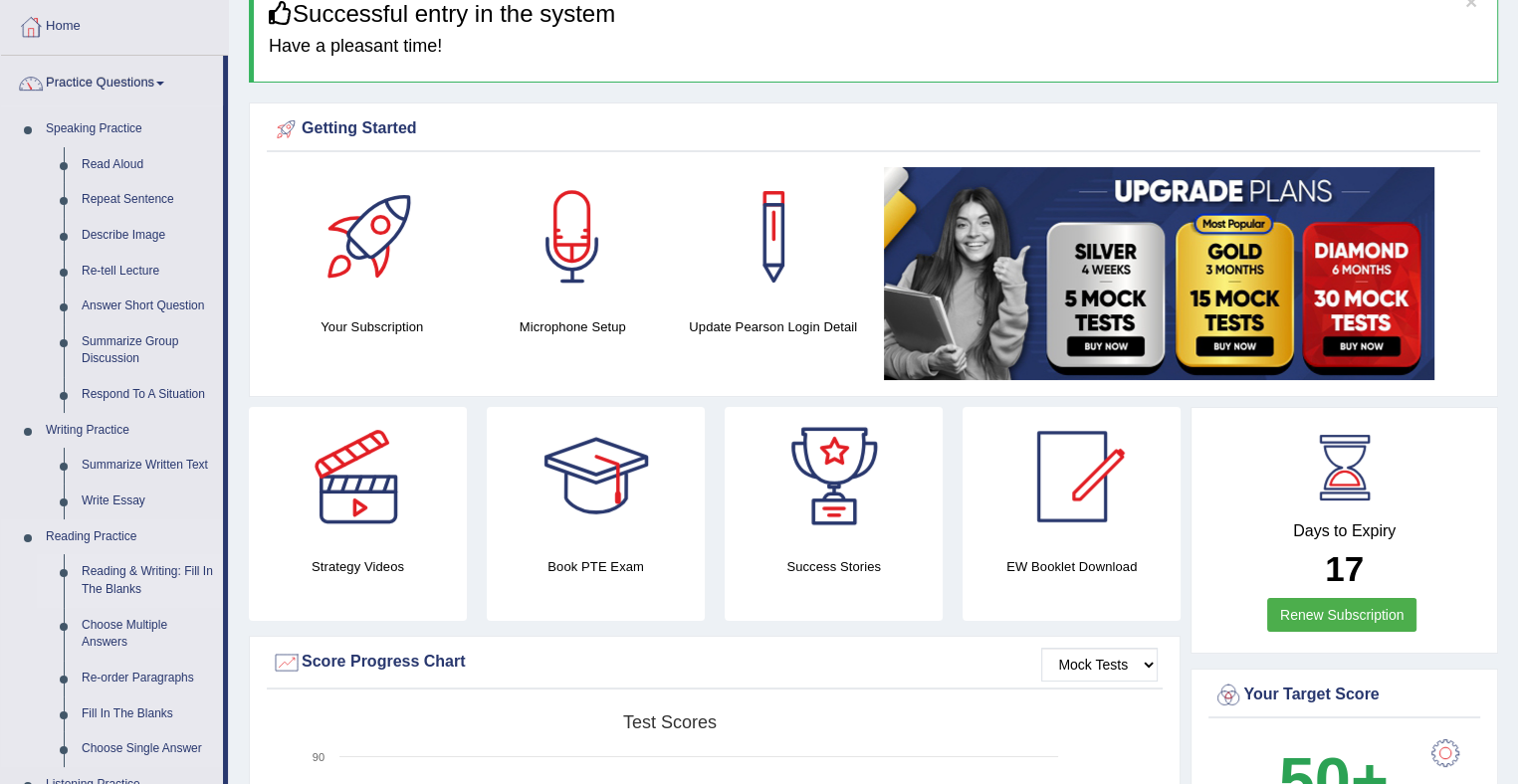 click on "Reading & Writing: Fill In The Blanks" at bounding box center (147, 580) 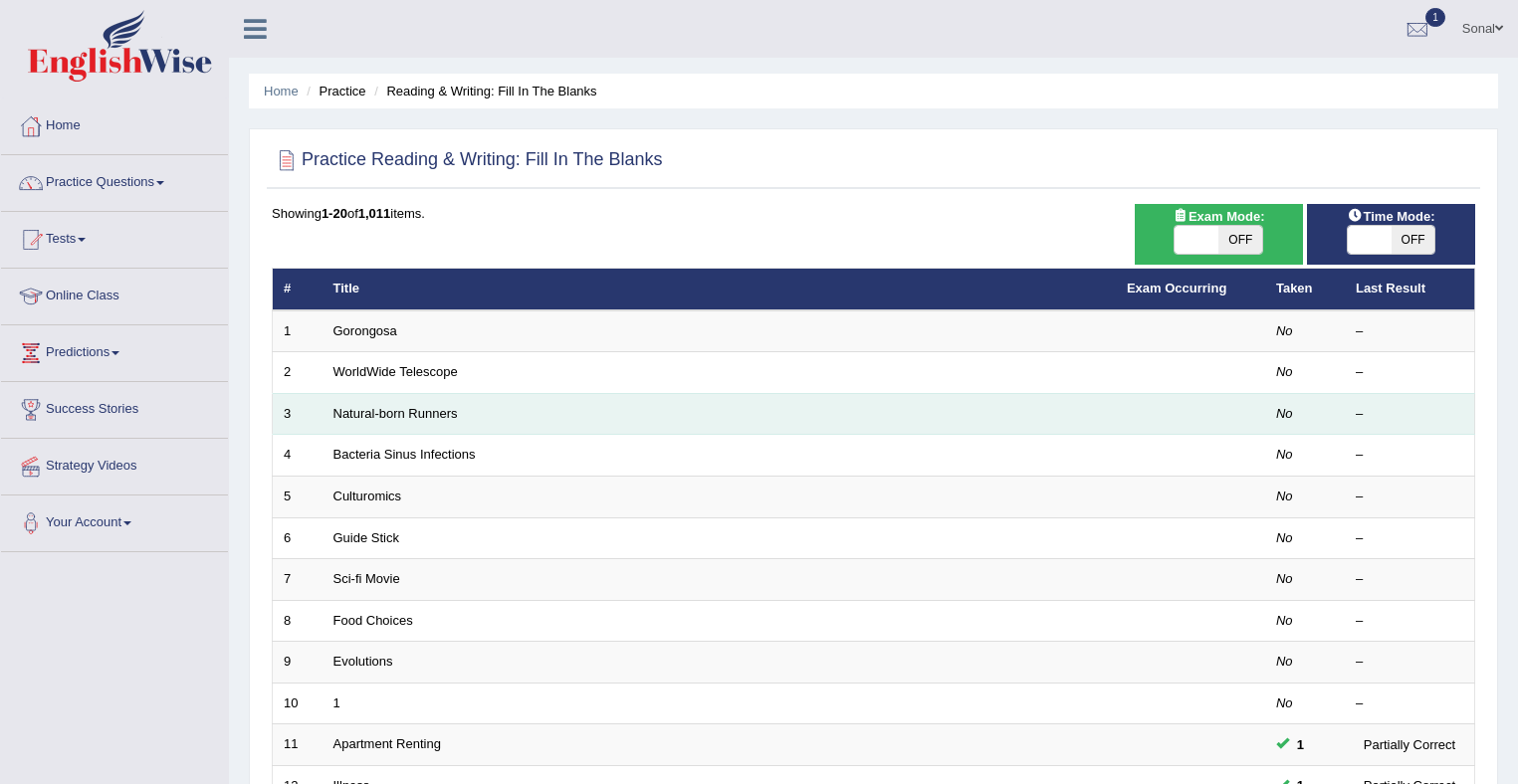 scroll, scrollTop: 0, scrollLeft: 0, axis: both 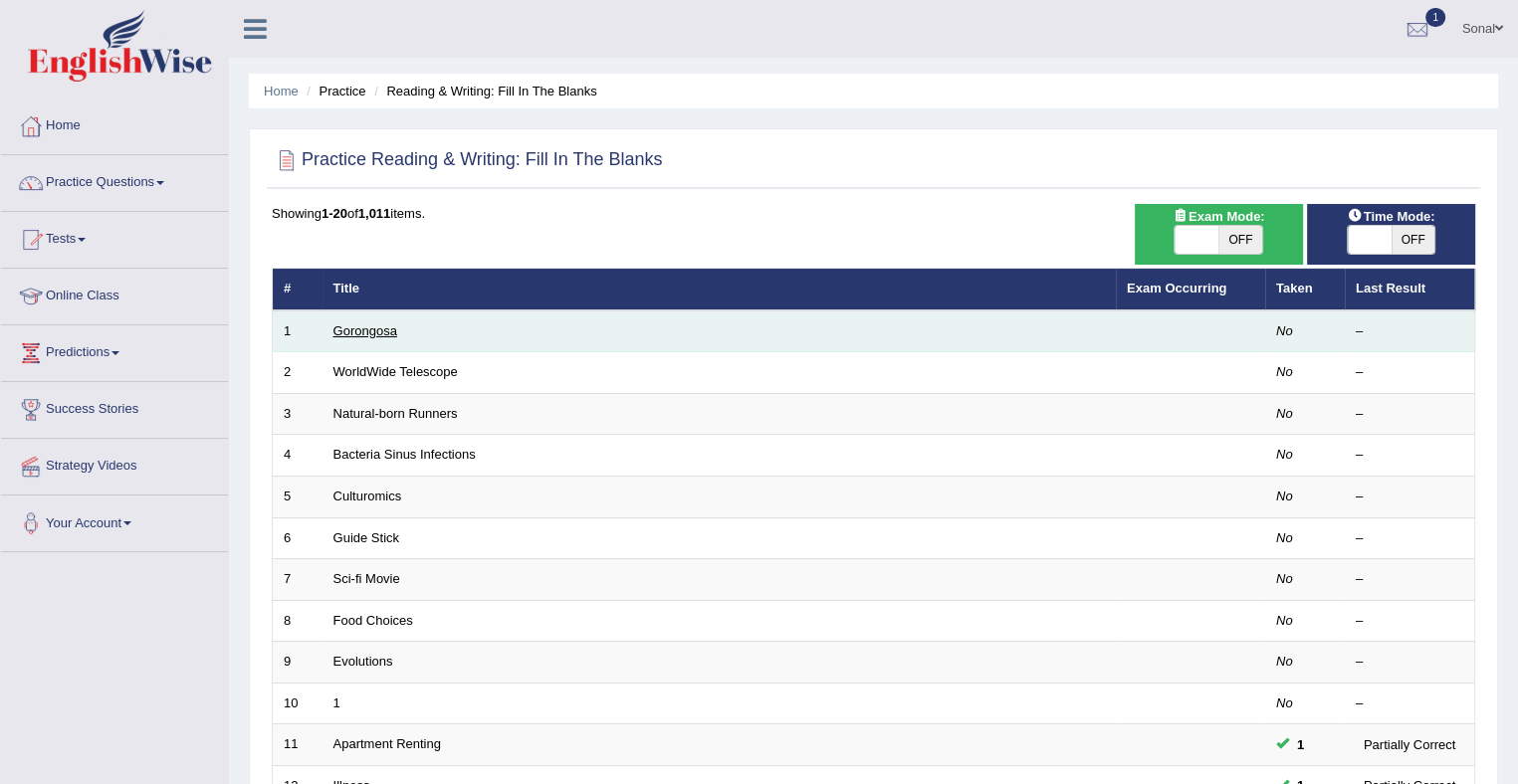 click on "Gorongosa" at bounding box center (365, 330) 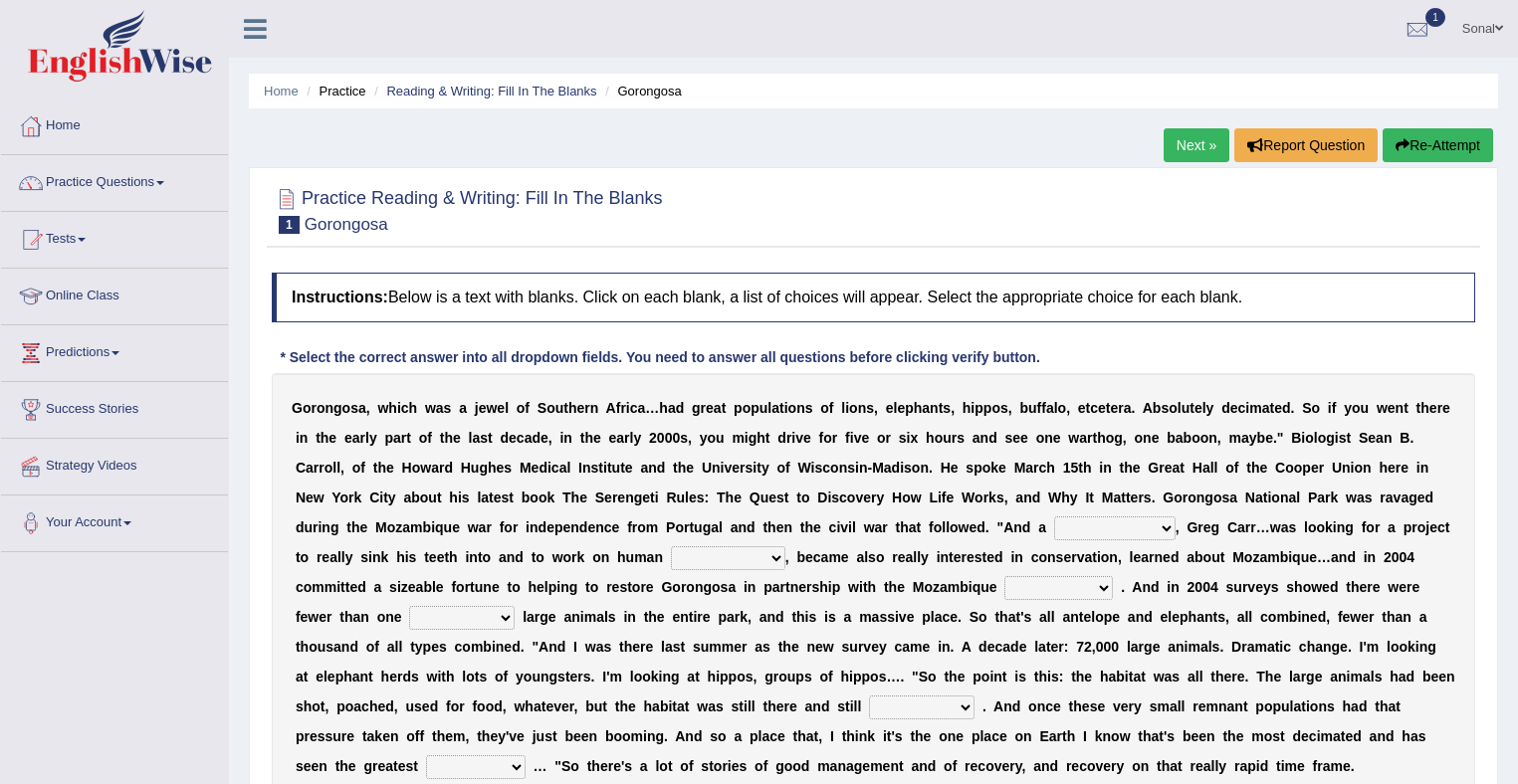 scroll, scrollTop: 0, scrollLeft: 0, axis: both 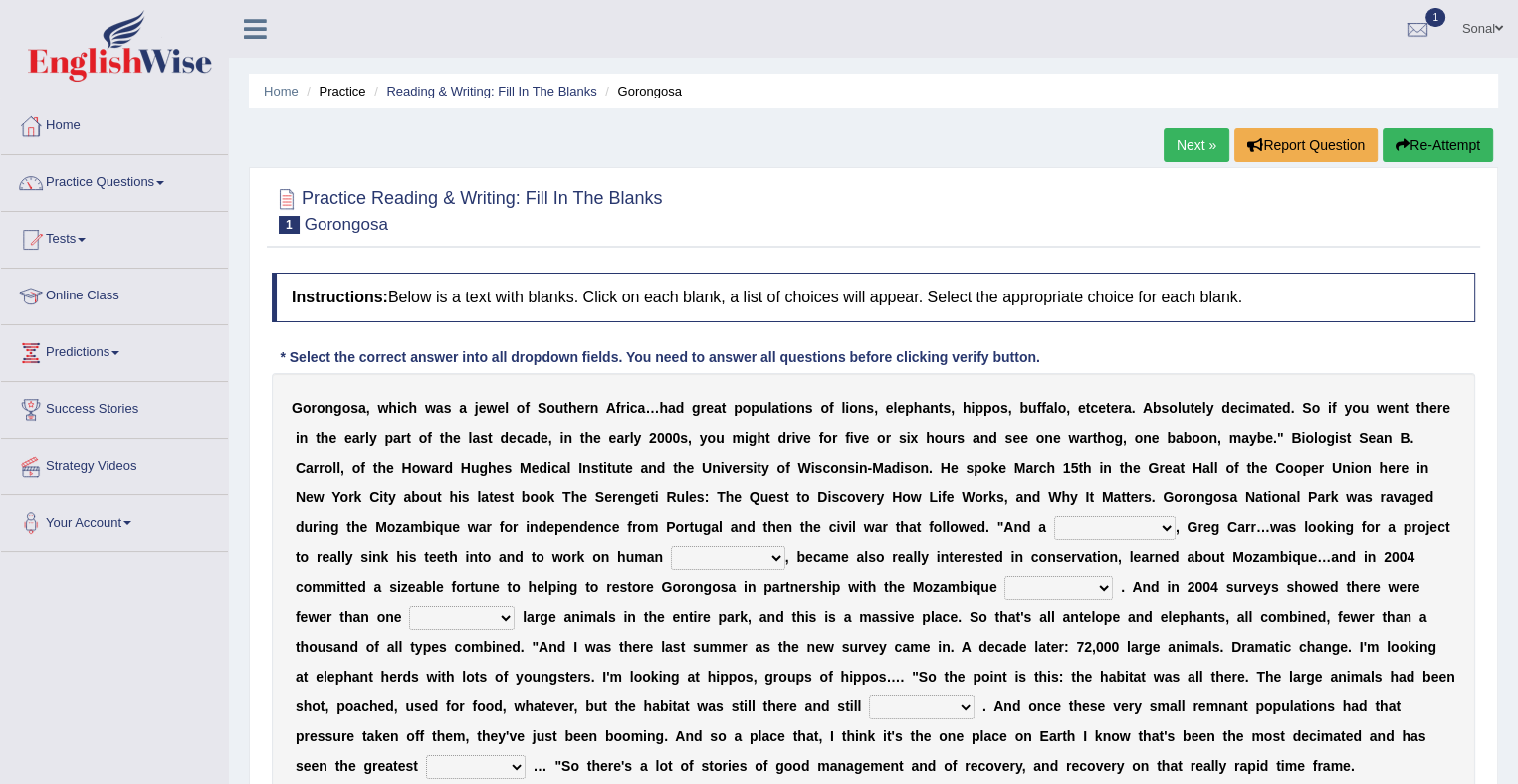 click on "negligence prevalence development malevolence" at bounding box center [728, 558] 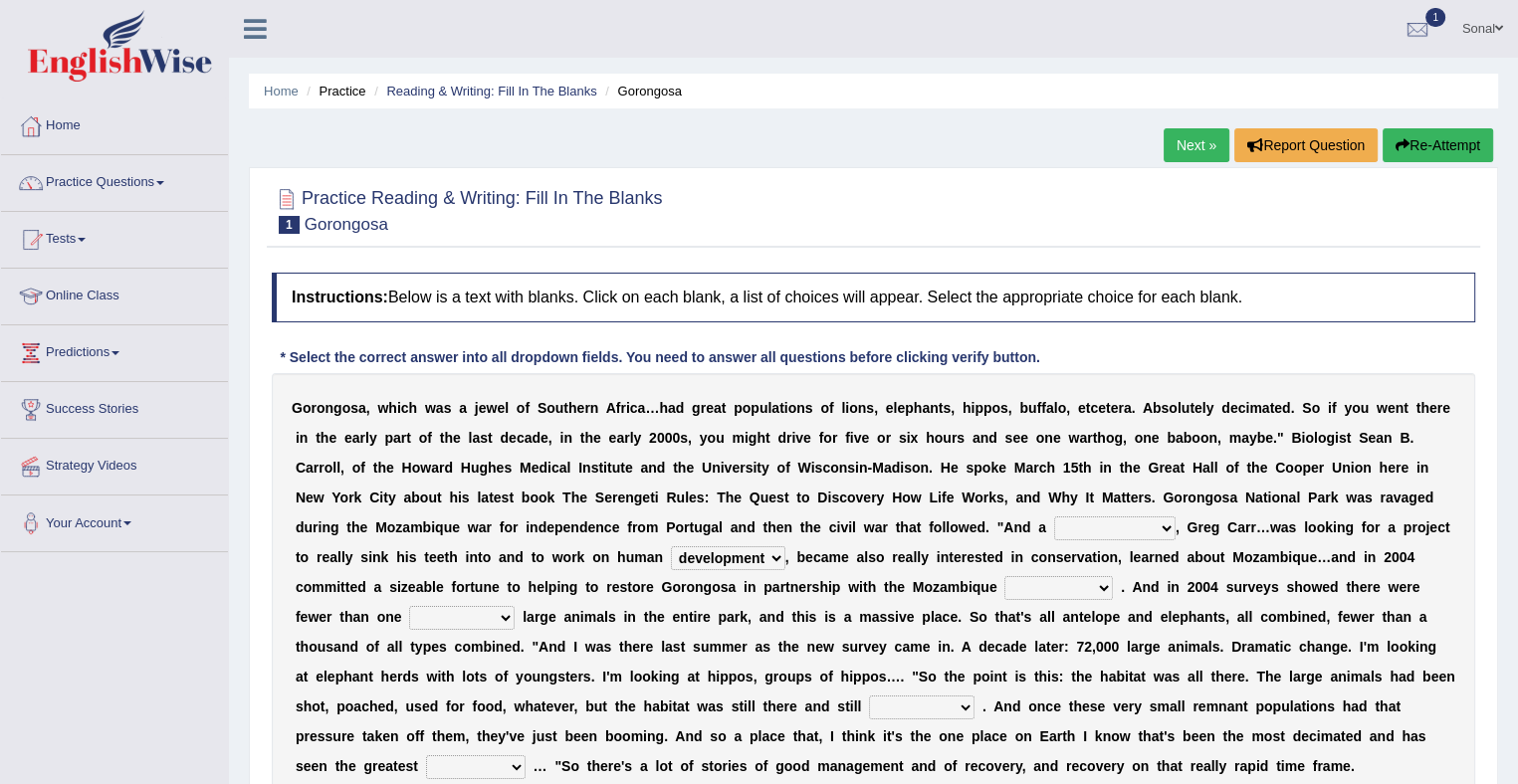 click on "negligence prevalence development malevolence" at bounding box center [728, 558] 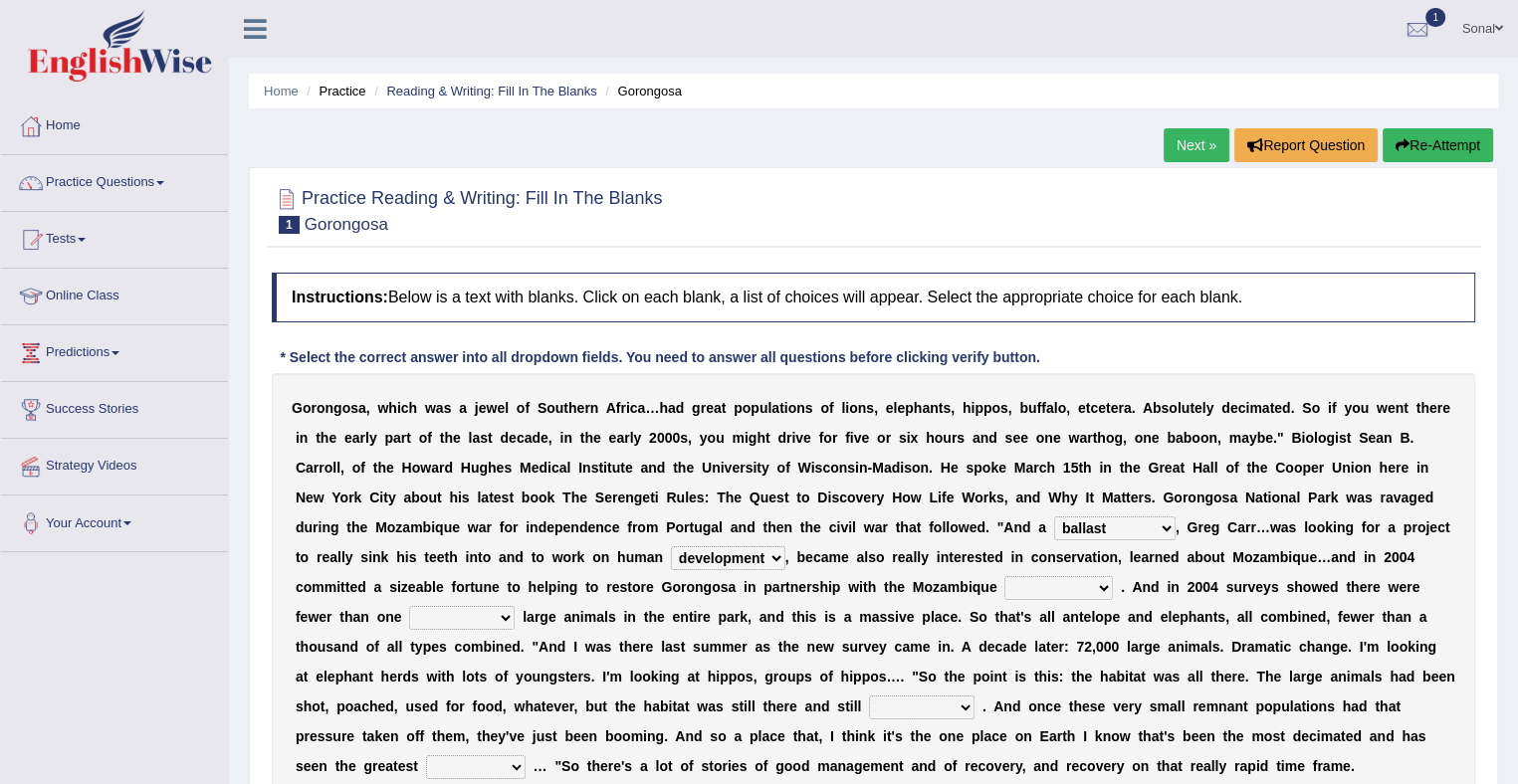 click on "passion solstice ballast philanthropist" at bounding box center (1115, 528) 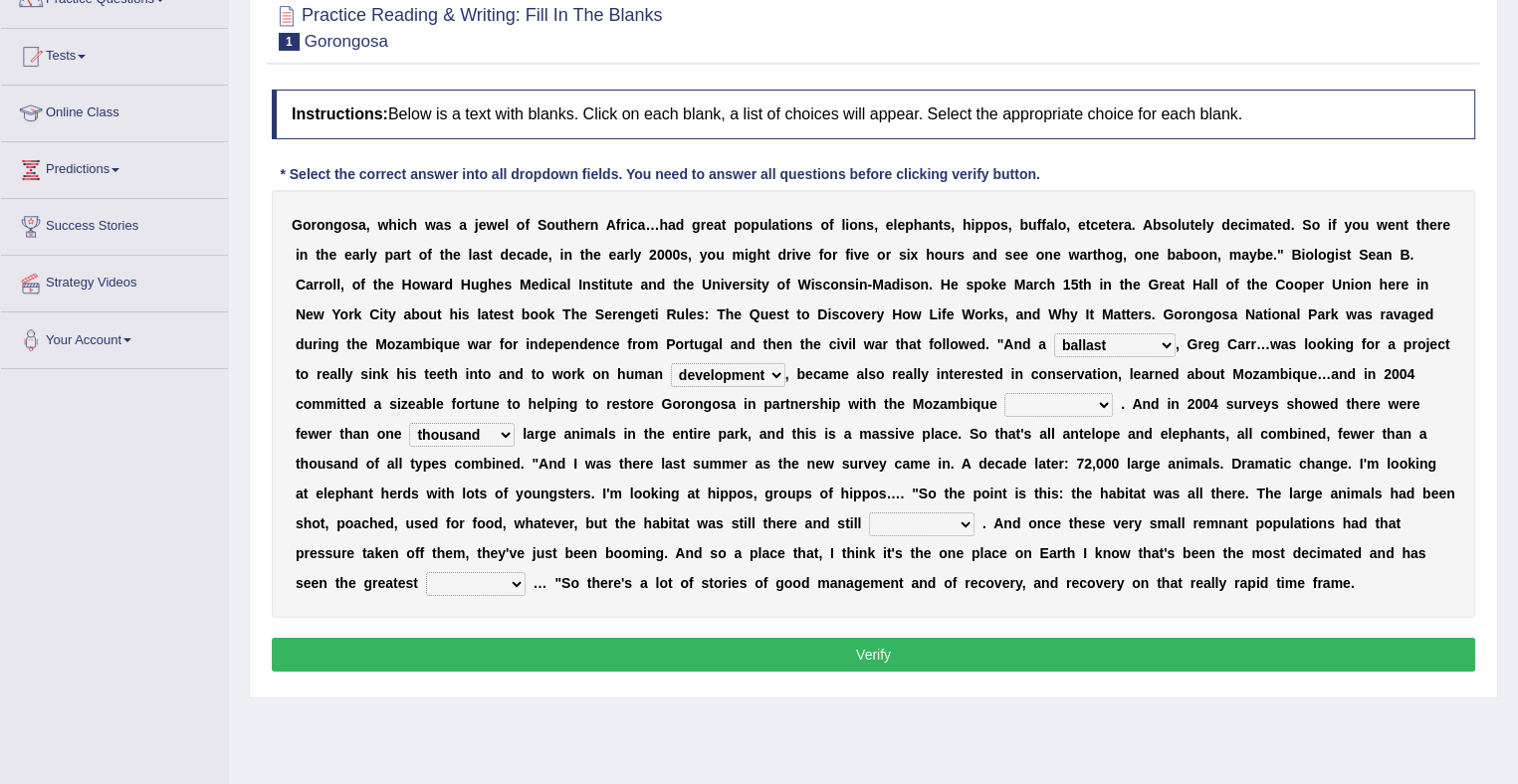 scroll, scrollTop: 191, scrollLeft: 0, axis: vertical 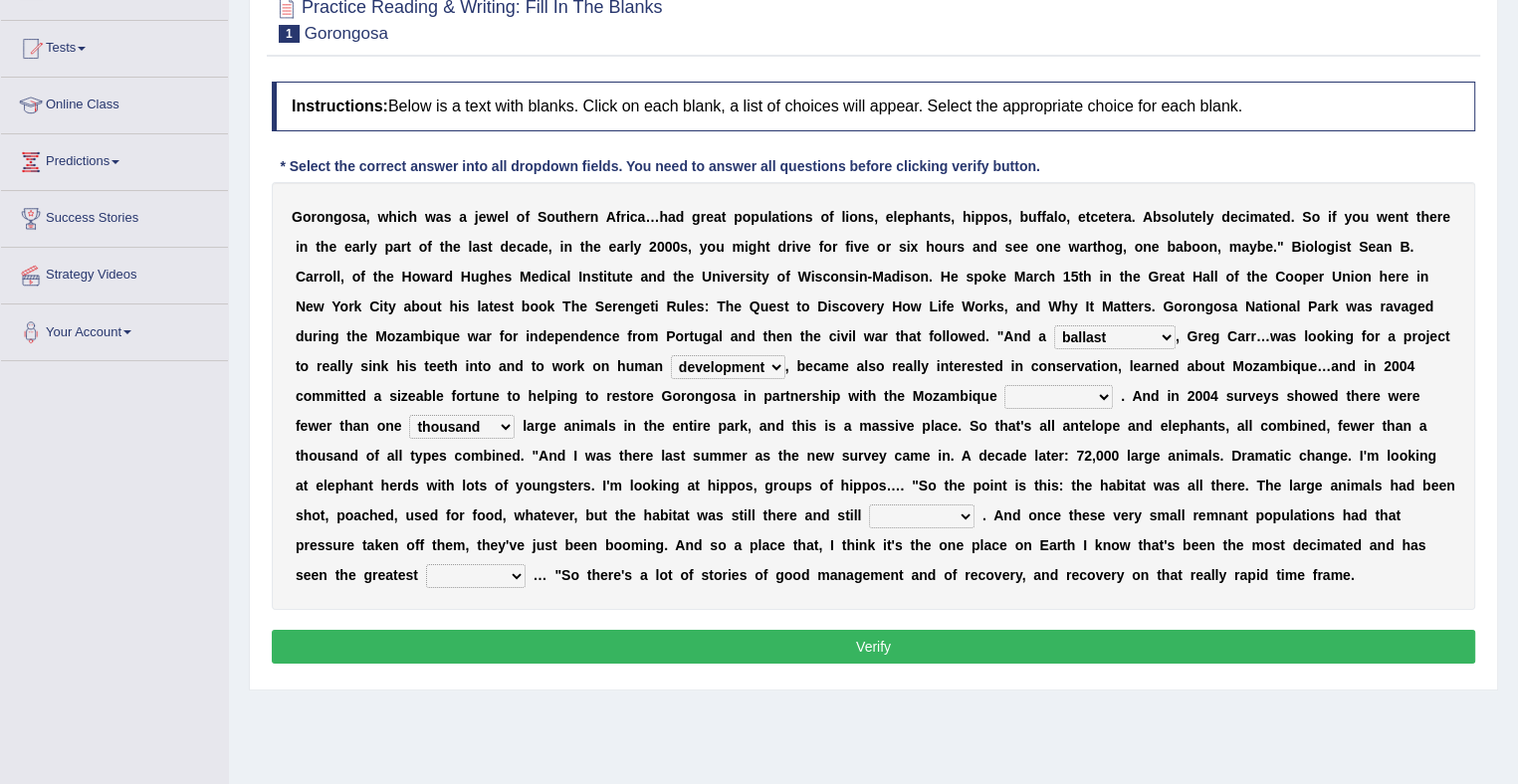 click on "parliament semanticist government journalist" at bounding box center (1058, 397) 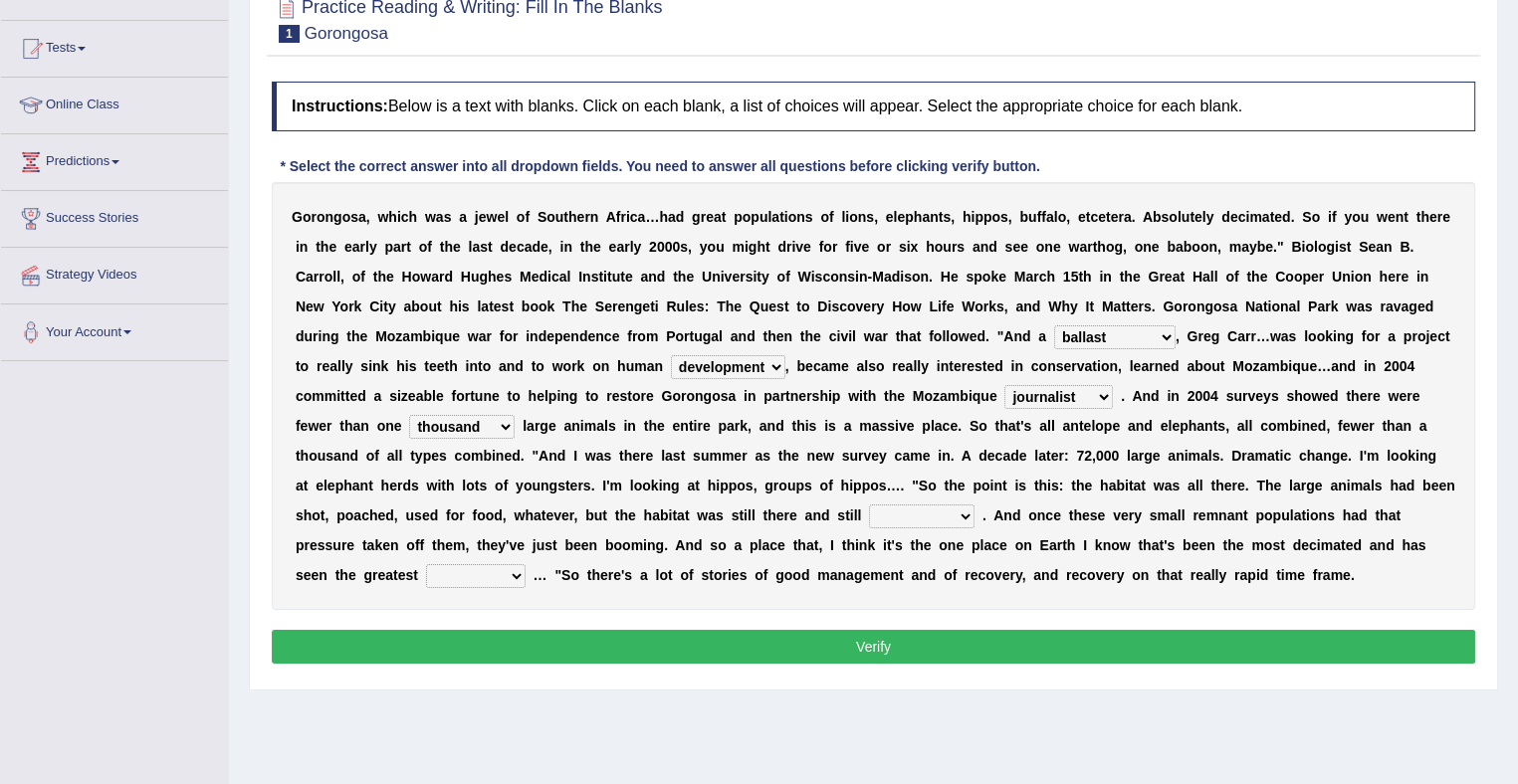click on "assertive incidental compulsive productive" at bounding box center [922, 516] 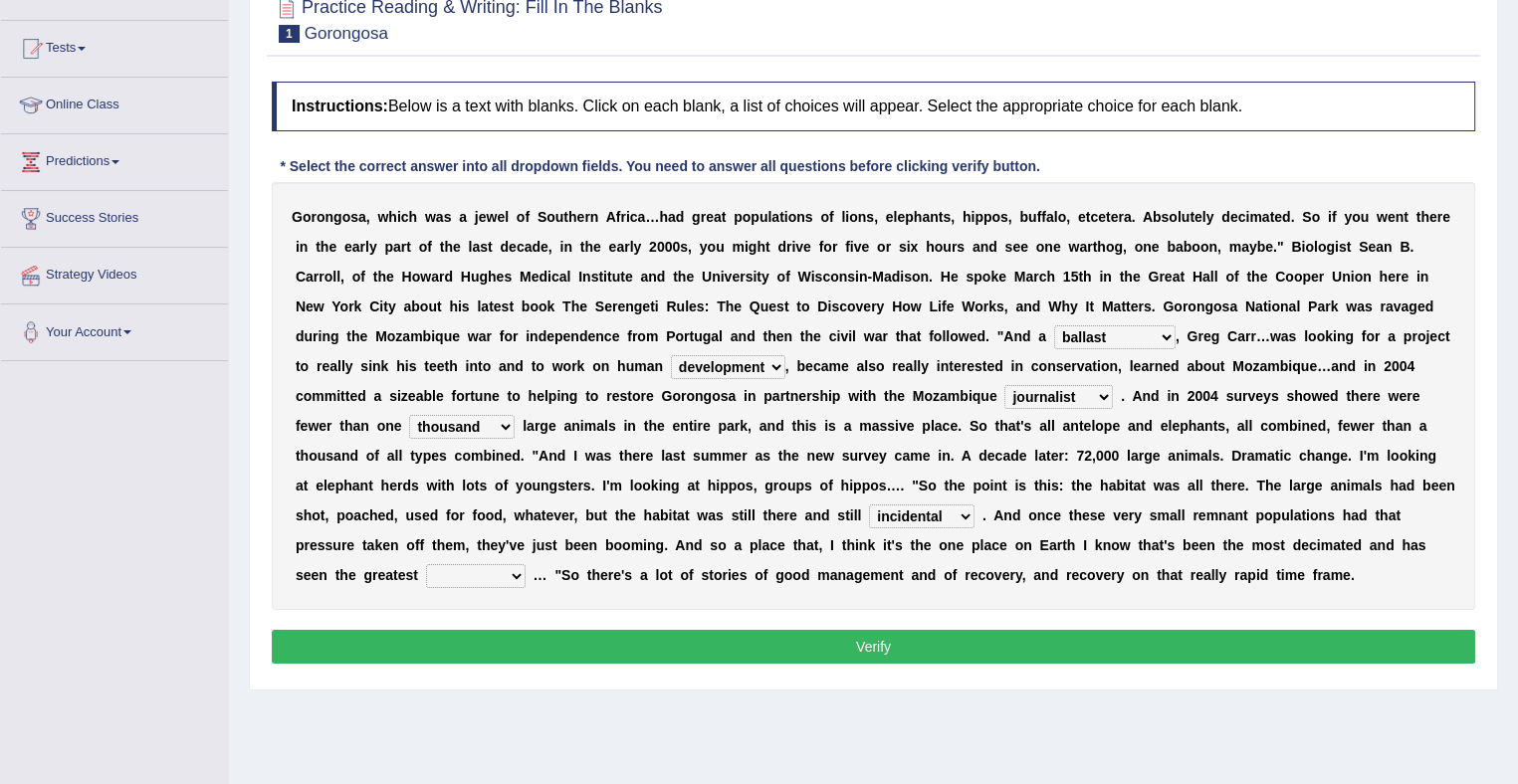 click on "assertive incidental compulsive productive" at bounding box center [922, 516] 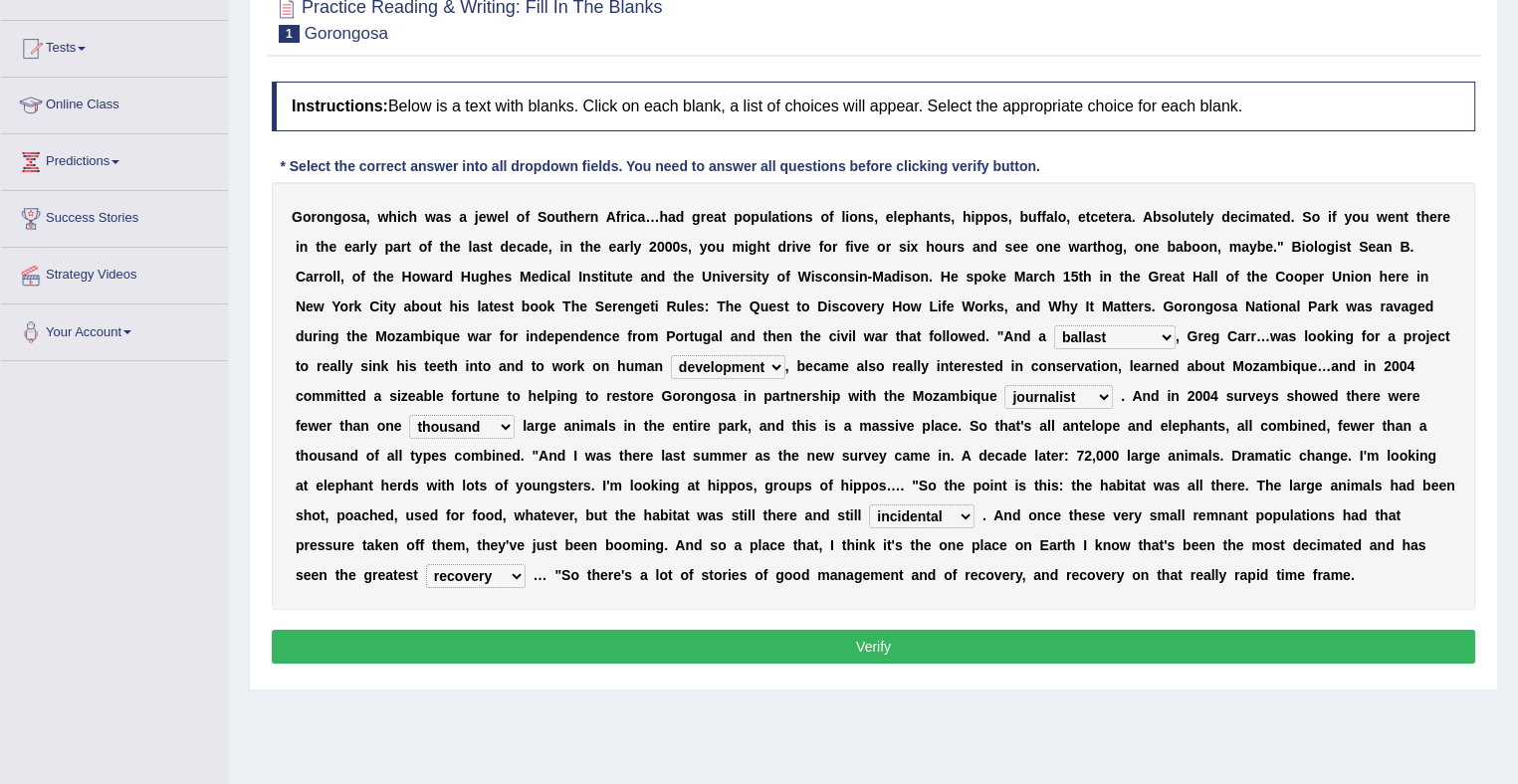 click on "Verify" at bounding box center (873, 647) 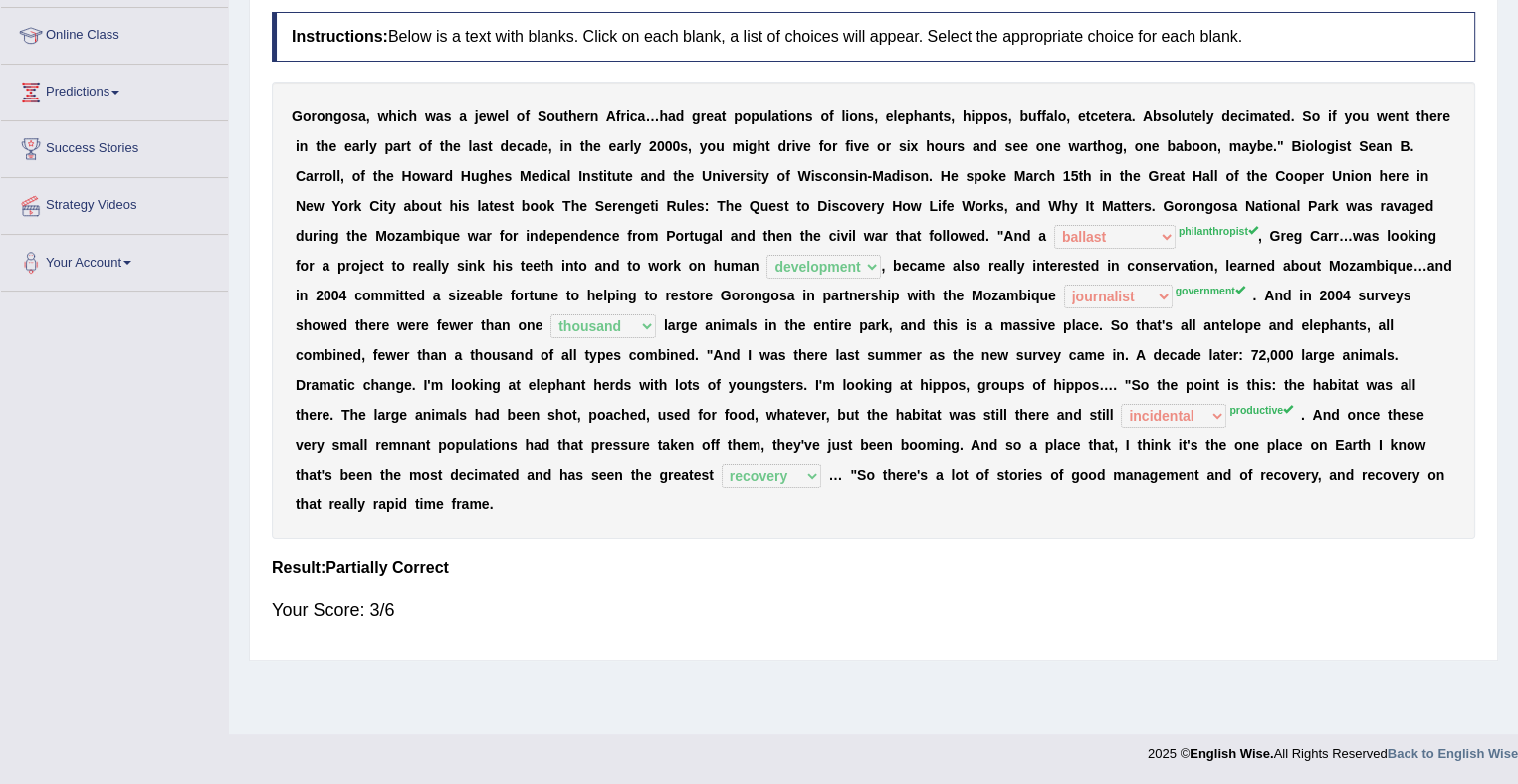 scroll, scrollTop: 0, scrollLeft: 0, axis: both 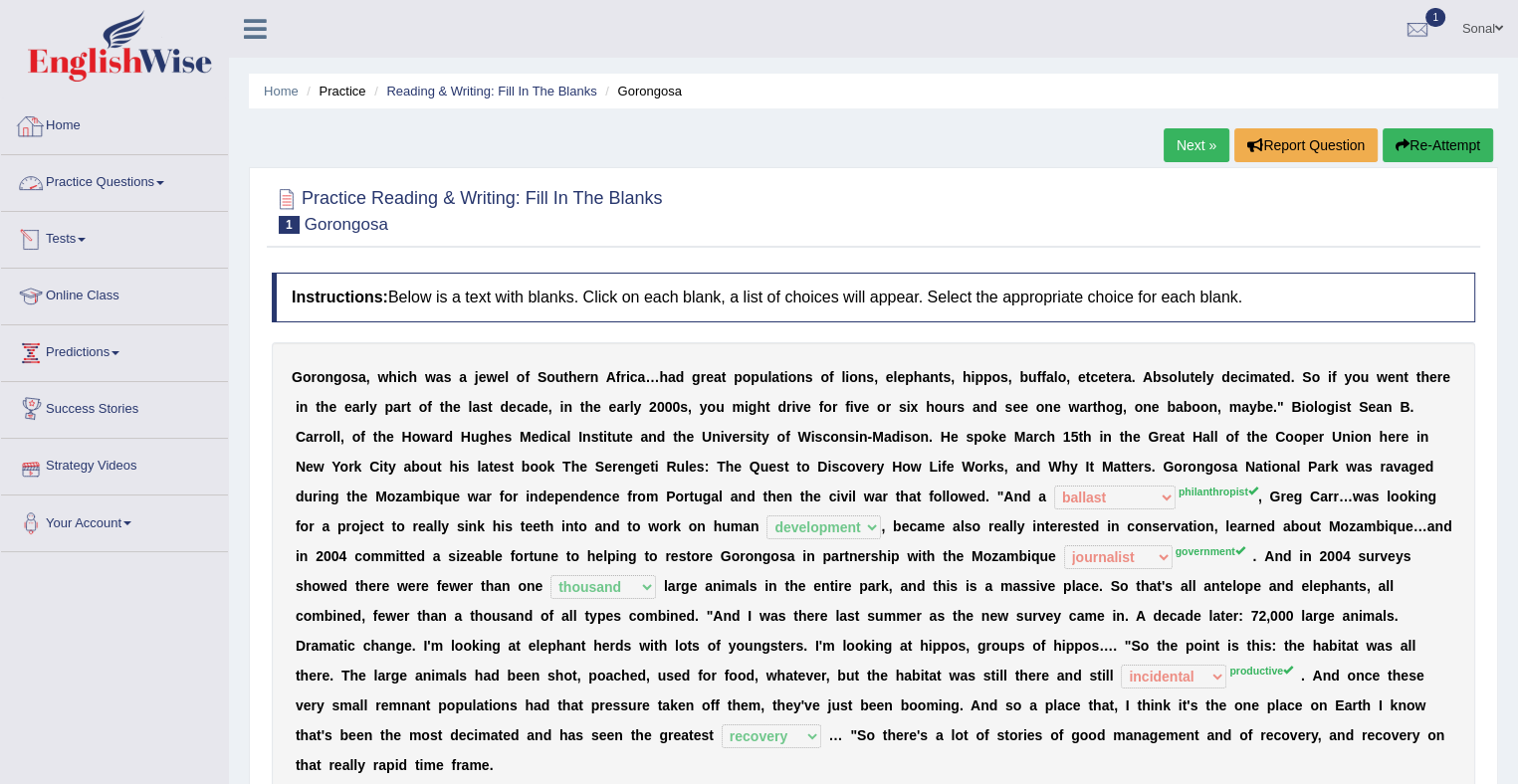 click on "Home" at bounding box center (114, 123) 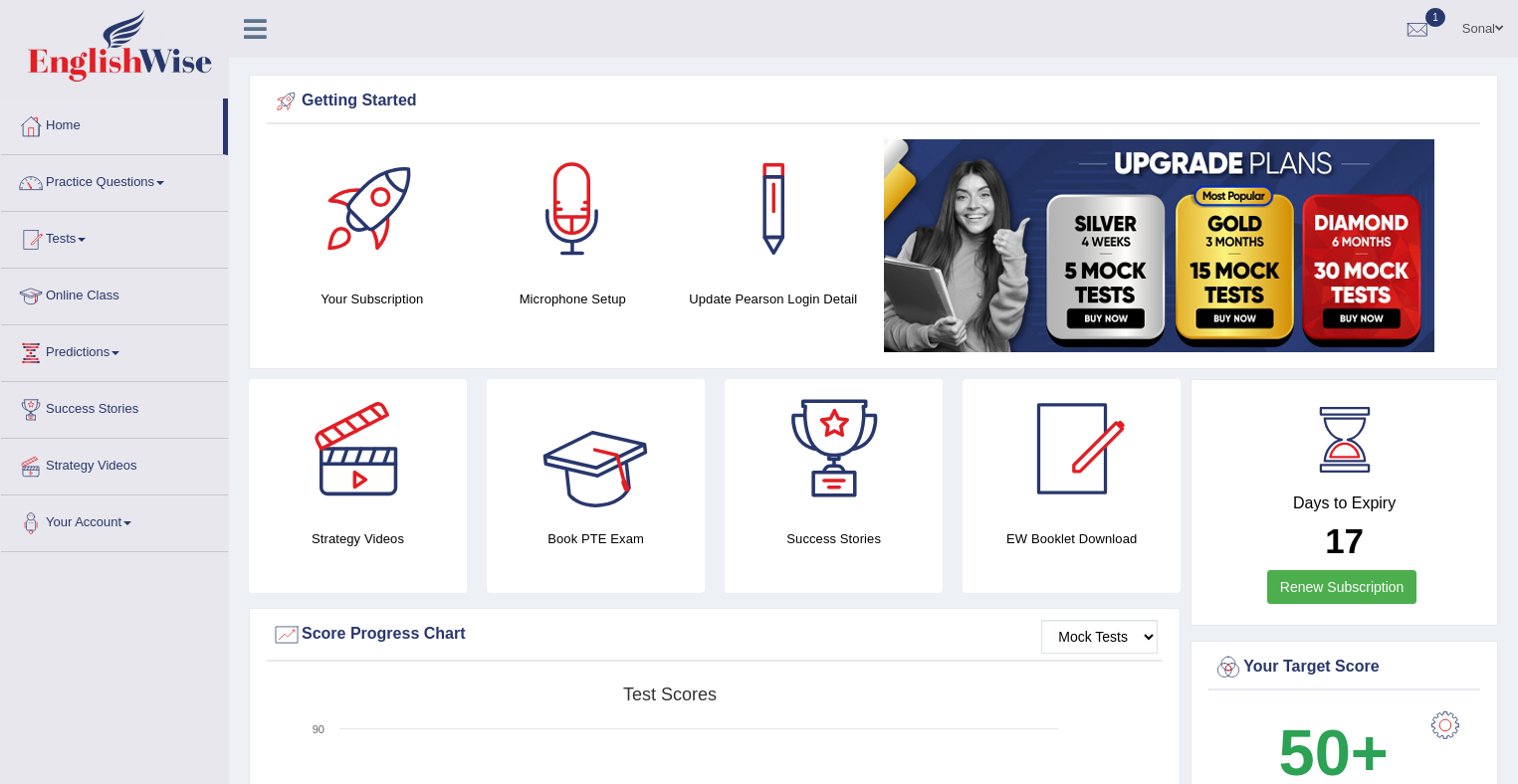 scroll, scrollTop: 0, scrollLeft: 0, axis: both 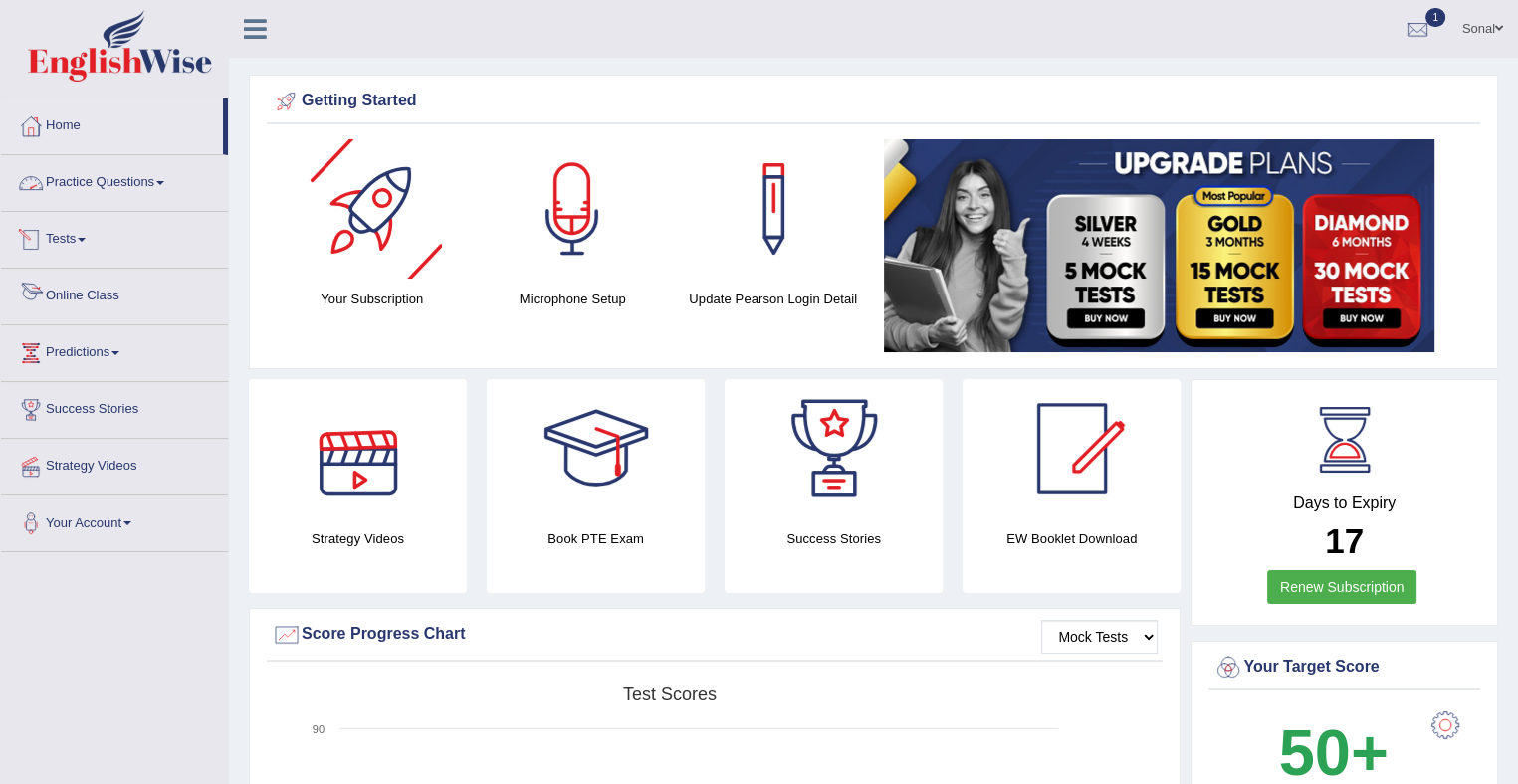 click on "Online Class" at bounding box center [114, 294] 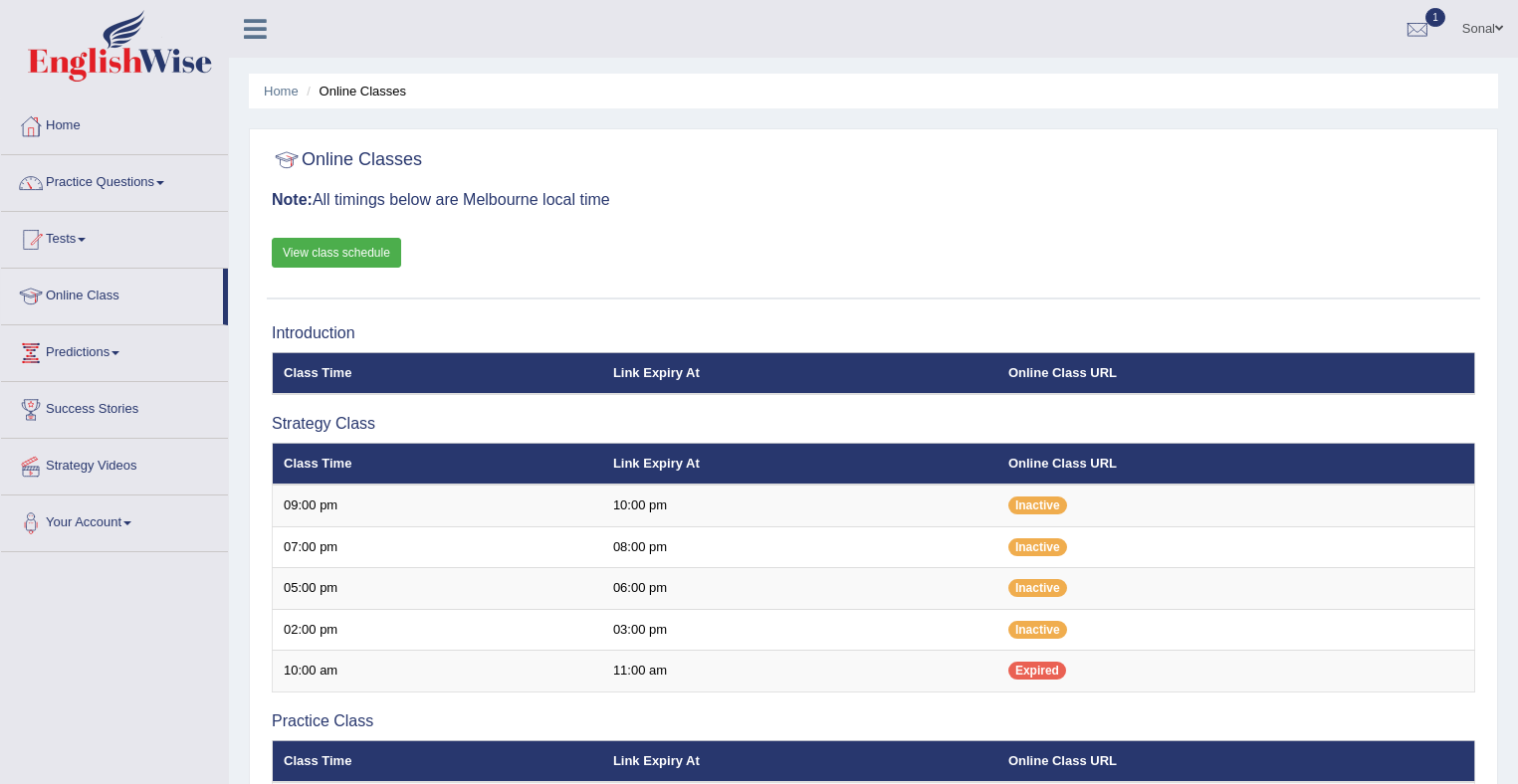 scroll, scrollTop: 294, scrollLeft: 0, axis: vertical 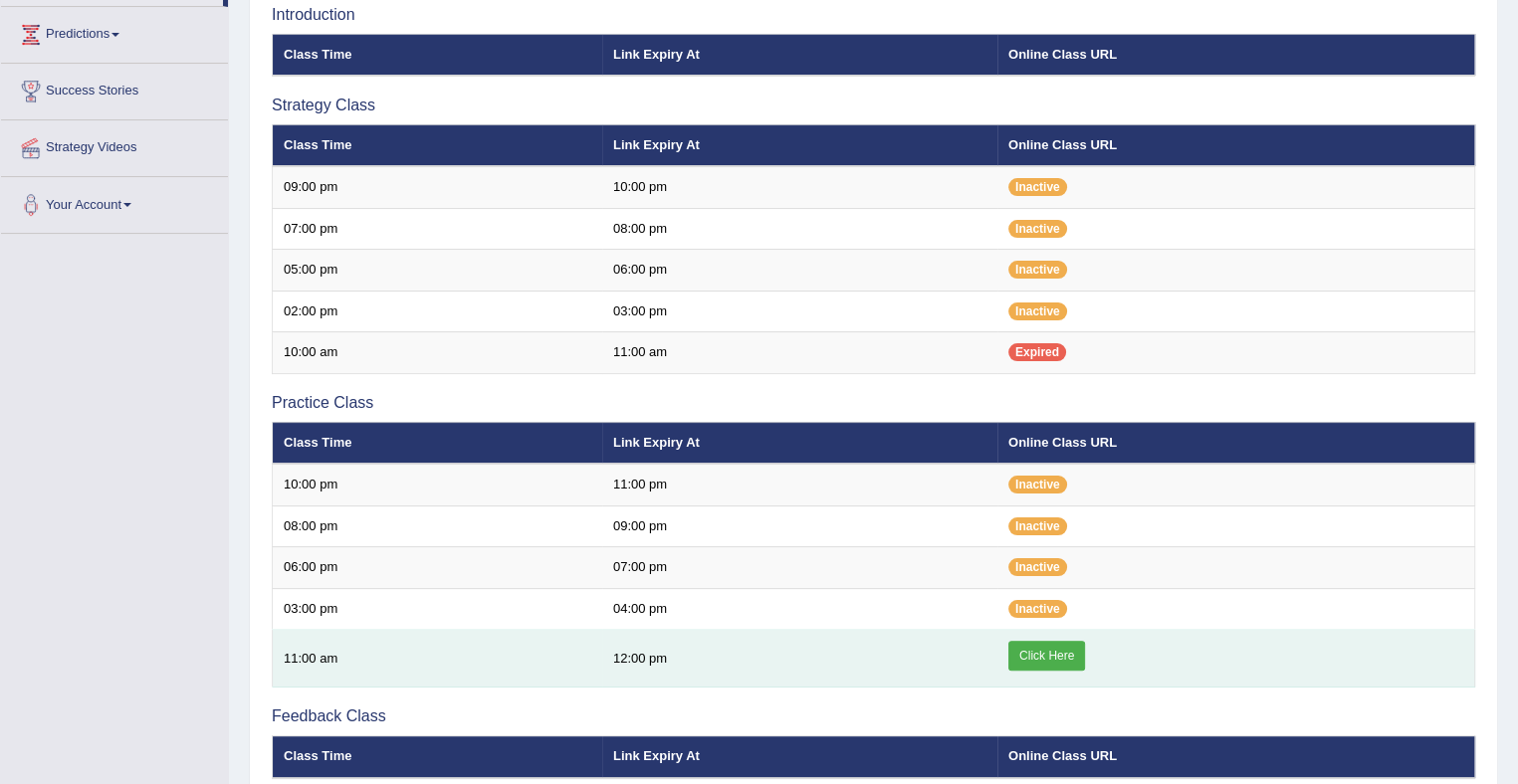 click on "Click Here" at bounding box center [1046, 656] 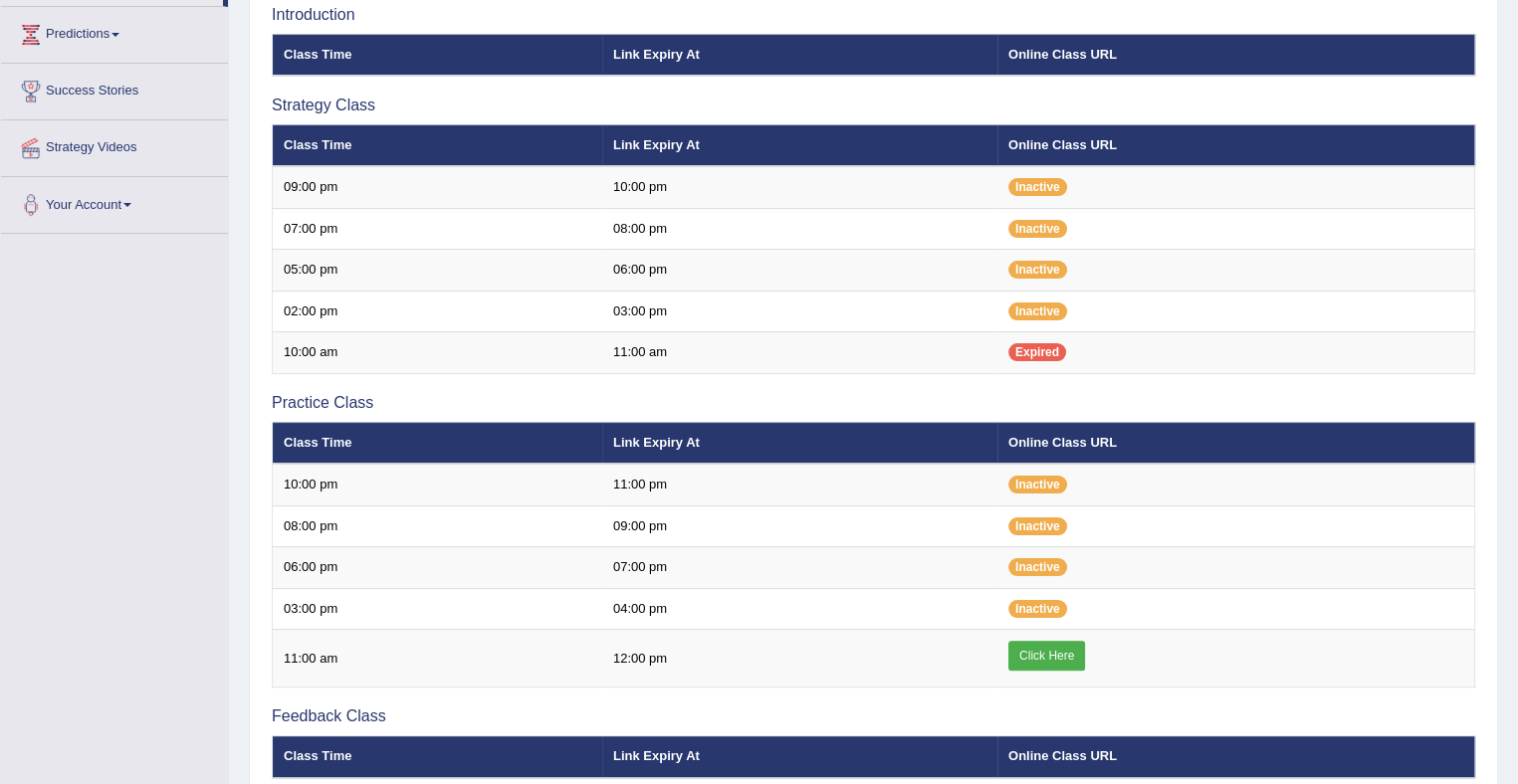 scroll, scrollTop: 0, scrollLeft: 0, axis: both 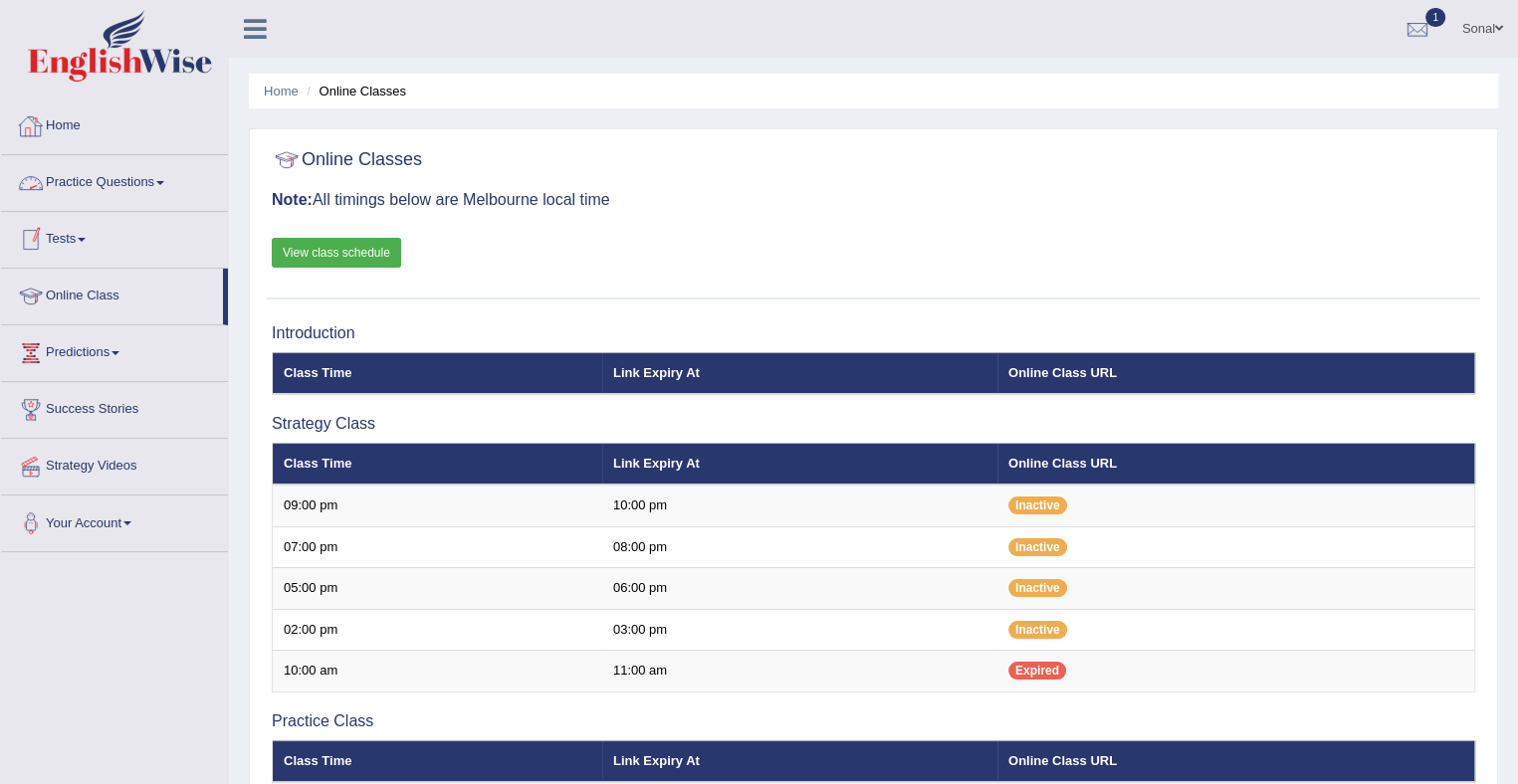 click at bounding box center [160, 183] 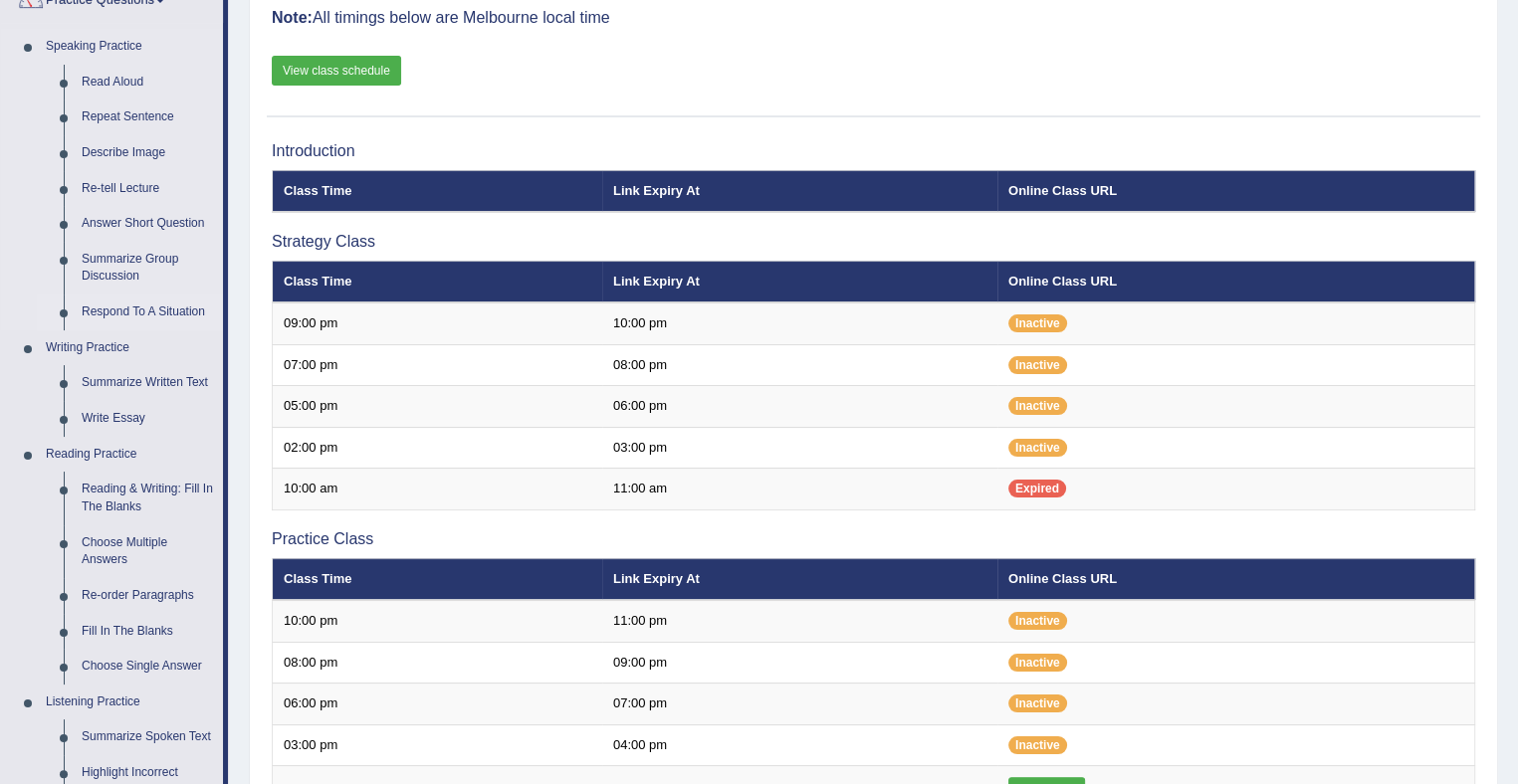 scroll, scrollTop: 183, scrollLeft: 0, axis: vertical 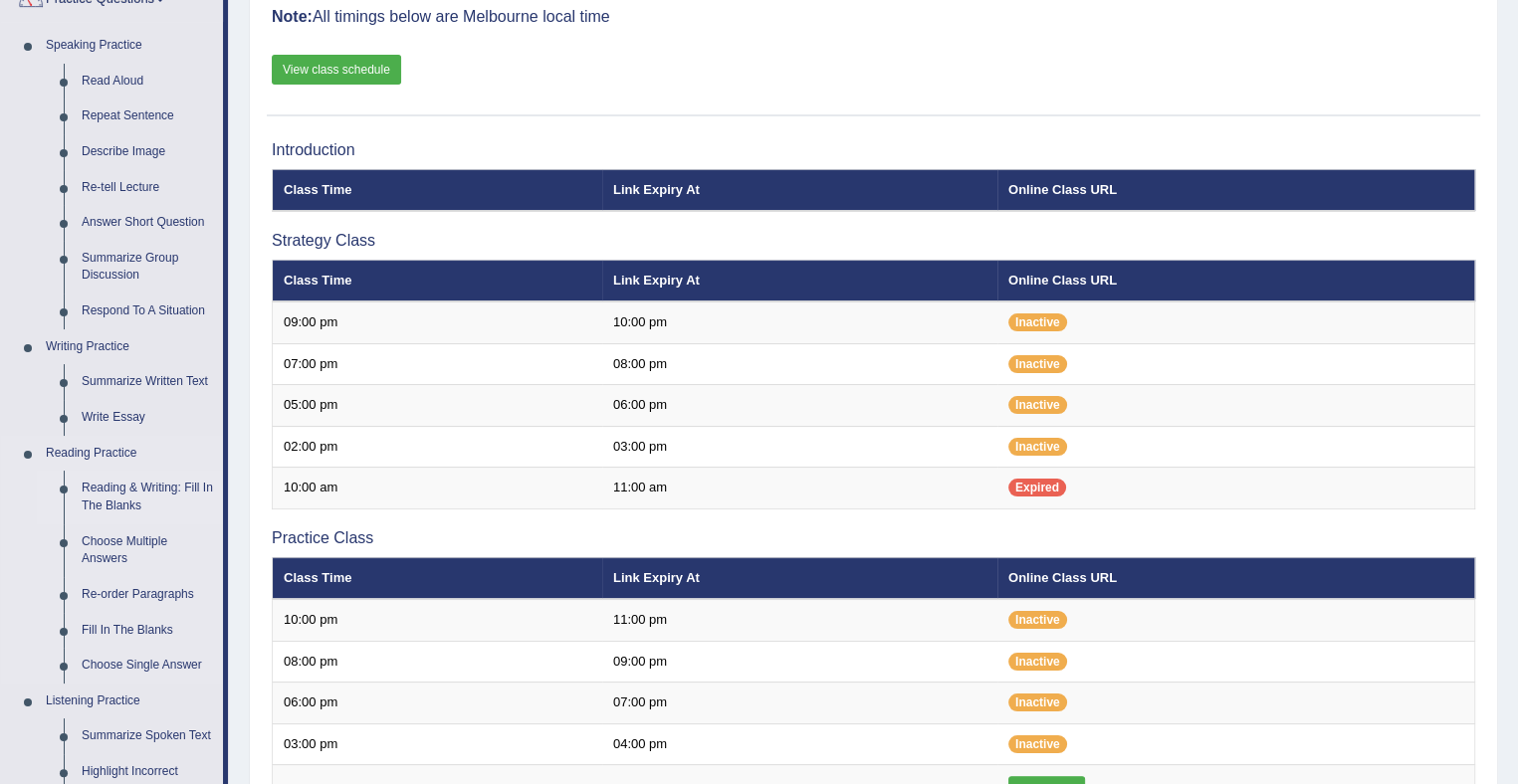 click on "Reading & Writing: Fill In The Blanks" at bounding box center (147, 496) 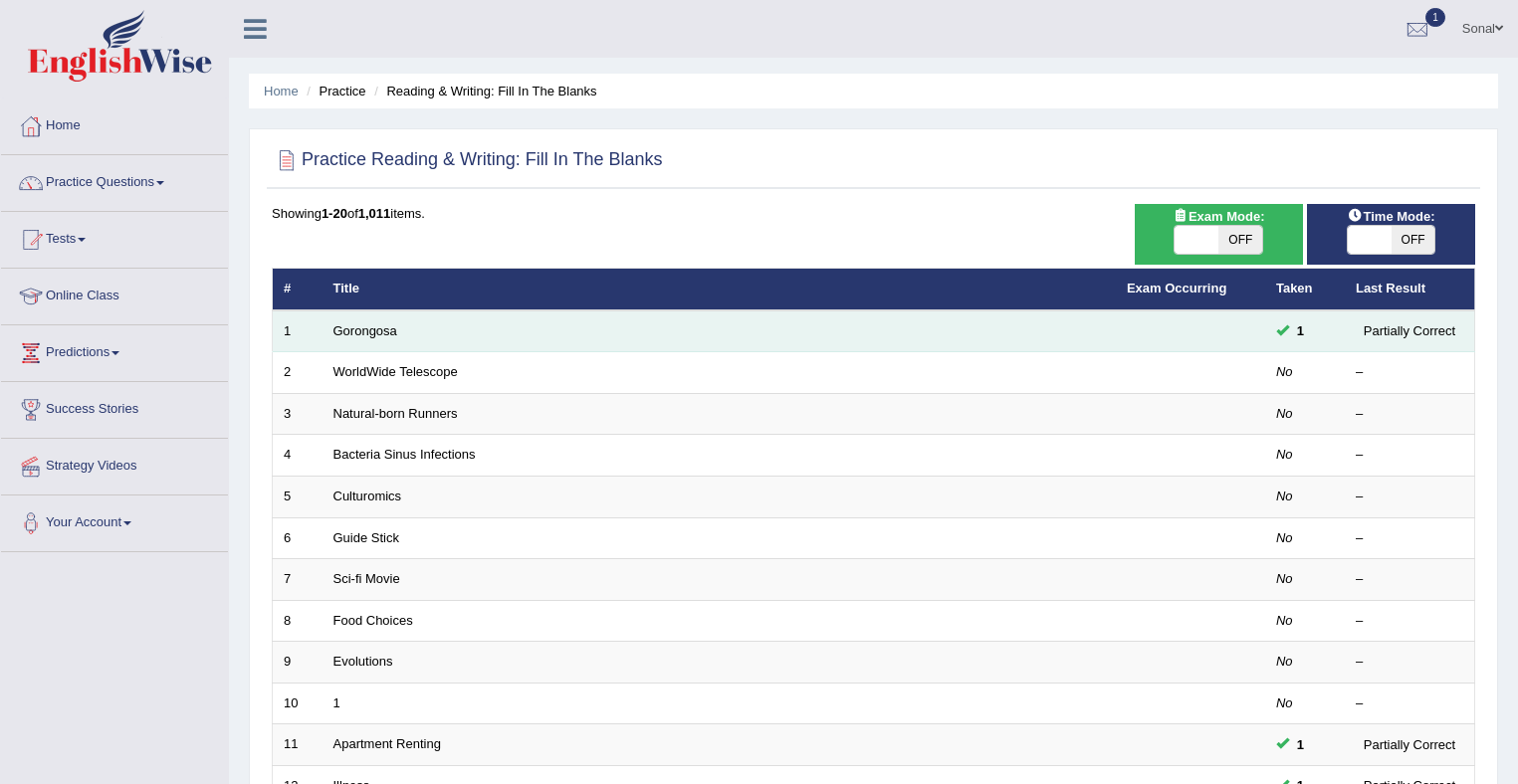 scroll, scrollTop: 0, scrollLeft: 0, axis: both 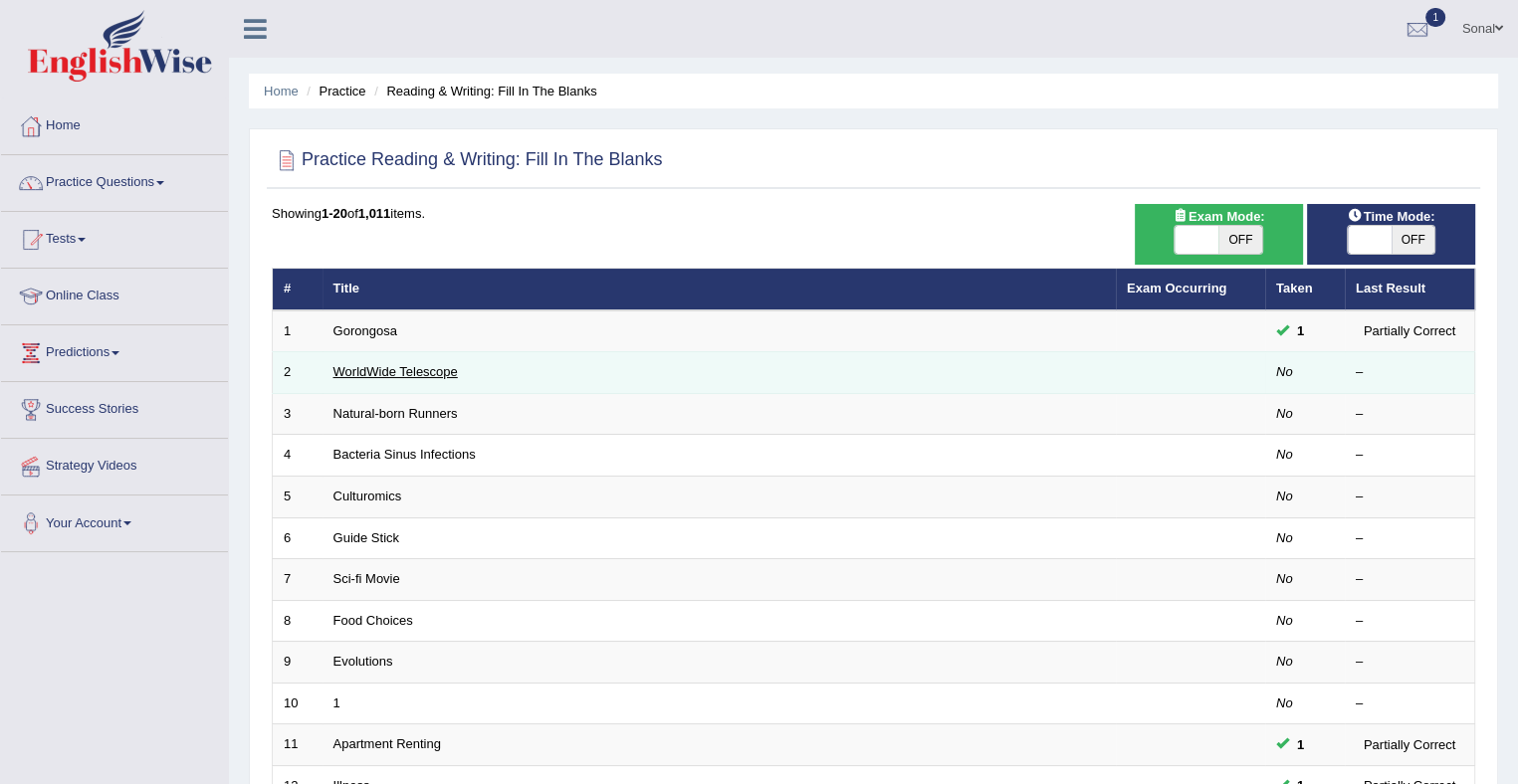 click on "WorldWide Telescope" at bounding box center (395, 371) 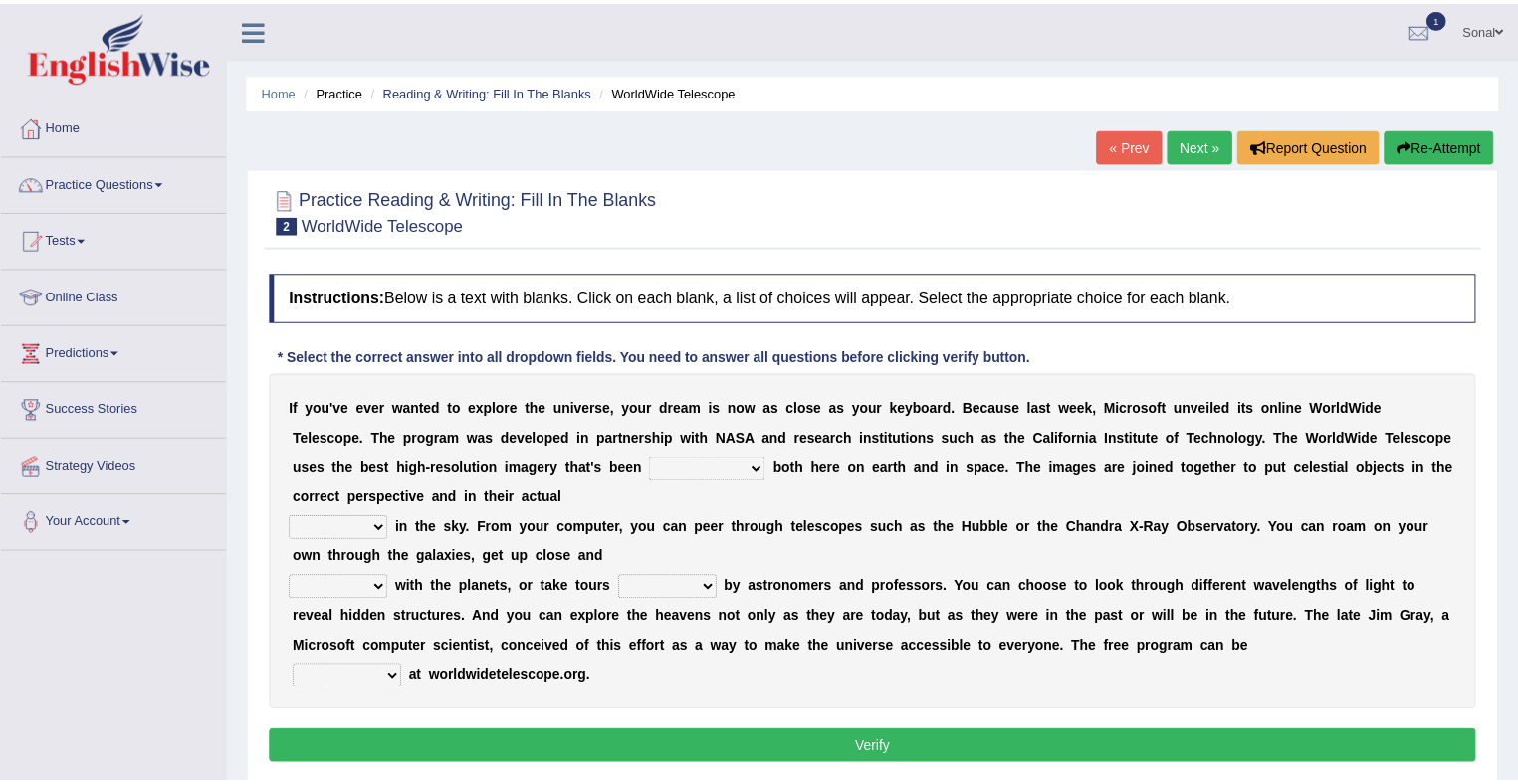 scroll, scrollTop: 0, scrollLeft: 0, axis: both 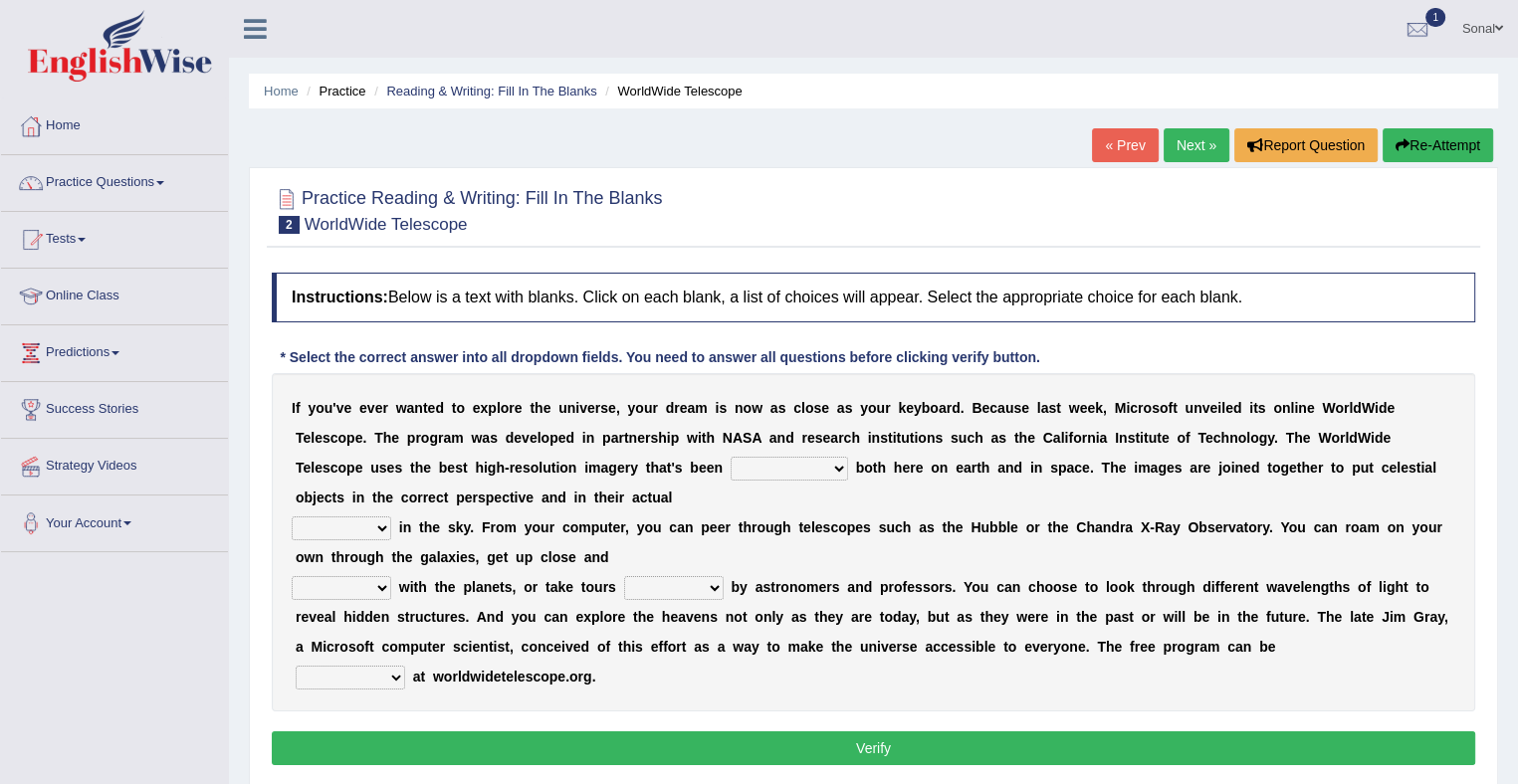click on "degraded ascended remonstrated generated" at bounding box center [789, 469] 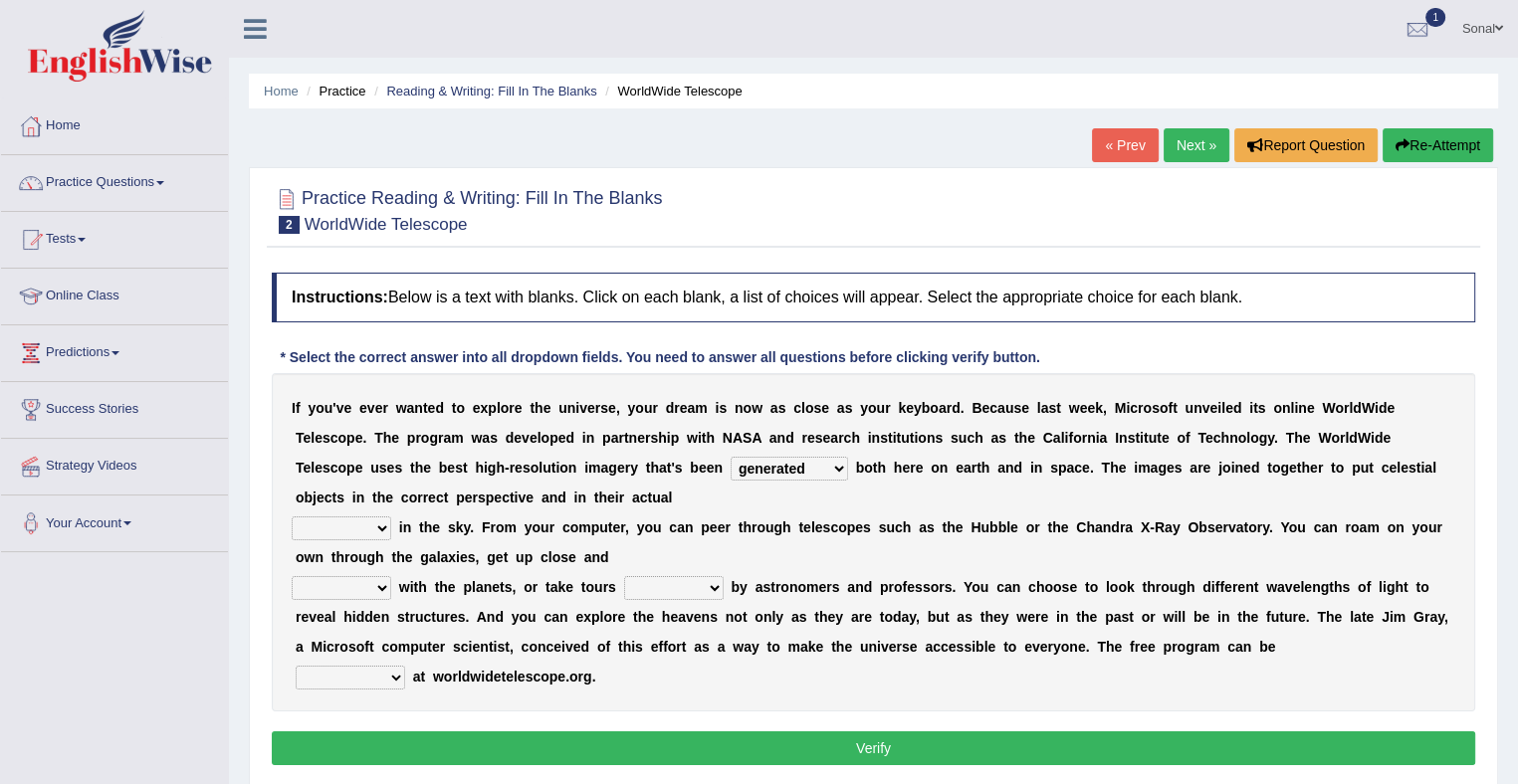 click on "degraded ascended remonstrated generated" at bounding box center (789, 469) 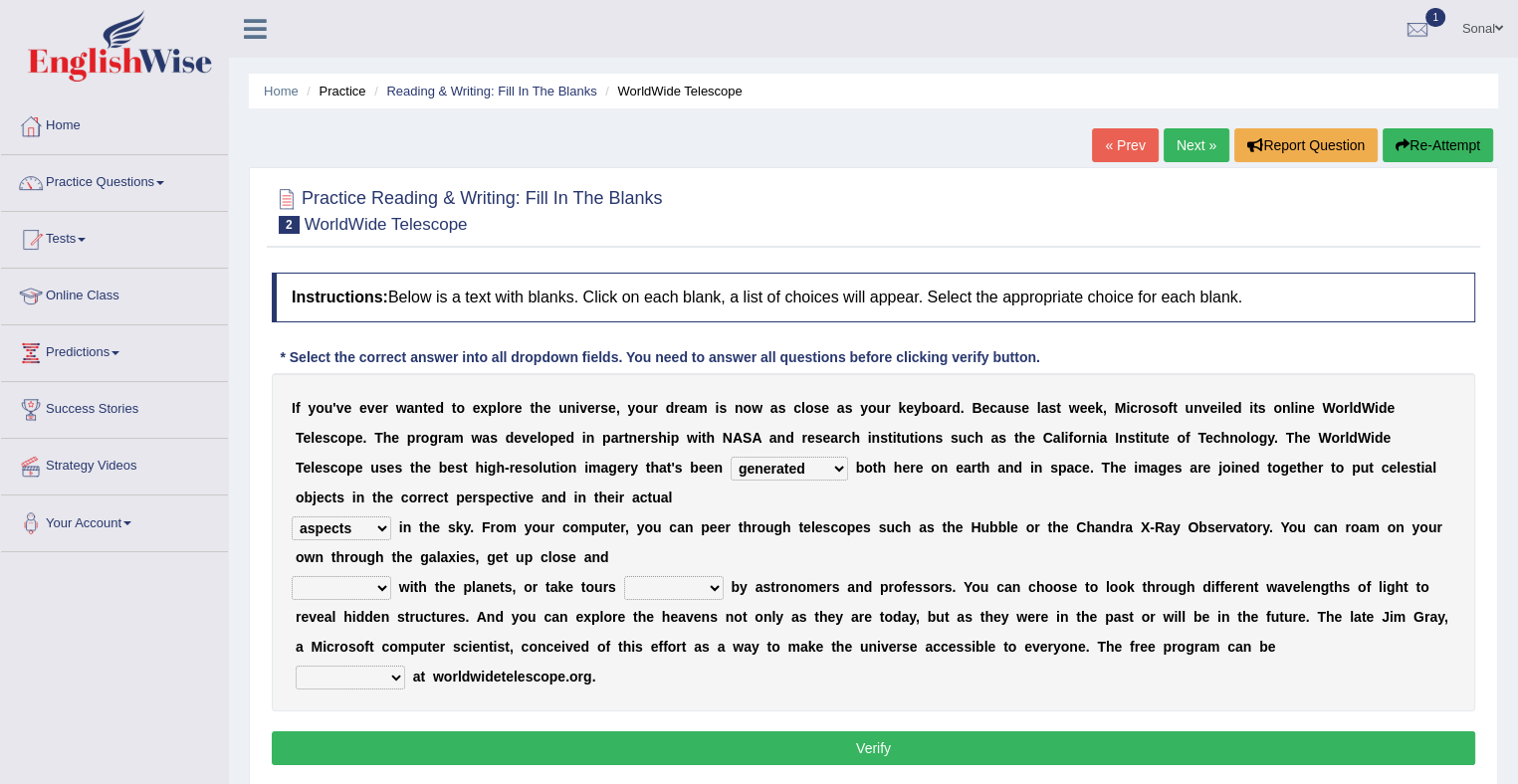 click on "guide guided guiding to guide" at bounding box center (674, 588) 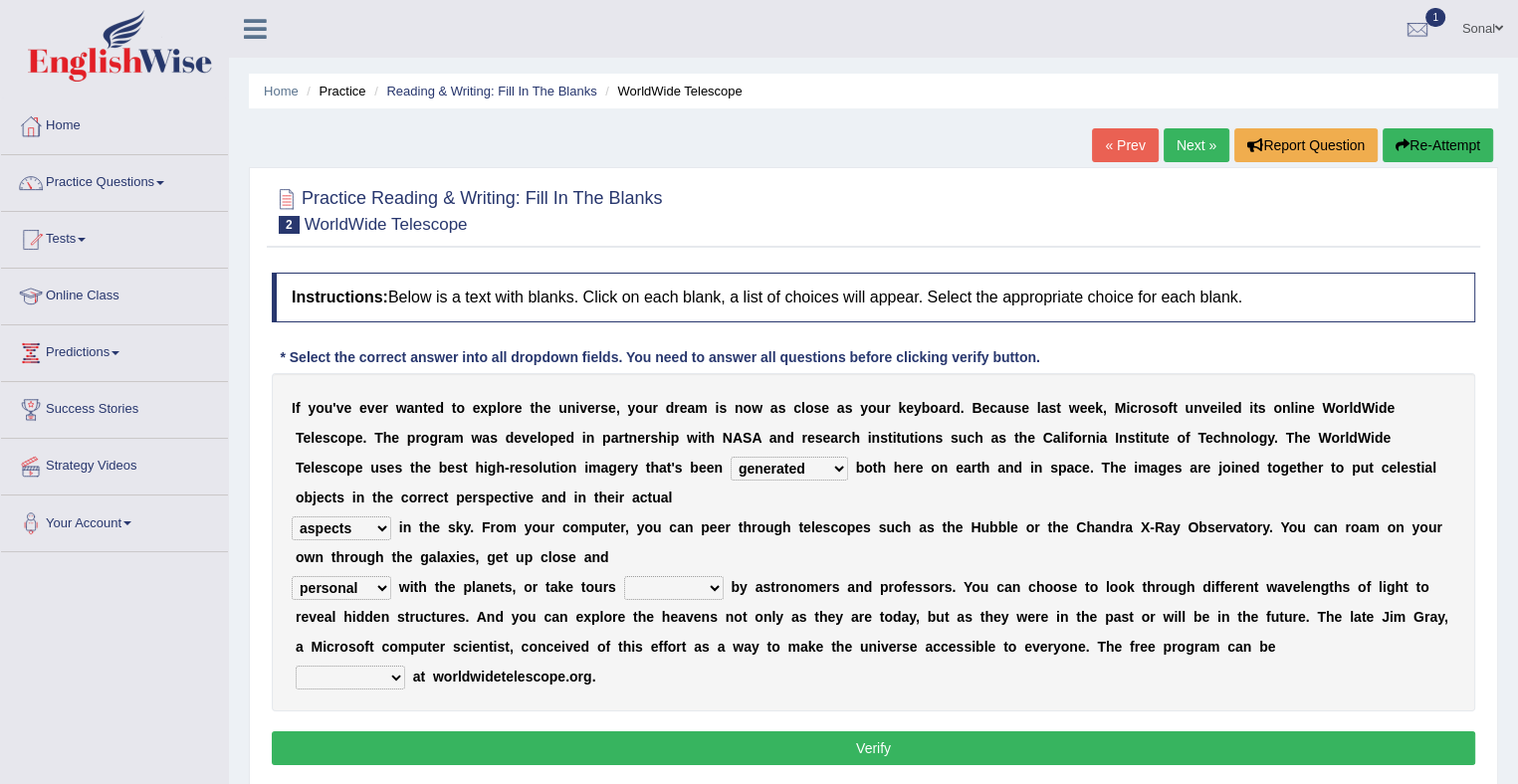 click on "guide guided guiding to guide" at bounding box center (674, 588) 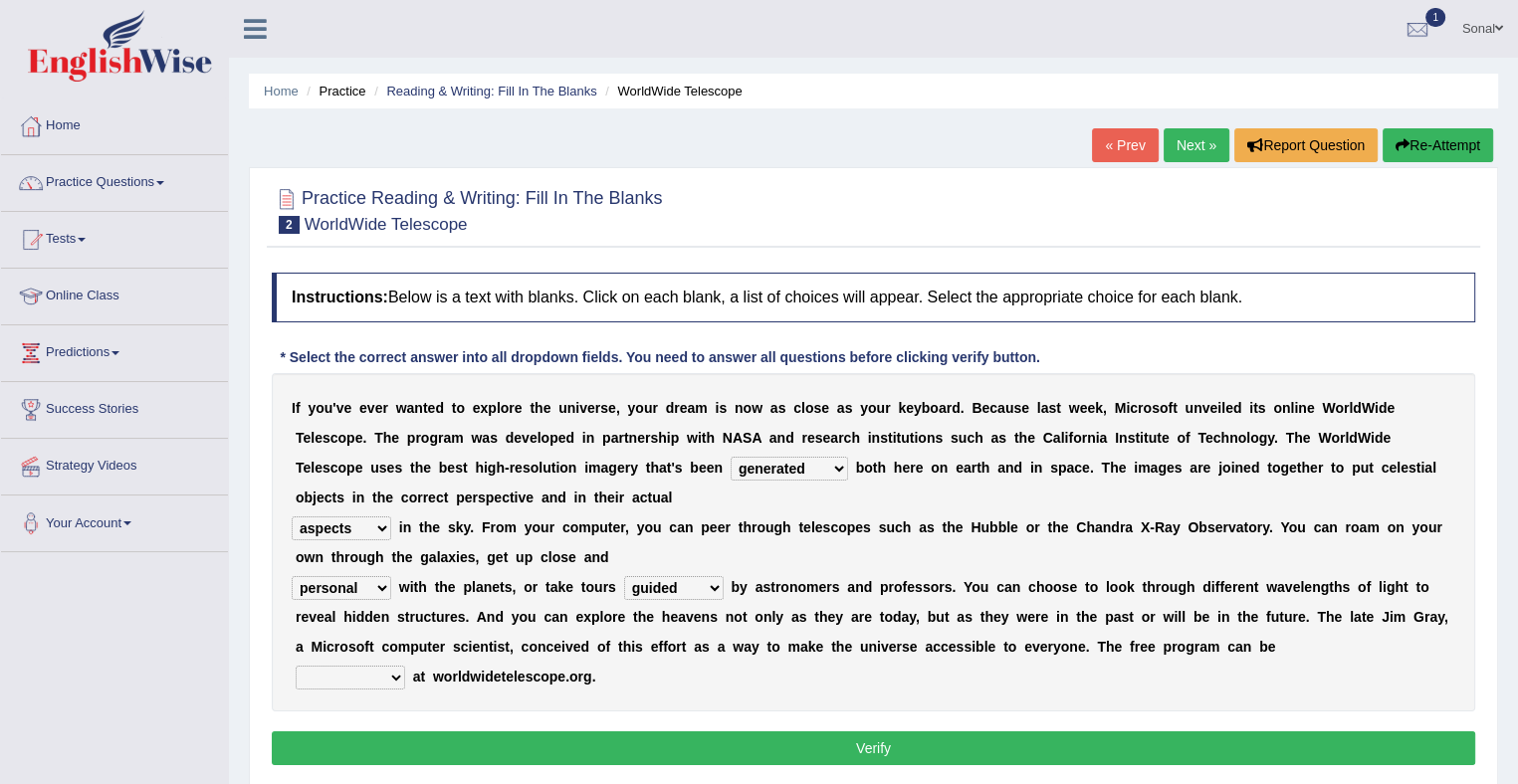 click on "guide guided guiding to guide" at bounding box center [674, 588] 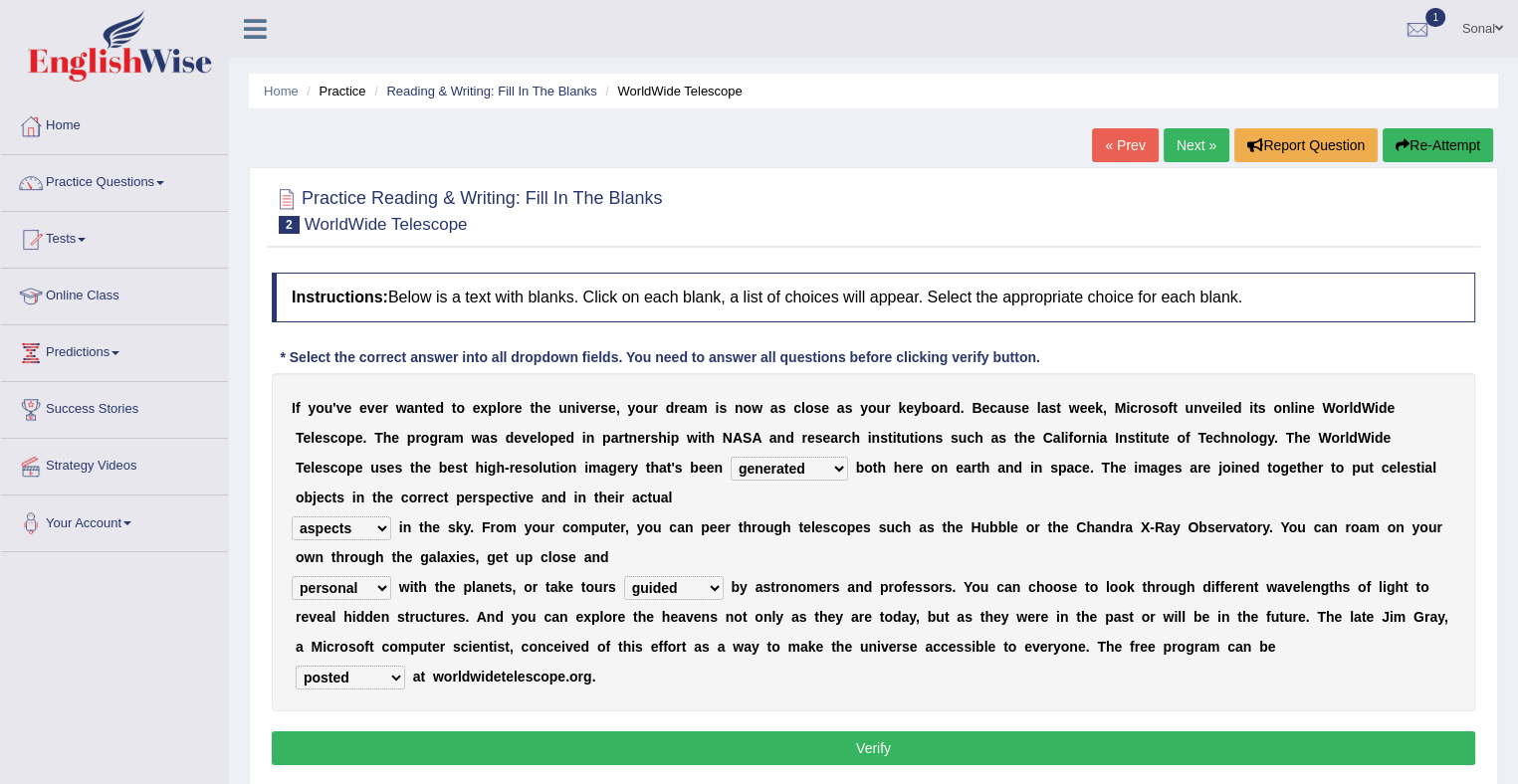 click on "upheld downloaded loaded posted" at bounding box center (350, 678) 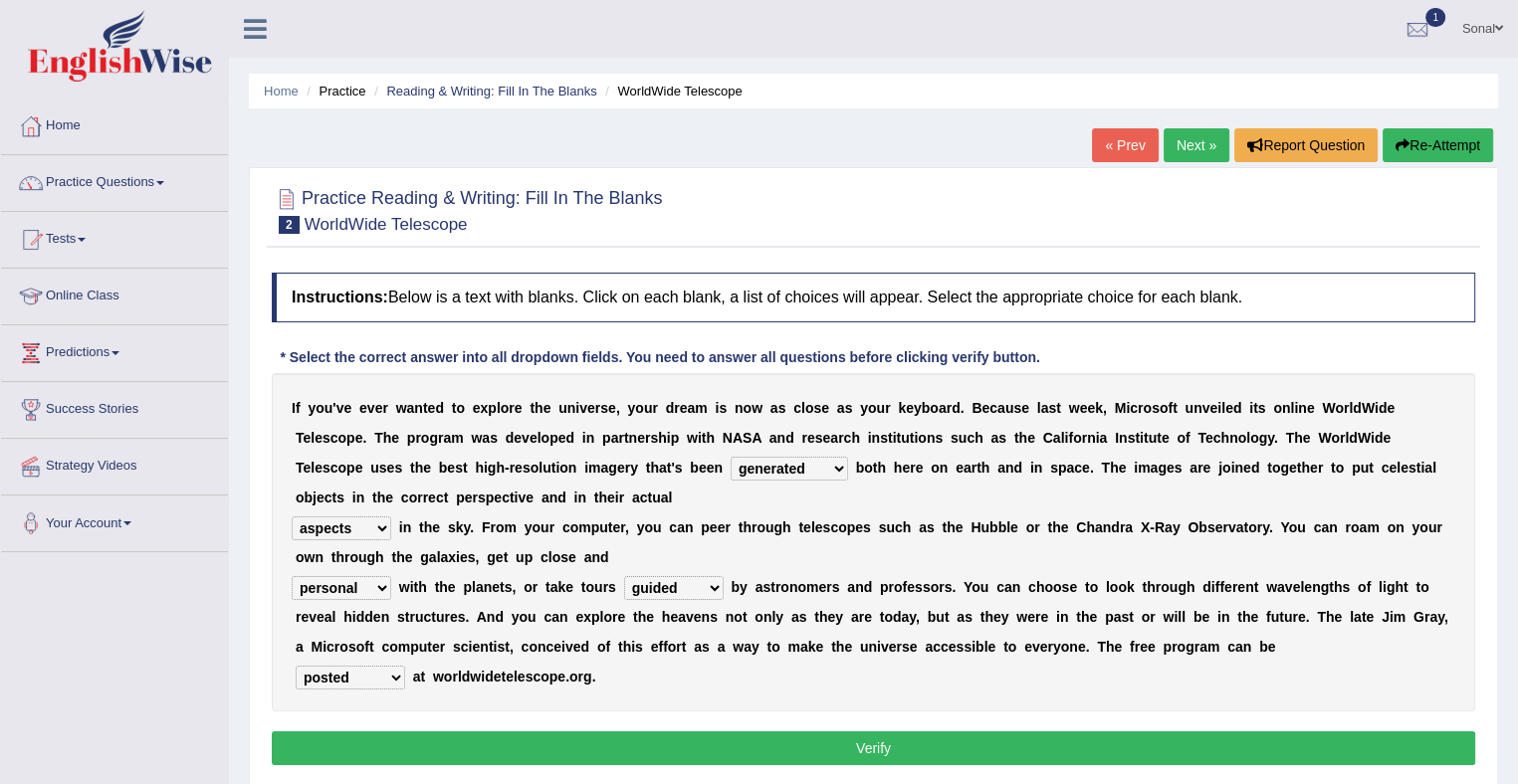 scroll, scrollTop: 261, scrollLeft: 0, axis: vertical 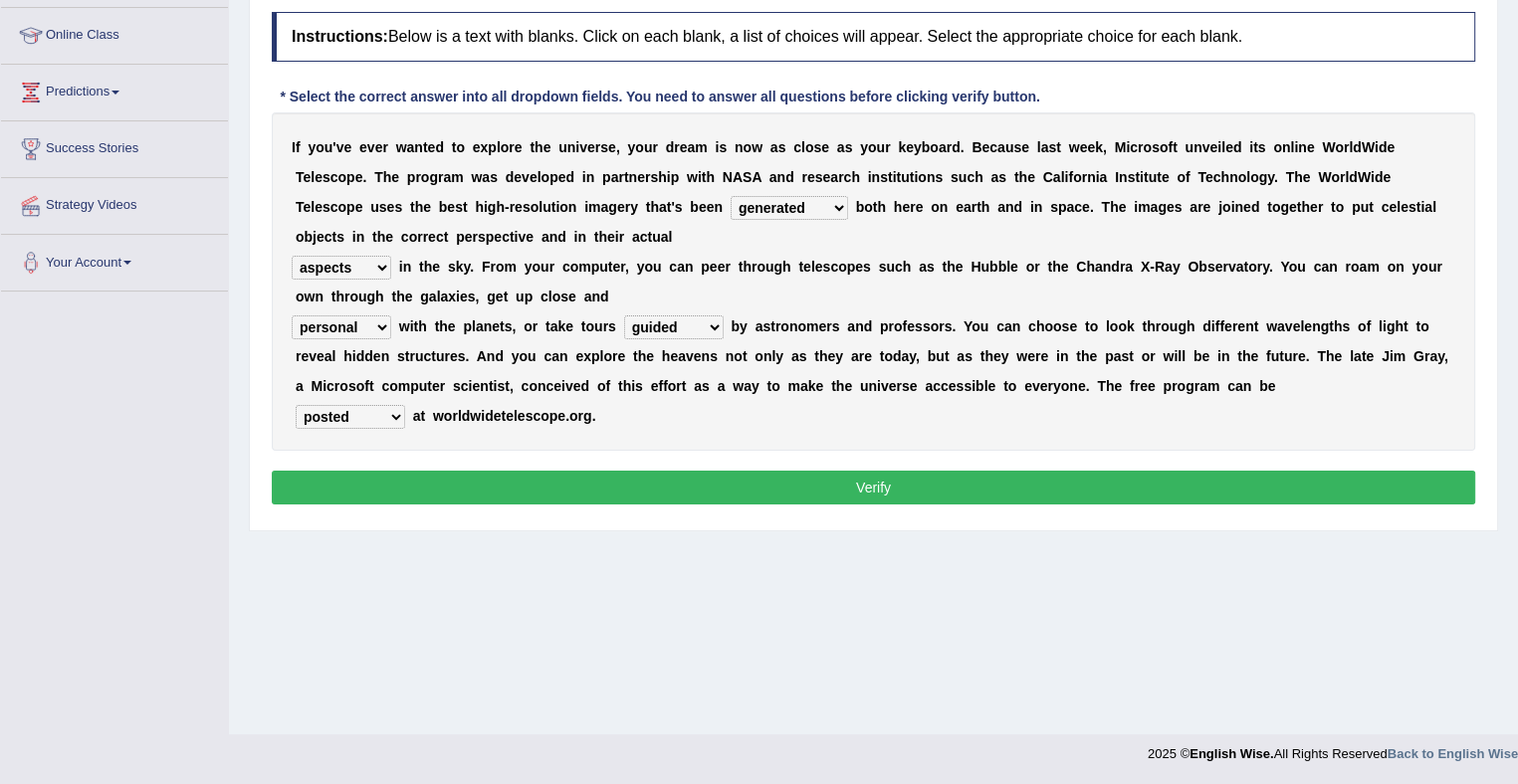 click on "Verify" at bounding box center (873, 488) 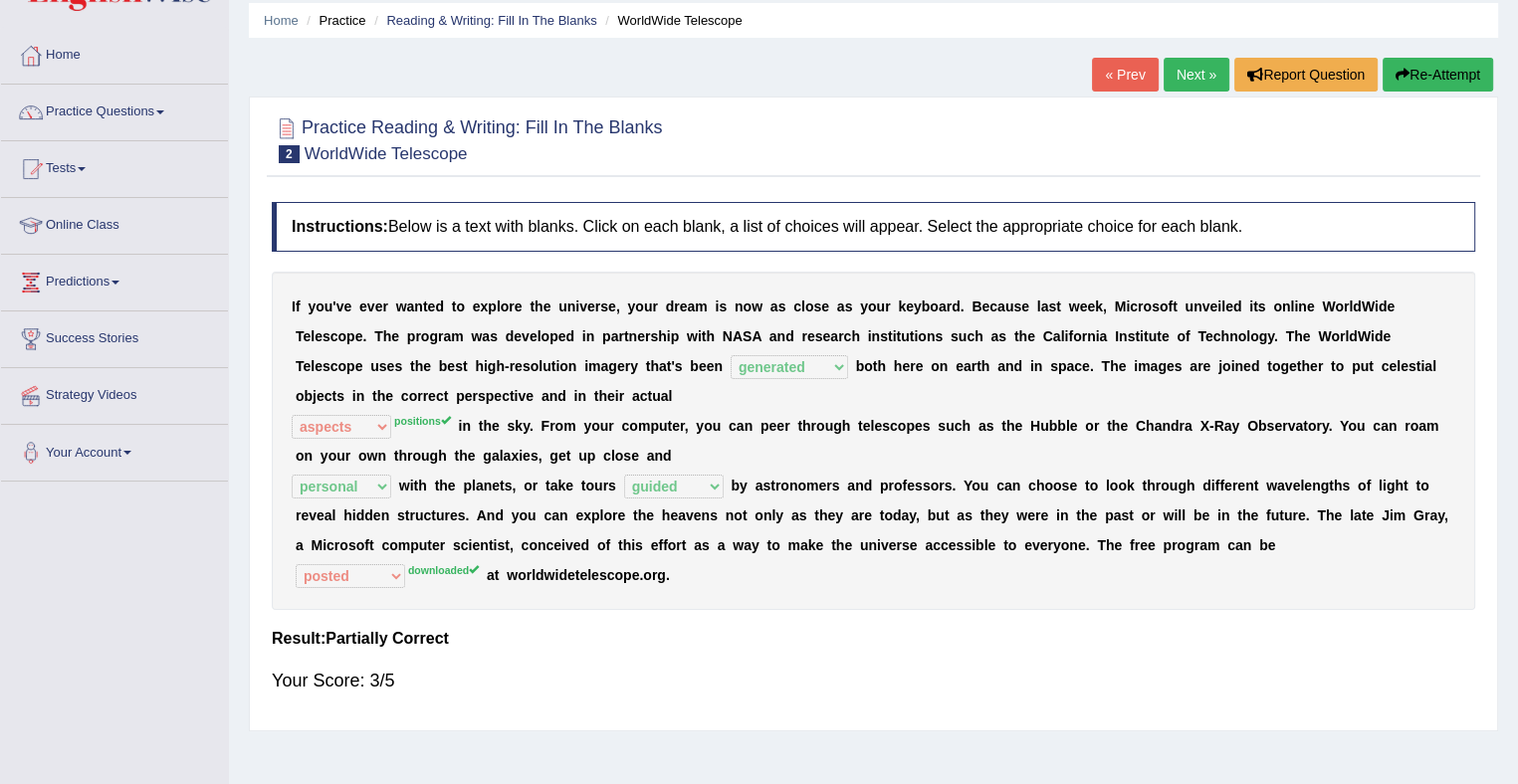 scroll, scrollTop: 0, scrollLeft: 0, axis: both 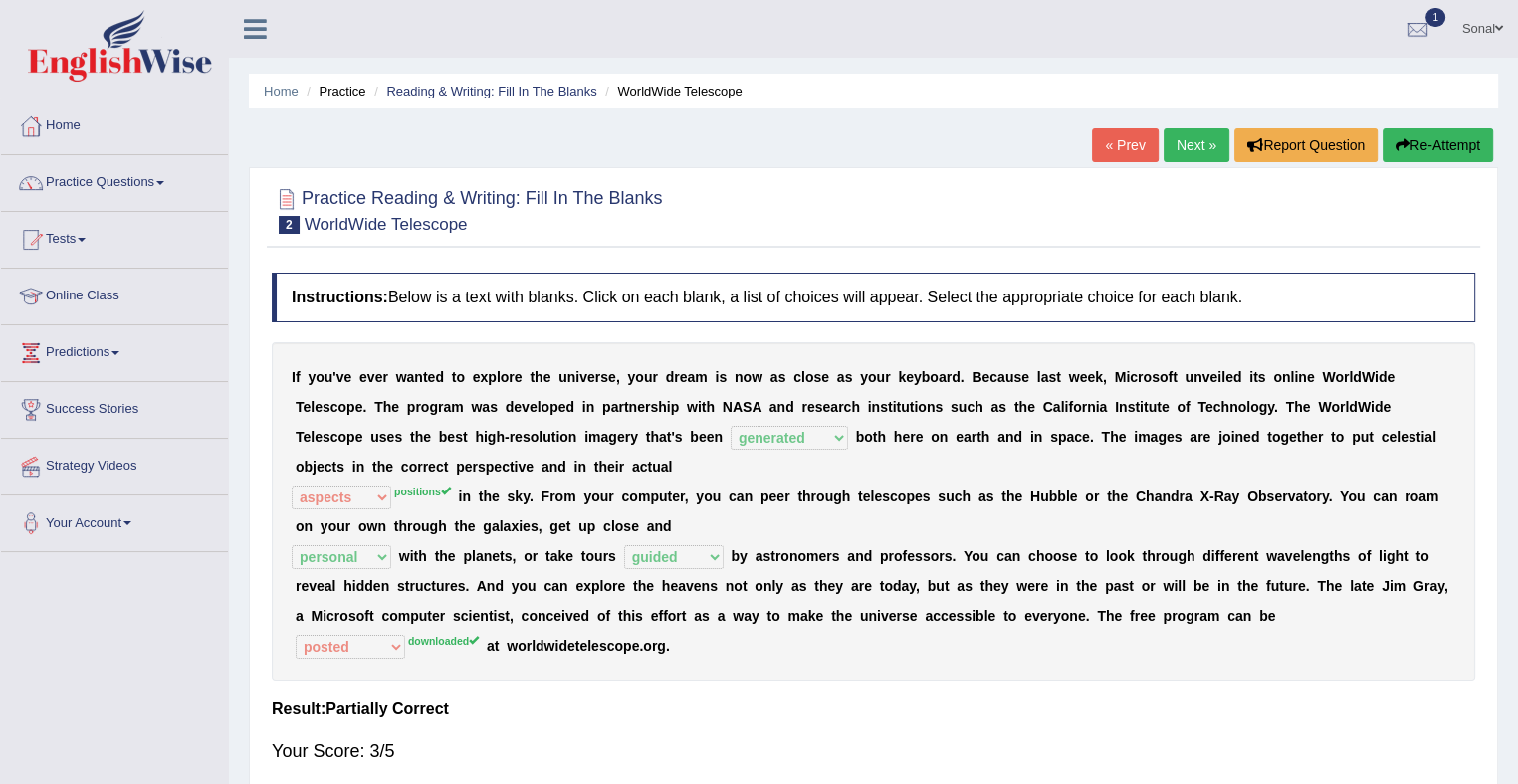click on "Next »" at bounding box center [1196, 145] 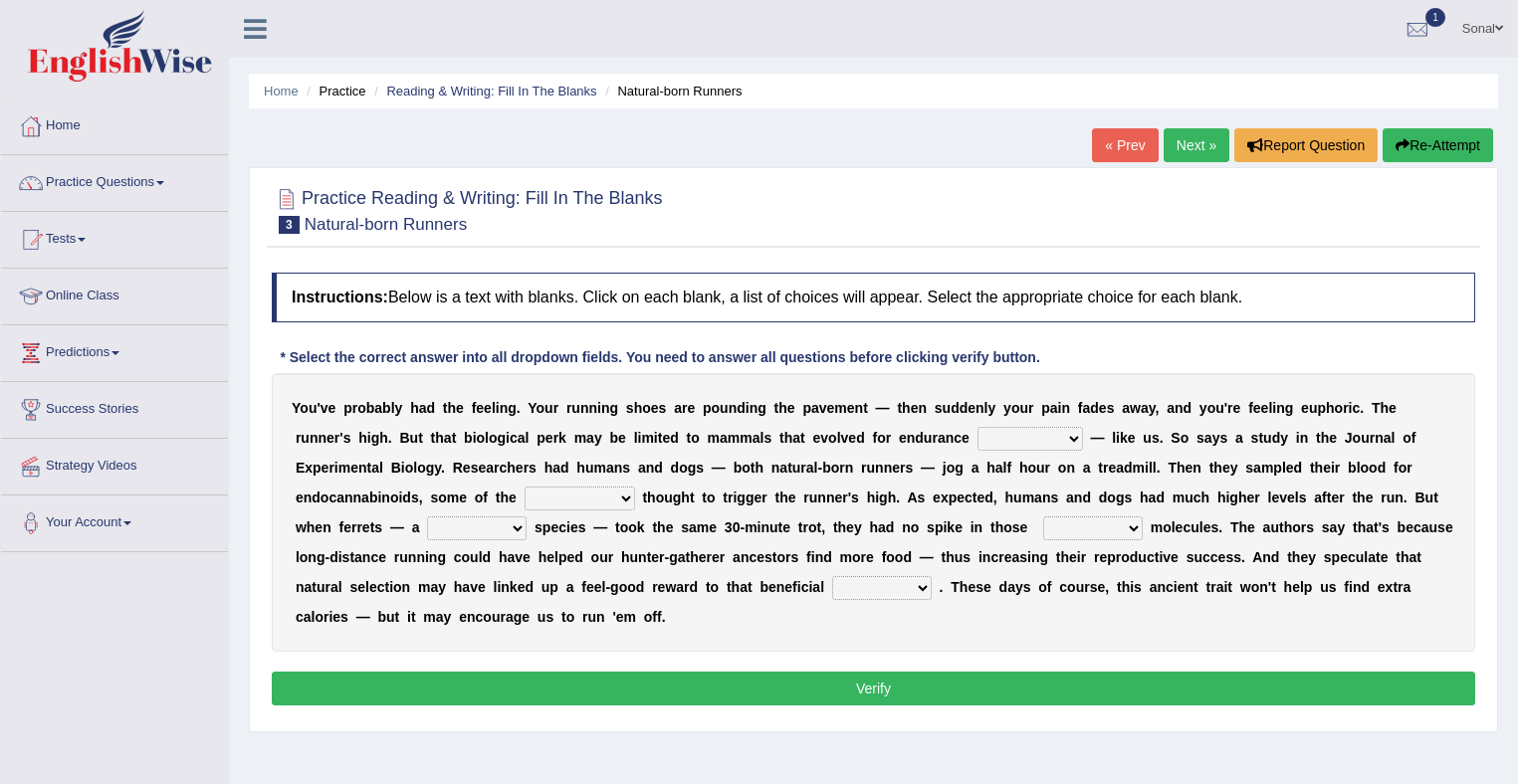 scroll, scrollTop: 0, scrollLeft: 0, axis: both 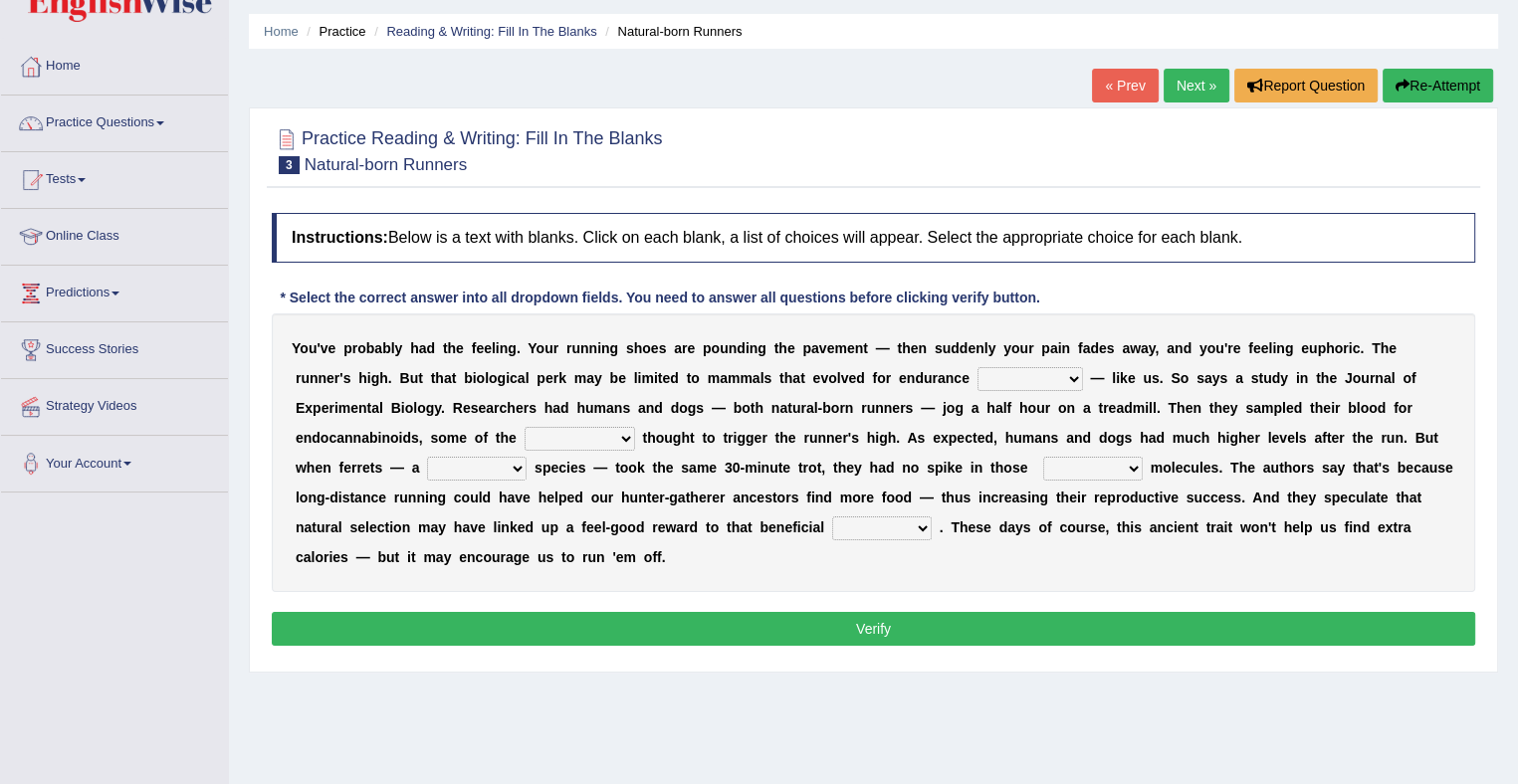 click on "dykes personalize classifies exercise" at bounding box center (1030, 379) 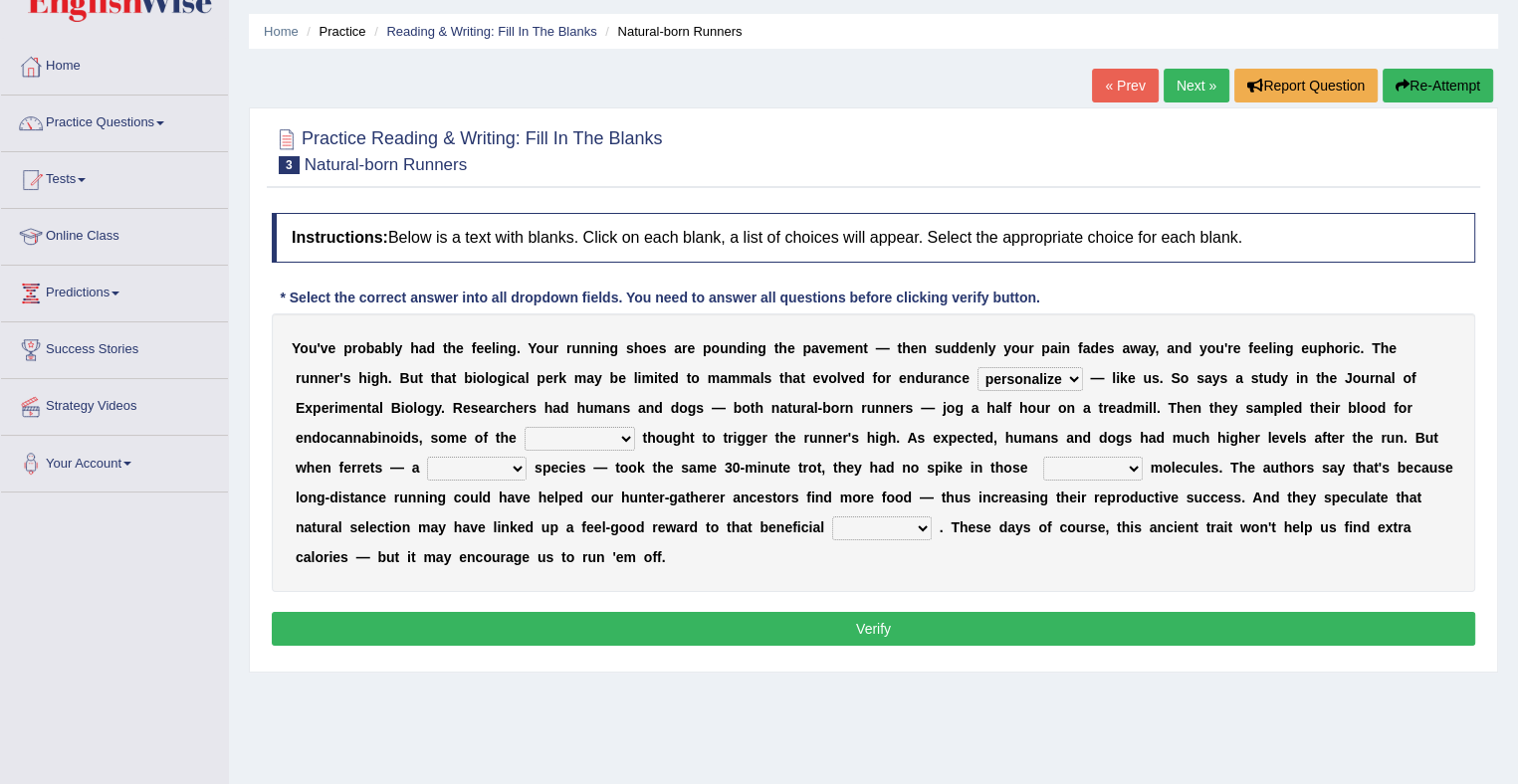 click on "dykes personalize classifies exercise" at bounding box center (1030, 379) 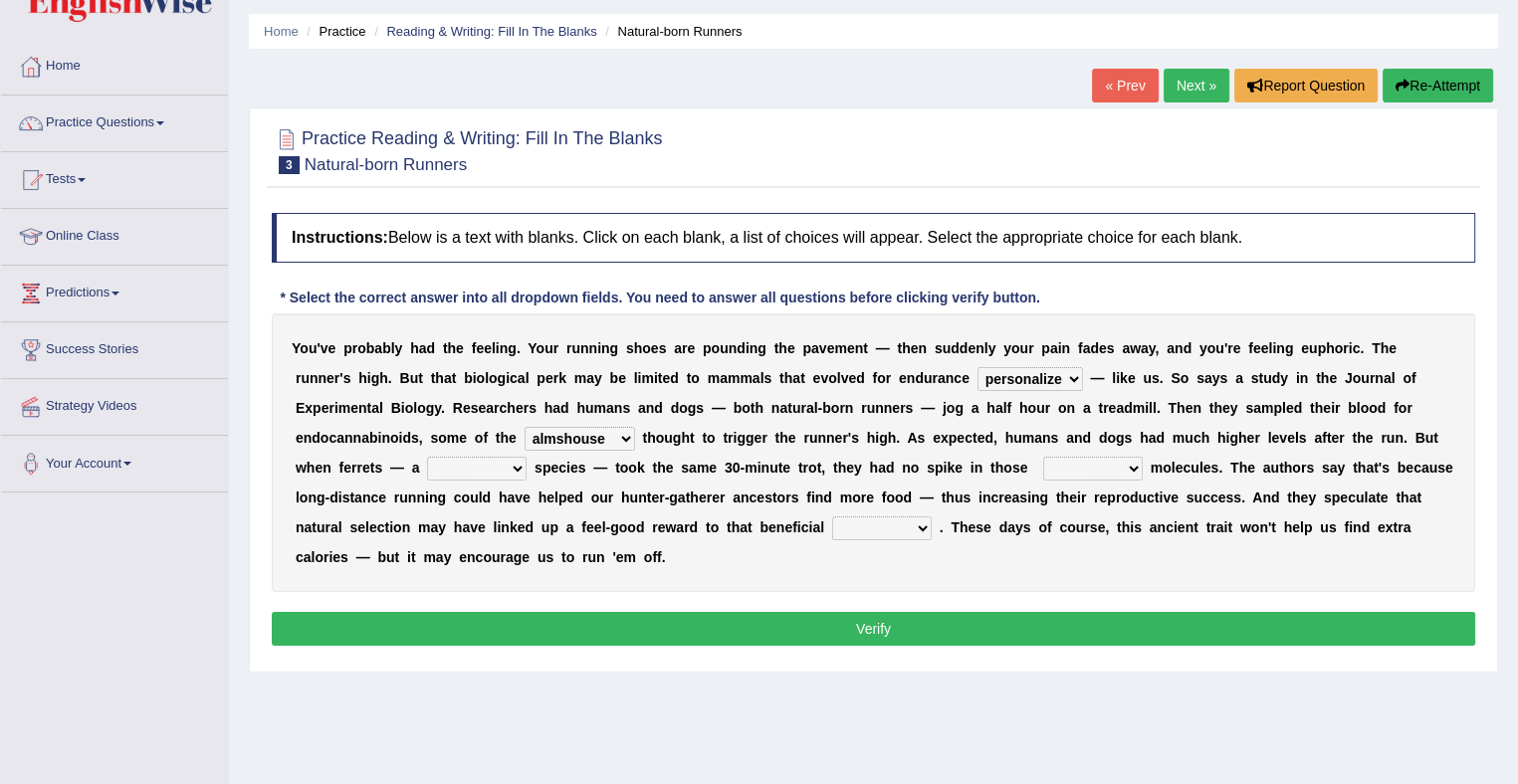 click on "almshouse turnarounds compounds foxhounds" at bounding box center [579, 439] 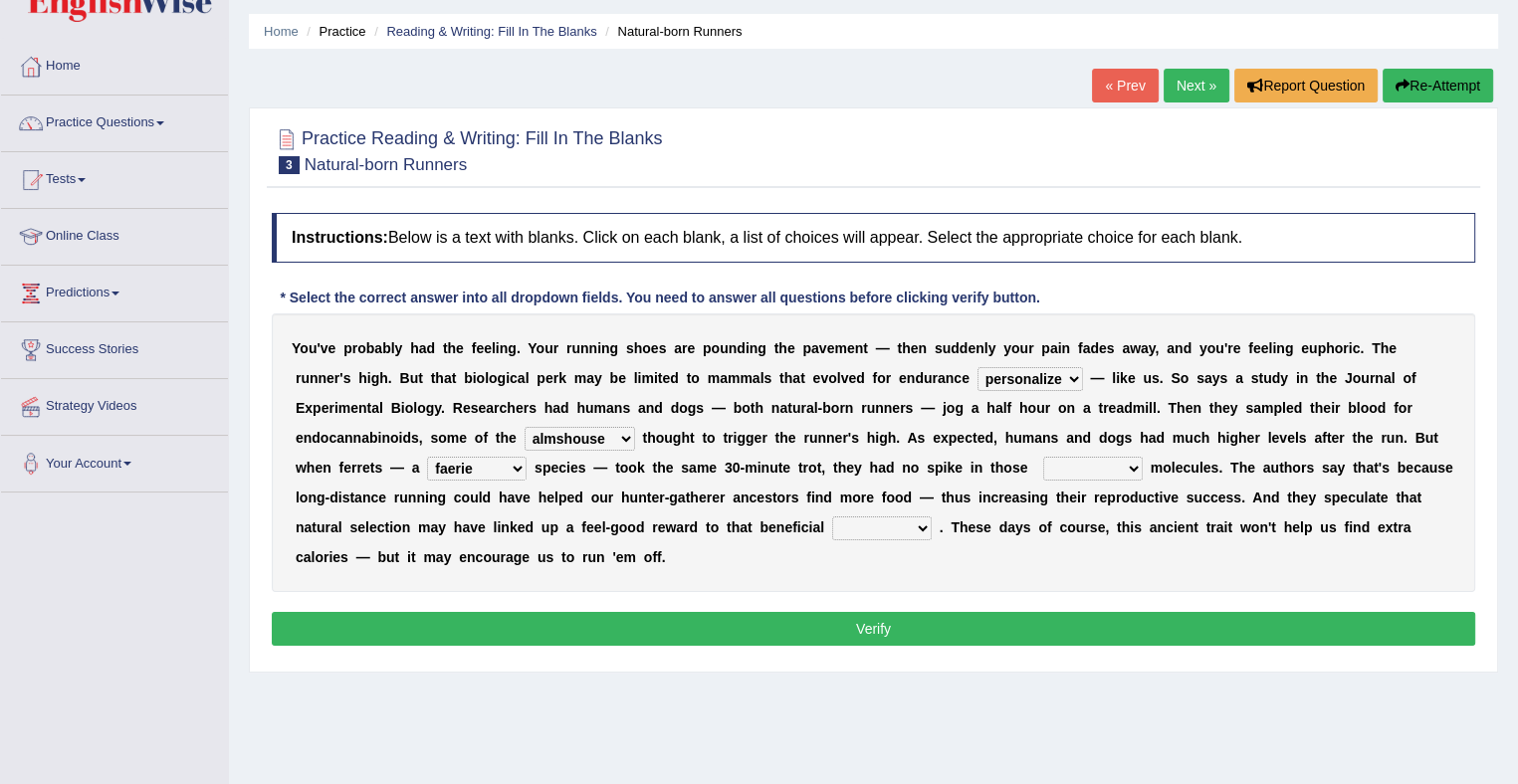 click on "groaned feel-good inchoate loaned" at bounding box center (1093, 469) 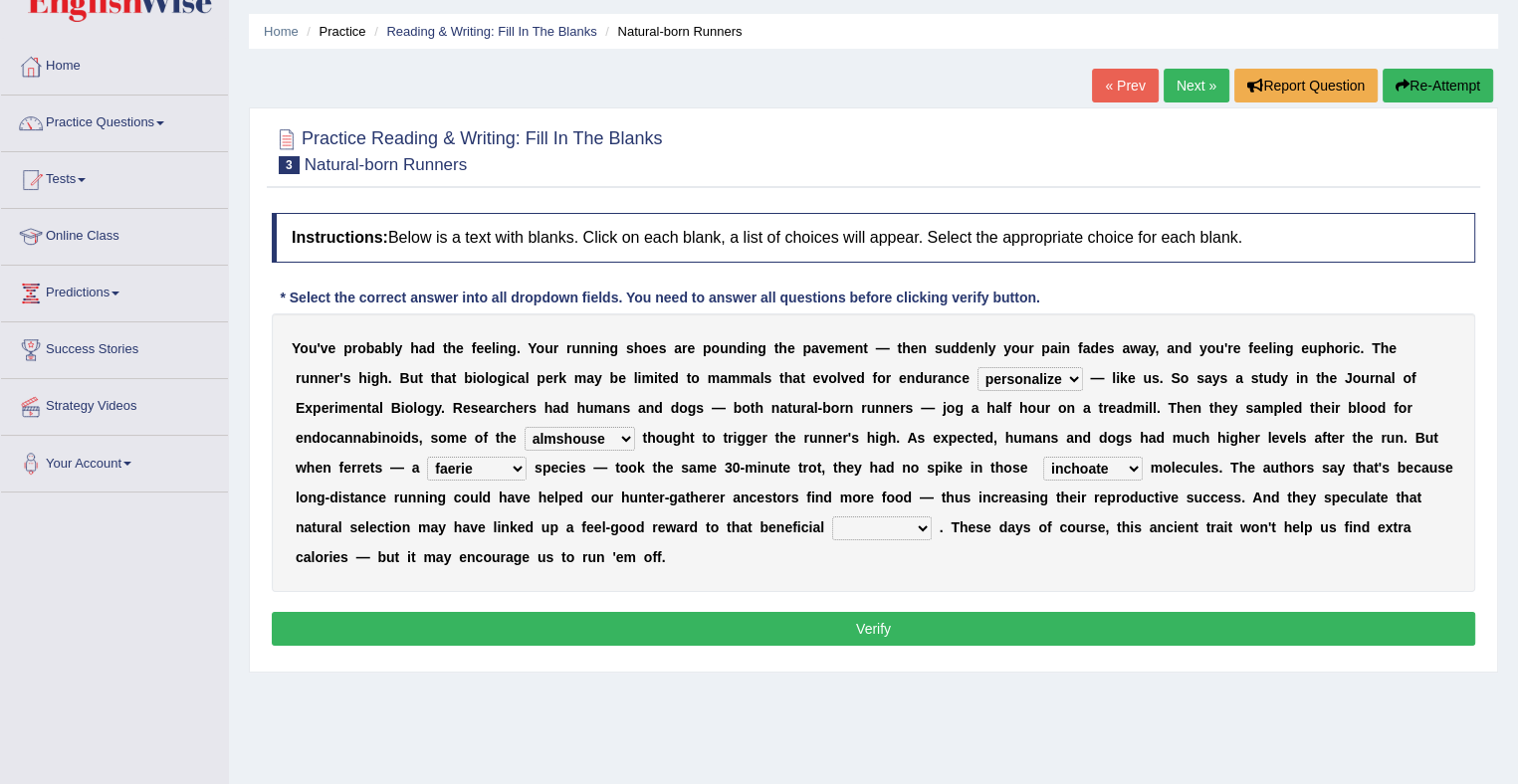 click on "wager exchanger behavior regulator" at bounding box center [882, 528] 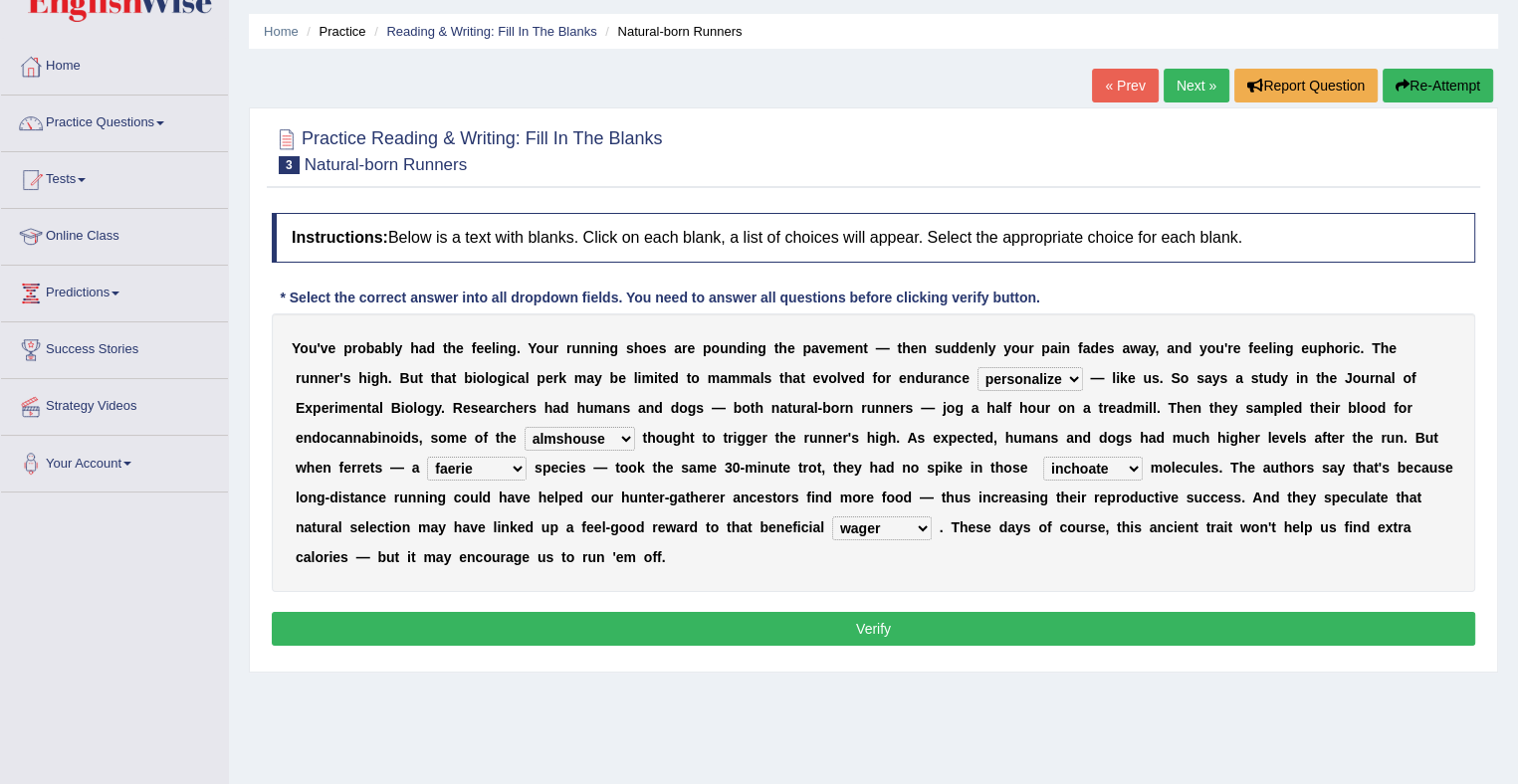 click on "wager exchanger behavior regulator" at bounding box center [882, 528] 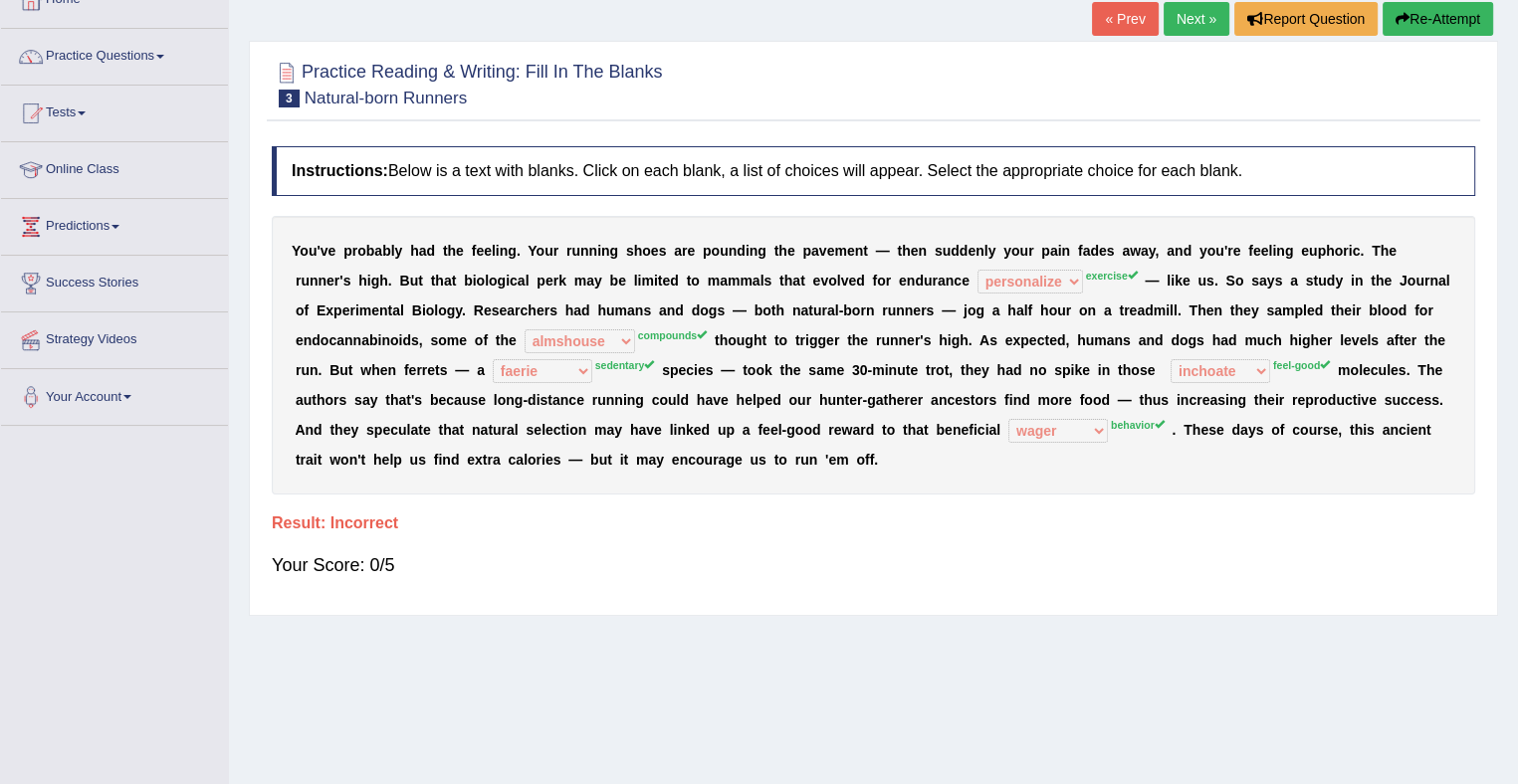 scroll, scrollTop: 33, scrollLeft: 0, axis: vertical 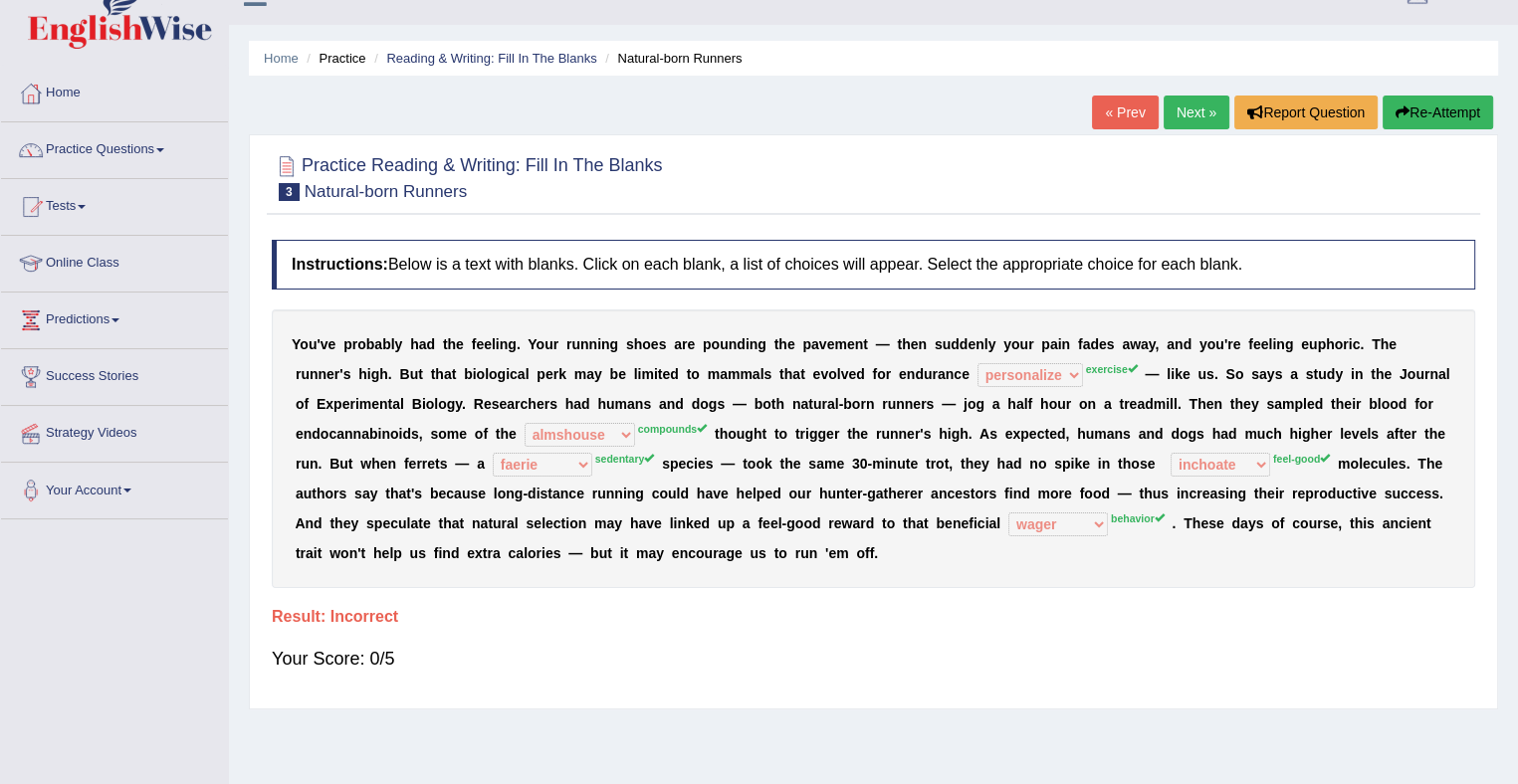 click on "Next »" at bounding box center [1196, 112] 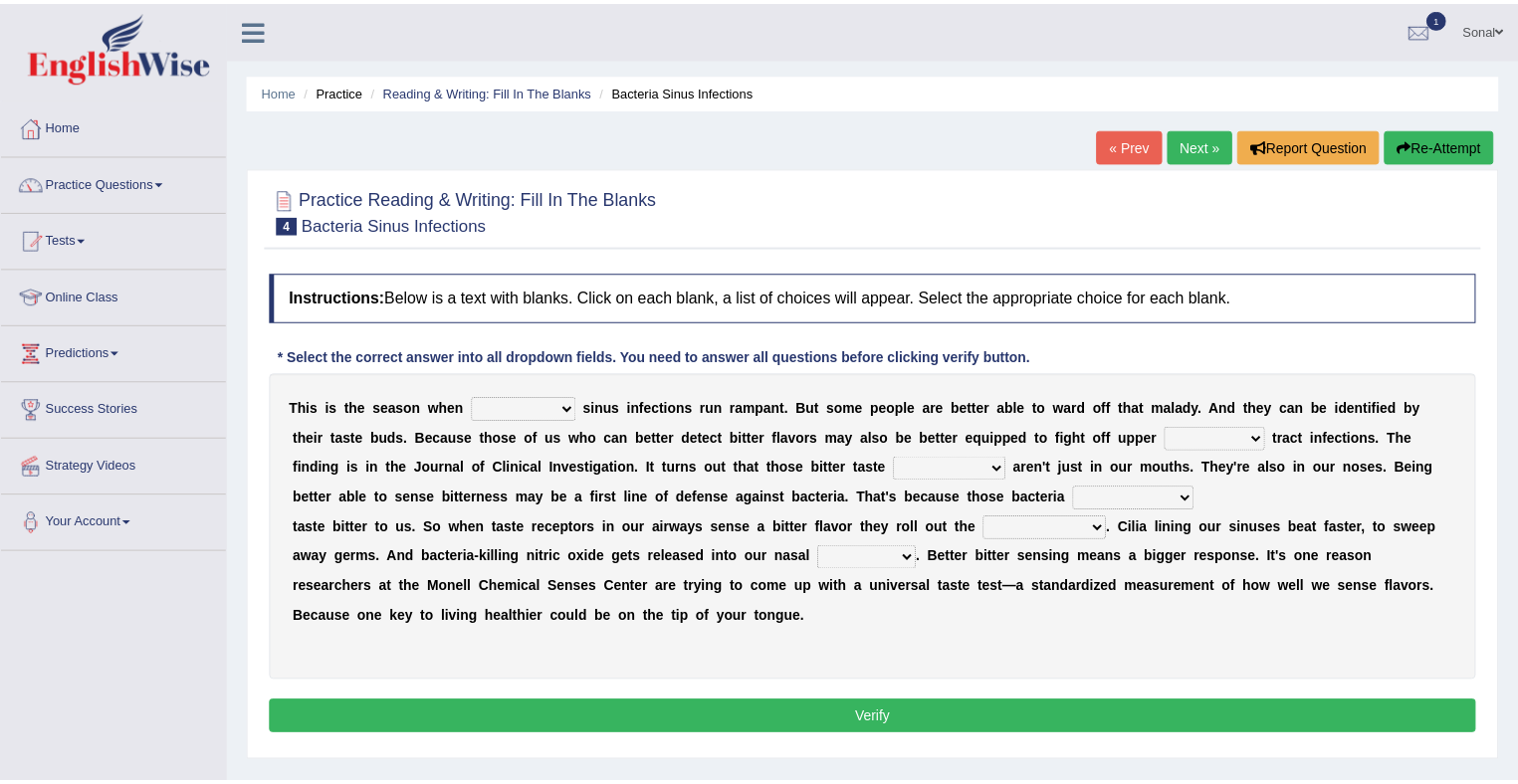 scroll, scrollTop: 0, scrollLeft: 0, axis: both 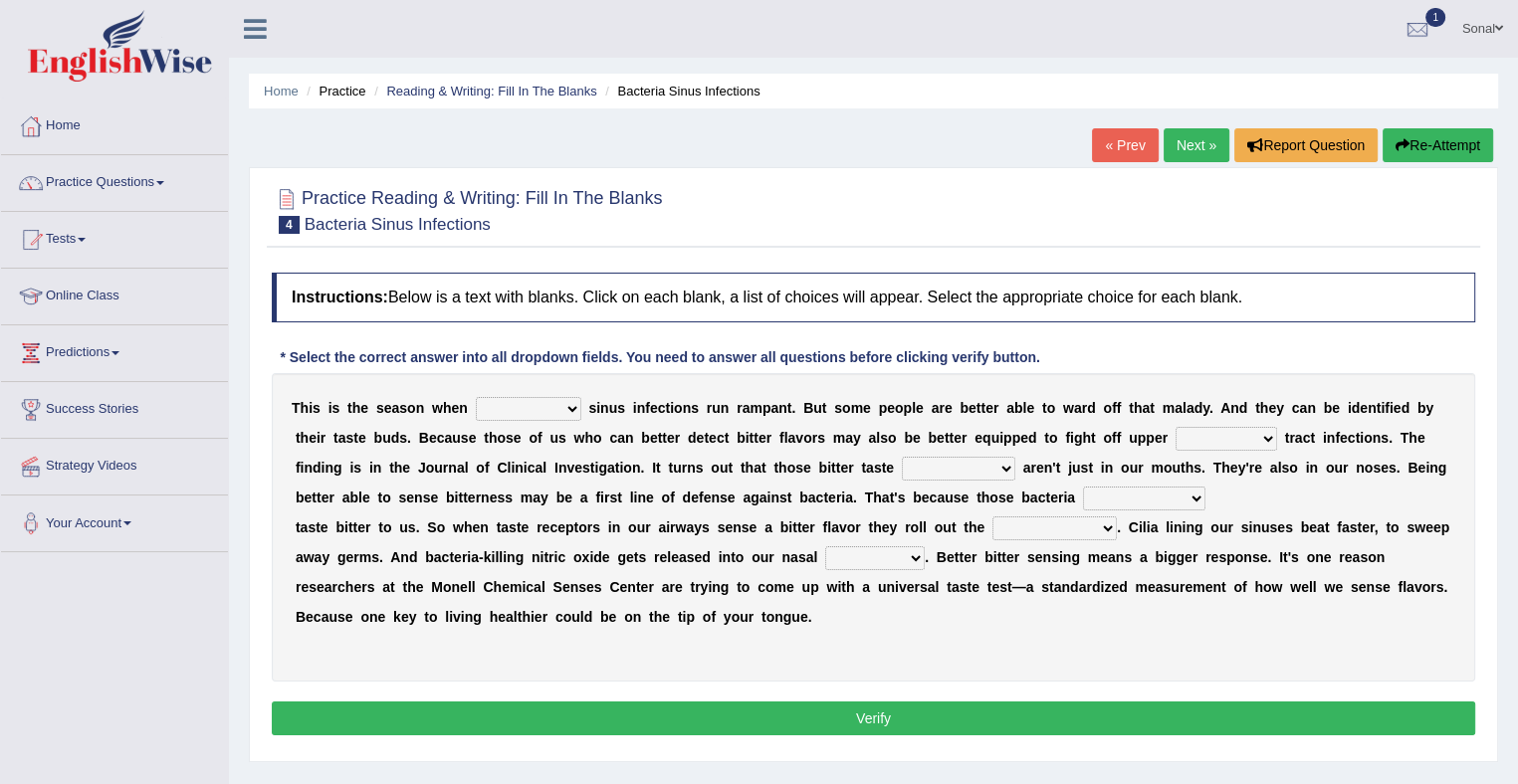 click on "conventicle atheist bacterial prissier" at bounding box center [529, 409] 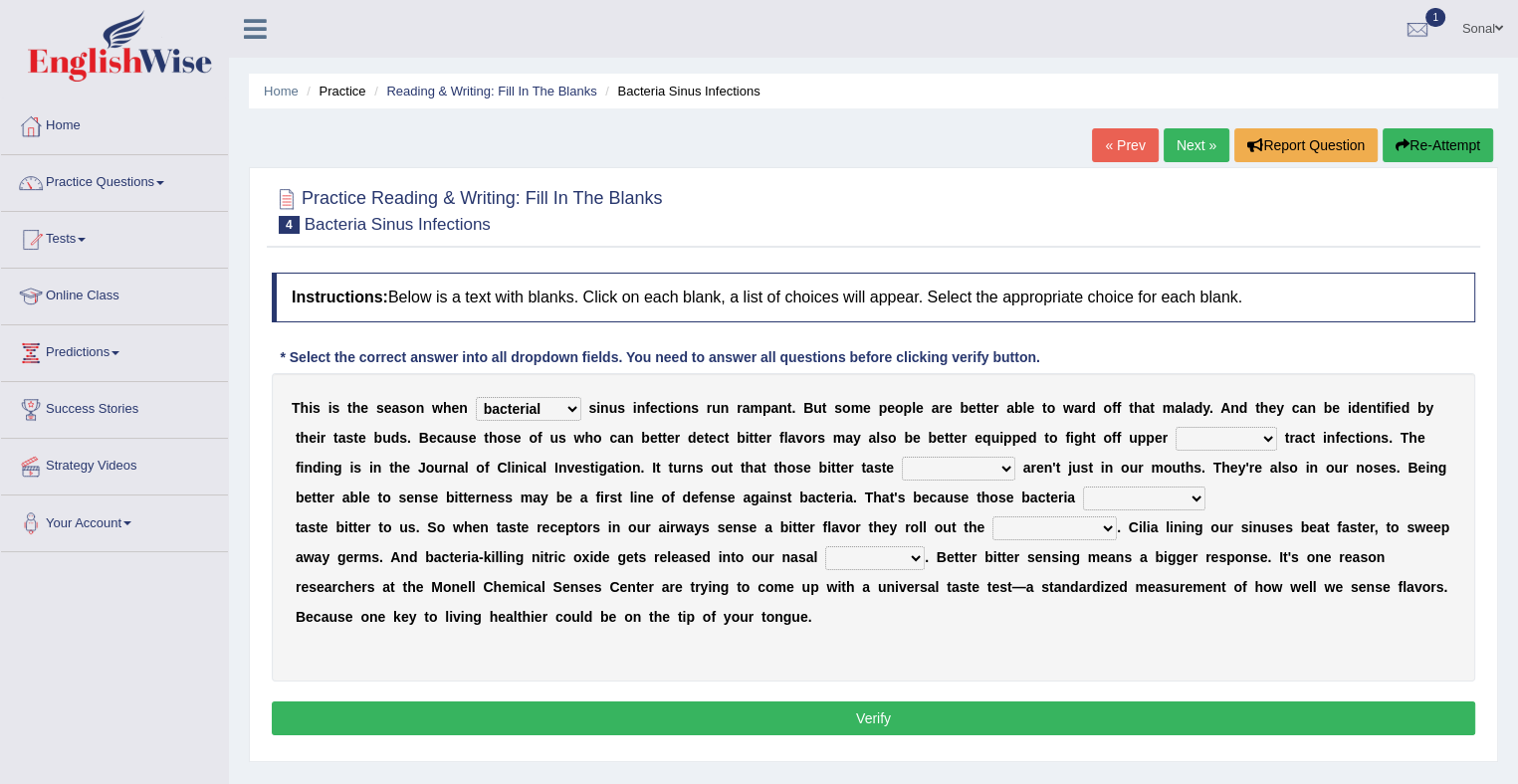 click on "conventicle atheist bacterial prissier" at bounding box center (529, 409) 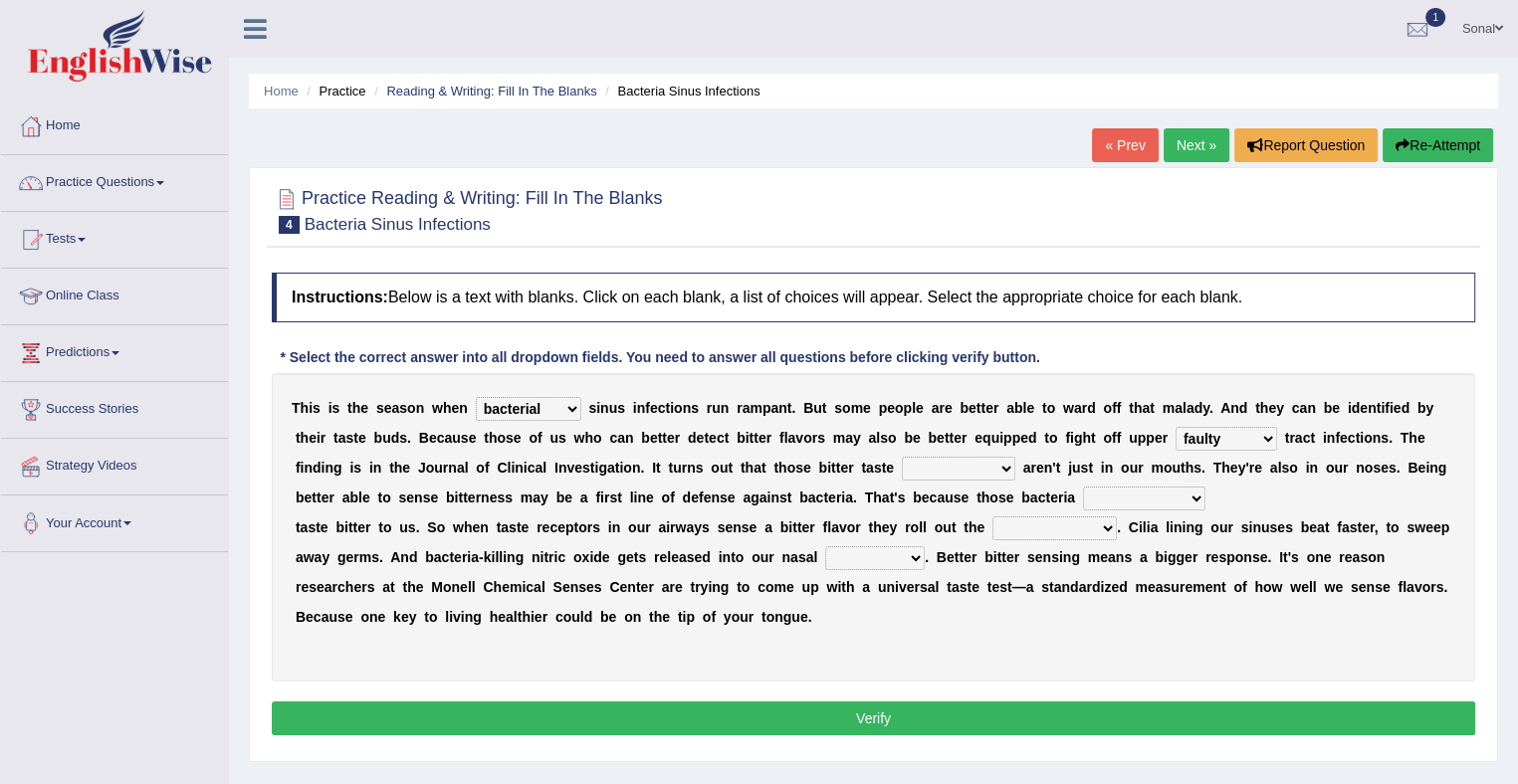 click on "depressions dinners submissions receptors" at bounding box center [959, 469] 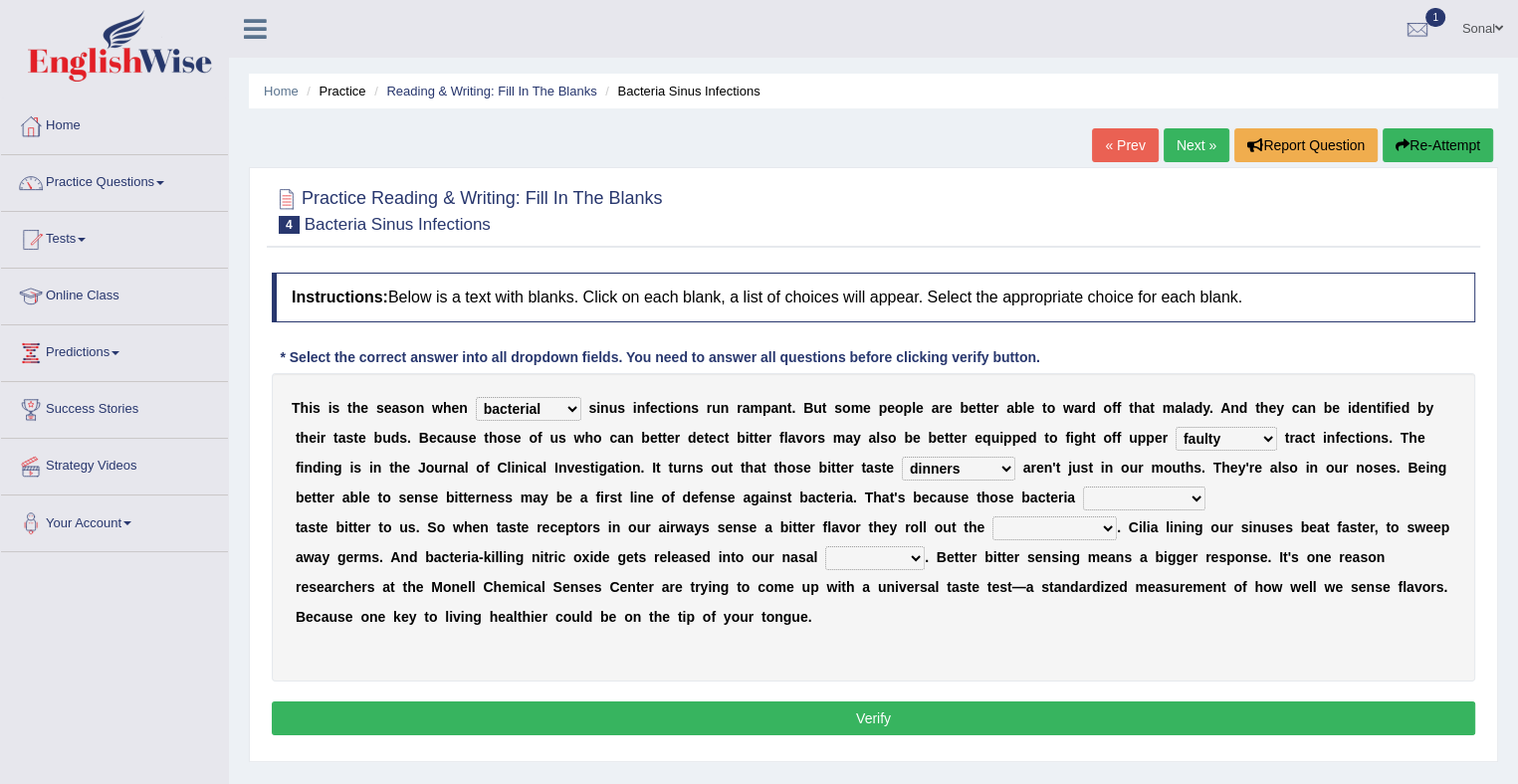 click on "purposelessly actually diagonally providently" at bounding box center (1144, 498) 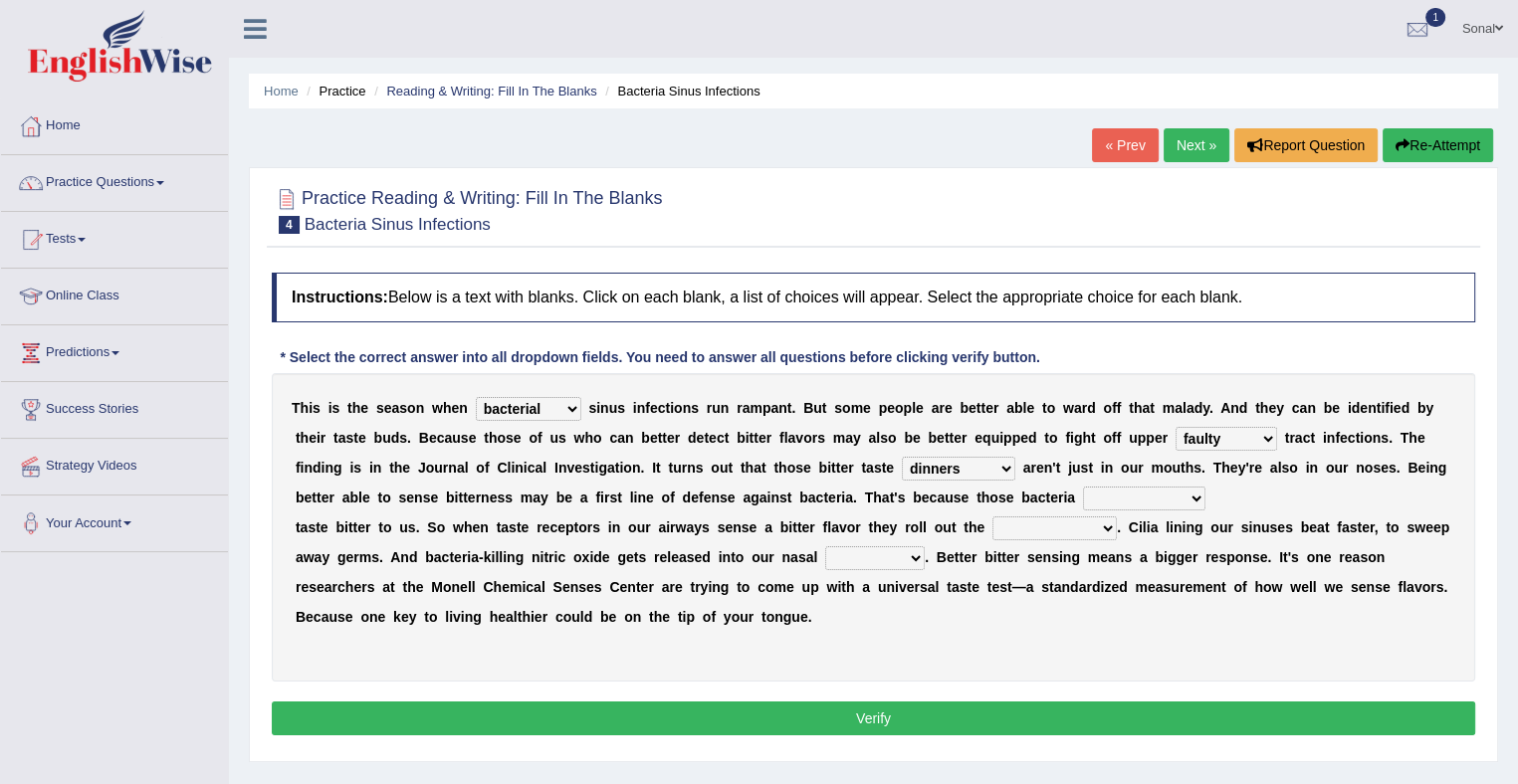 select on "providently" 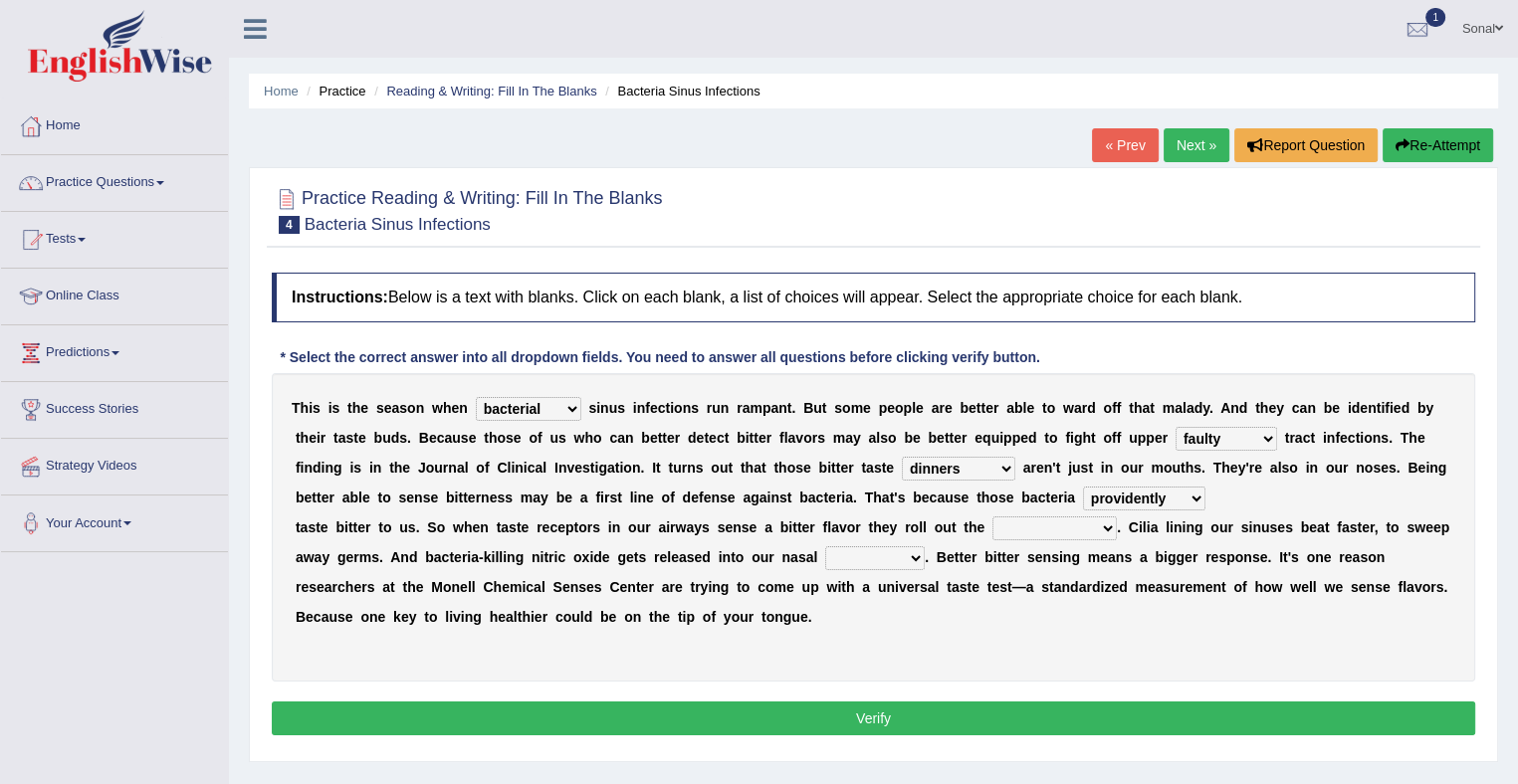 click on "purposelessly actually diagonally providently" at bounding box center [1144, 498] 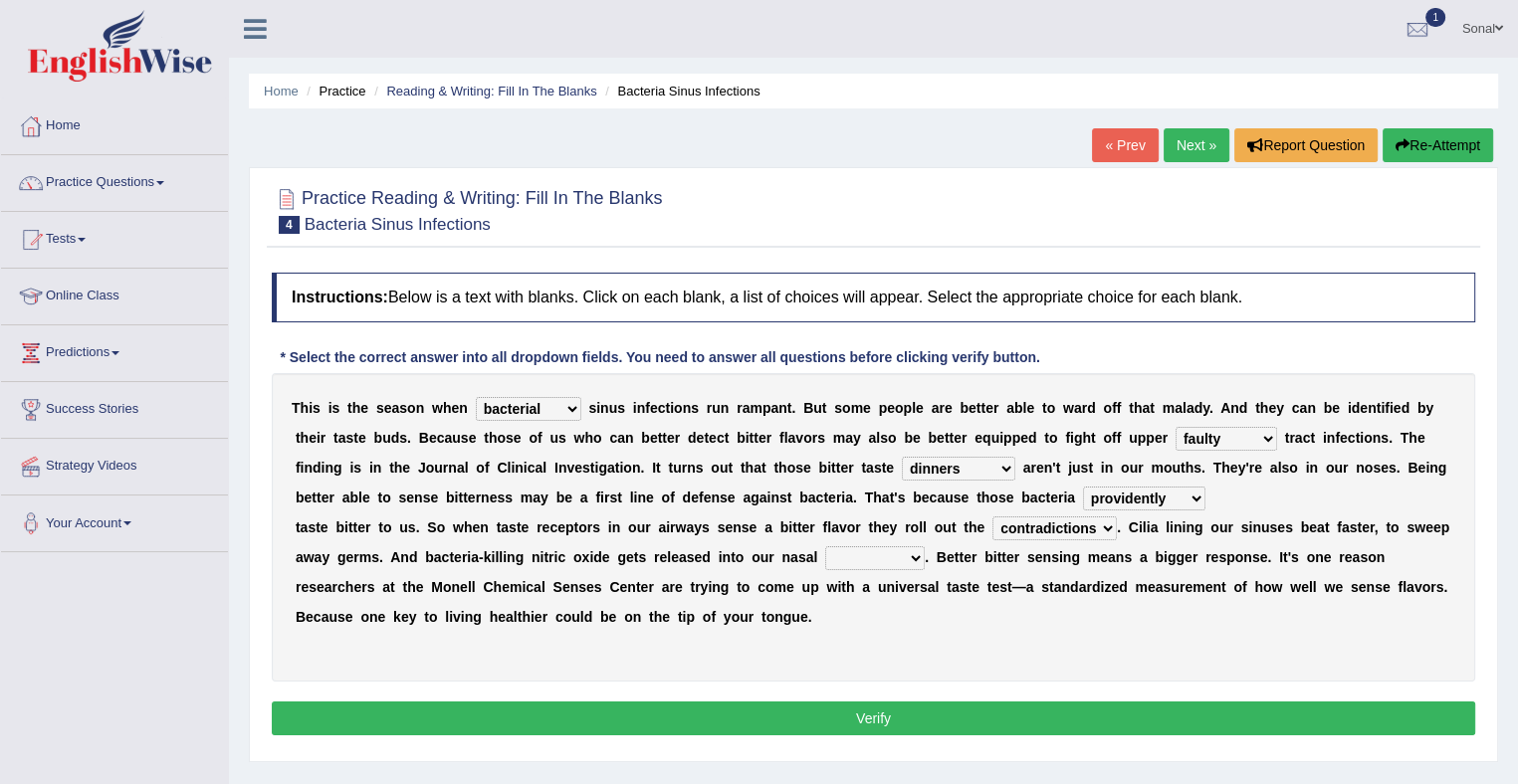 click on "defenses contradictions chestnuts pelvis" at bounding box center (1054, 528) 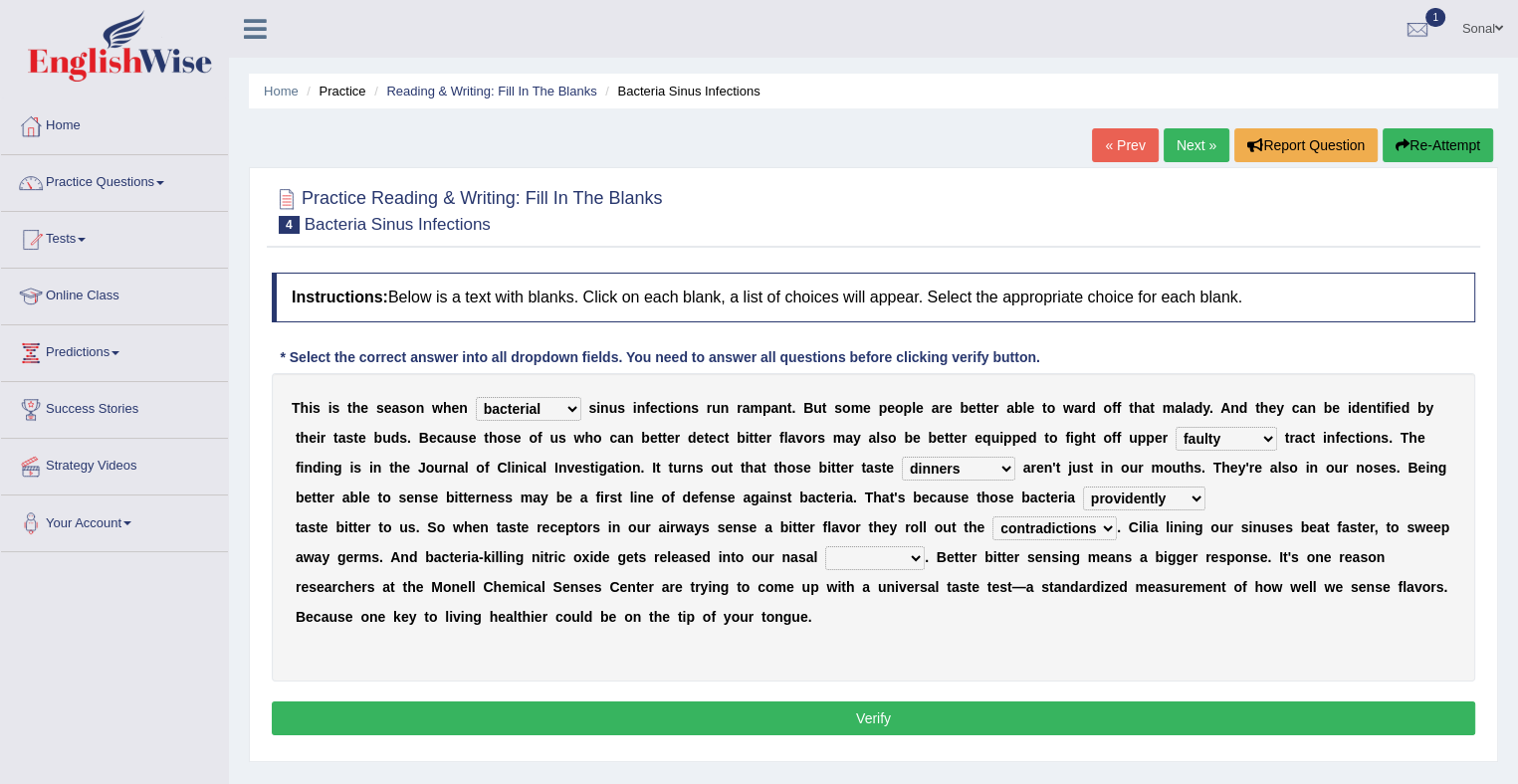 click on "causalities localities infirmities cavities" at bounding box center [875, 558] 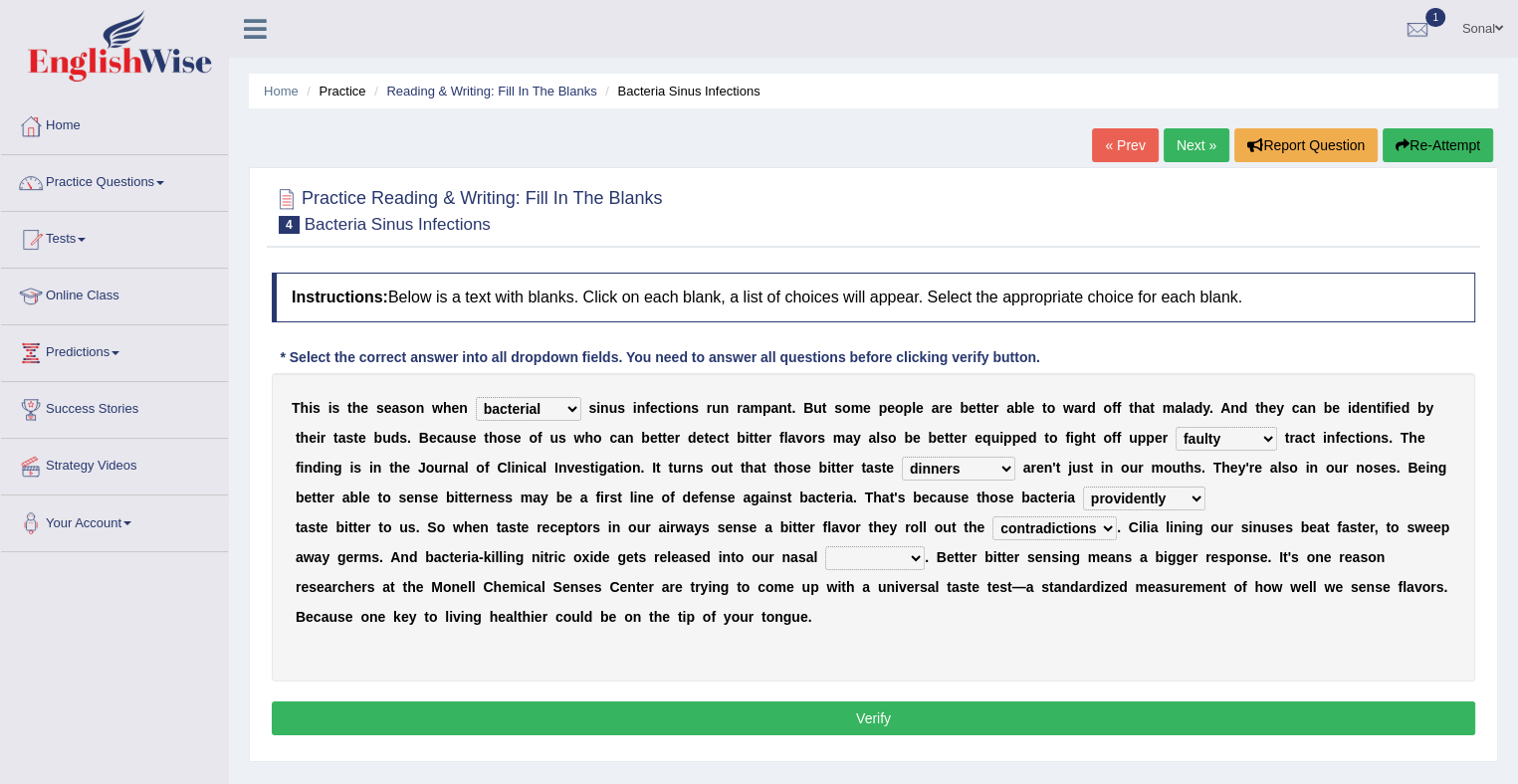 select on "causalities" 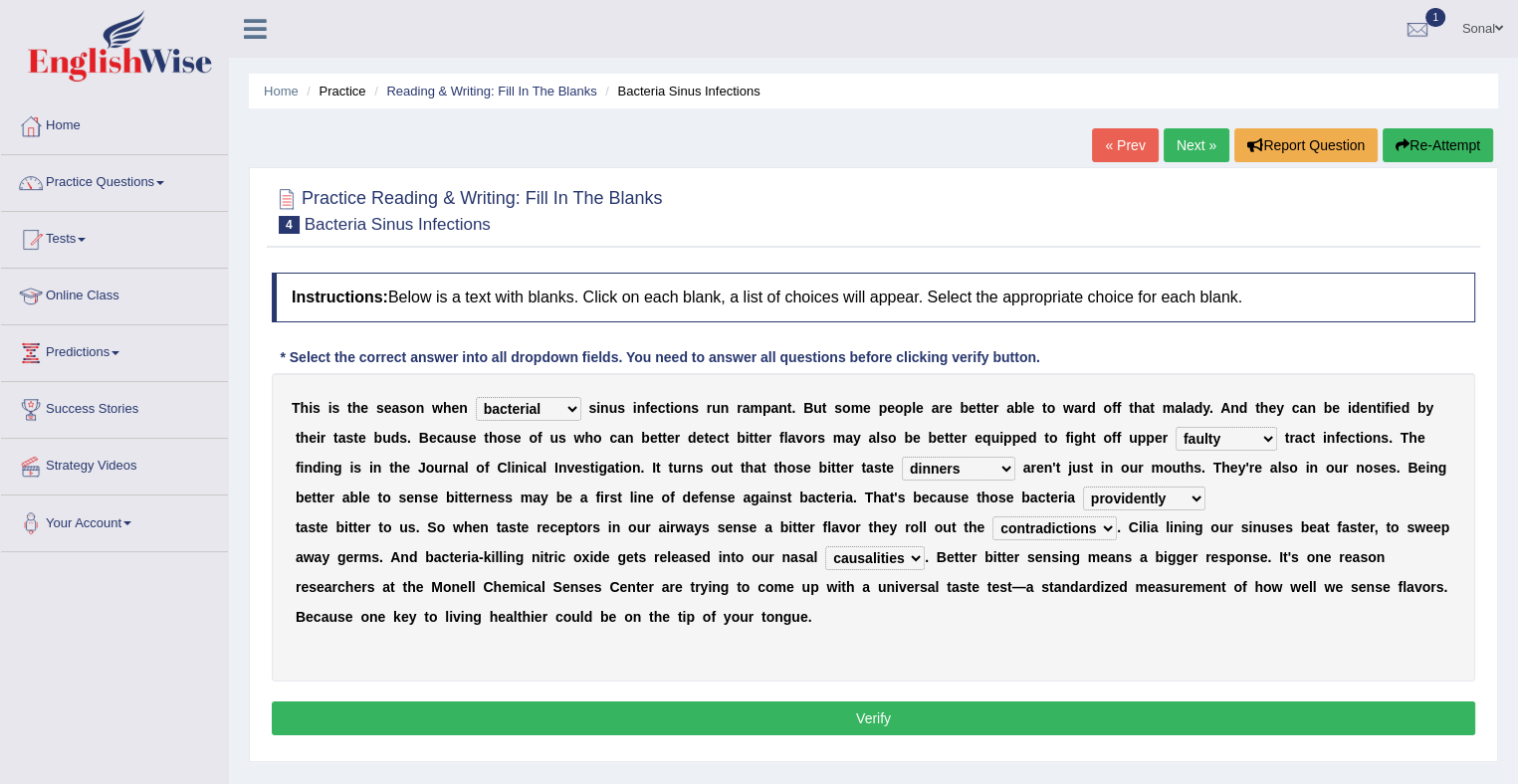 click on "T h i s    i s    t h e    s e a s o n    w h e n    conventicle atheist bacterial prissier    s i n u s    i n f e c t i o n s    r u n    r a m p a n t .    B u t    s o m e    p e o p l e    a r e    b e t t e r    a b l e    t o    w a r d    o f f    t h a t    m a l a d y .    A n d    t h e y    c a n    b e    i d e n t i f i e d    b y    t h e i r    t a s t e    b u d s .    B e c a u s e    t h o s e    o f    u s    w h o    c a n    b e t t e r    d e t e c t    b i t t e r    f l a v o r s    m a y    a l s o    b e    b e t t e r    e q u i p p e d    t o    f i g h t    o f f    u p p e r    faulty respiratory togae gawky    t r a c t    i n f e c t i o n s .    T h e    f i n d i n g    i s    i n    t h e    J o u r n a l    o f    C l i n i c a l    I n v e s t i g a t i o n .    I t    t u r n s    o u t    t h a t    t h o s e    b i t t e r    t a s t e    depressions dinners submissions receptors    a r e n ' t    j" at bounding box center (873, 527) 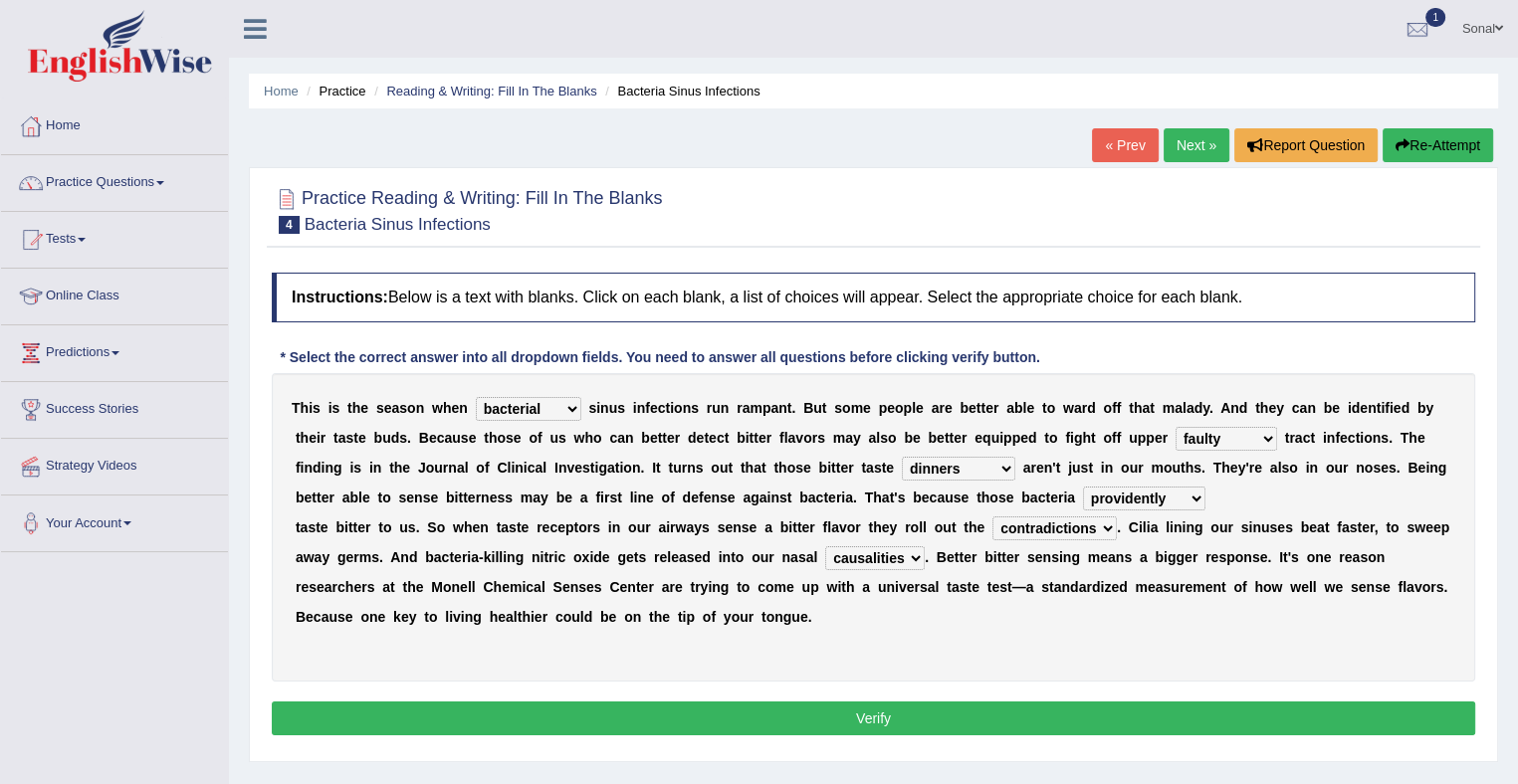 click on "Verify" at bounding box center (873, 718) 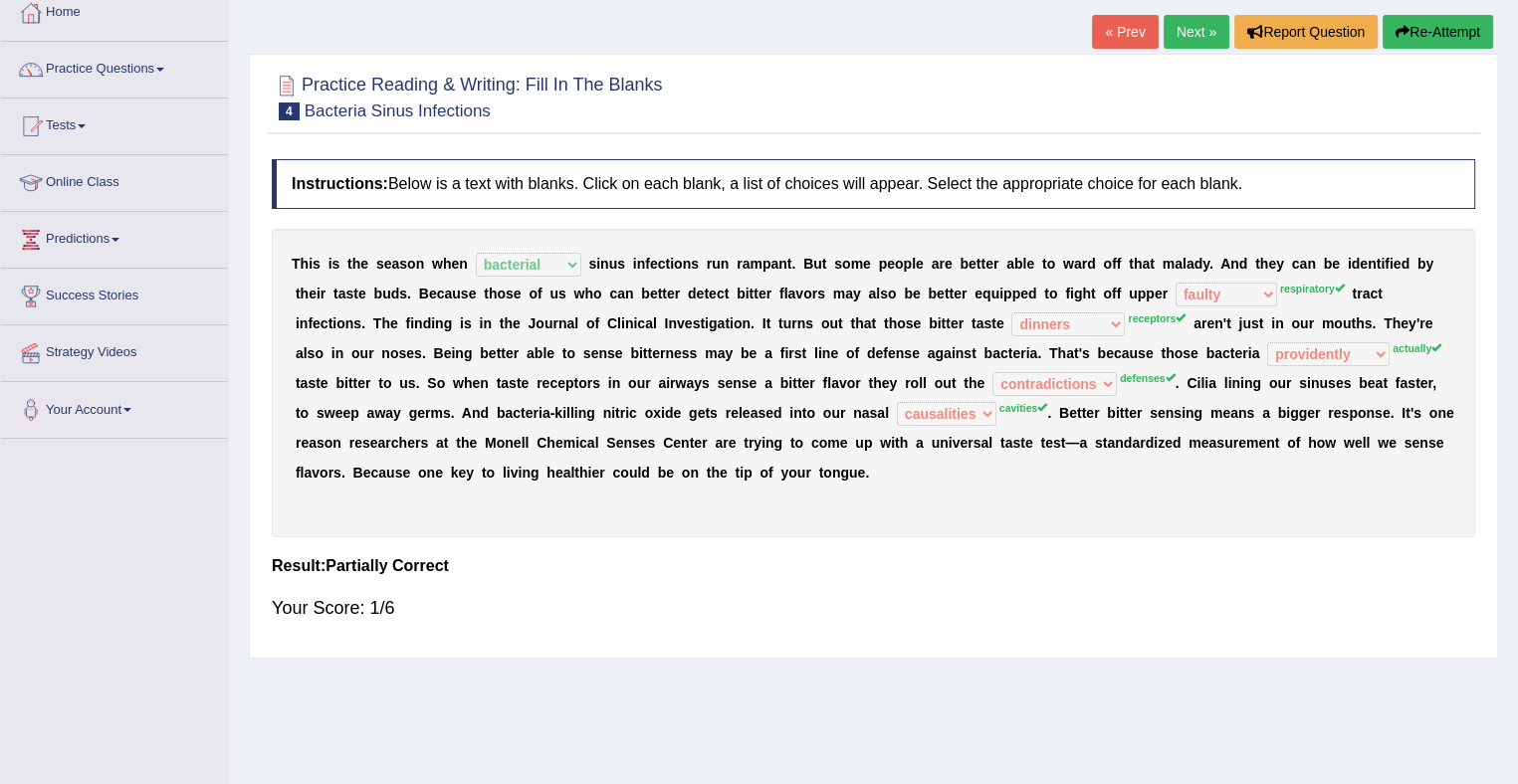 scroll, scrollTop: 0, scrollLeft: 0, axis: both 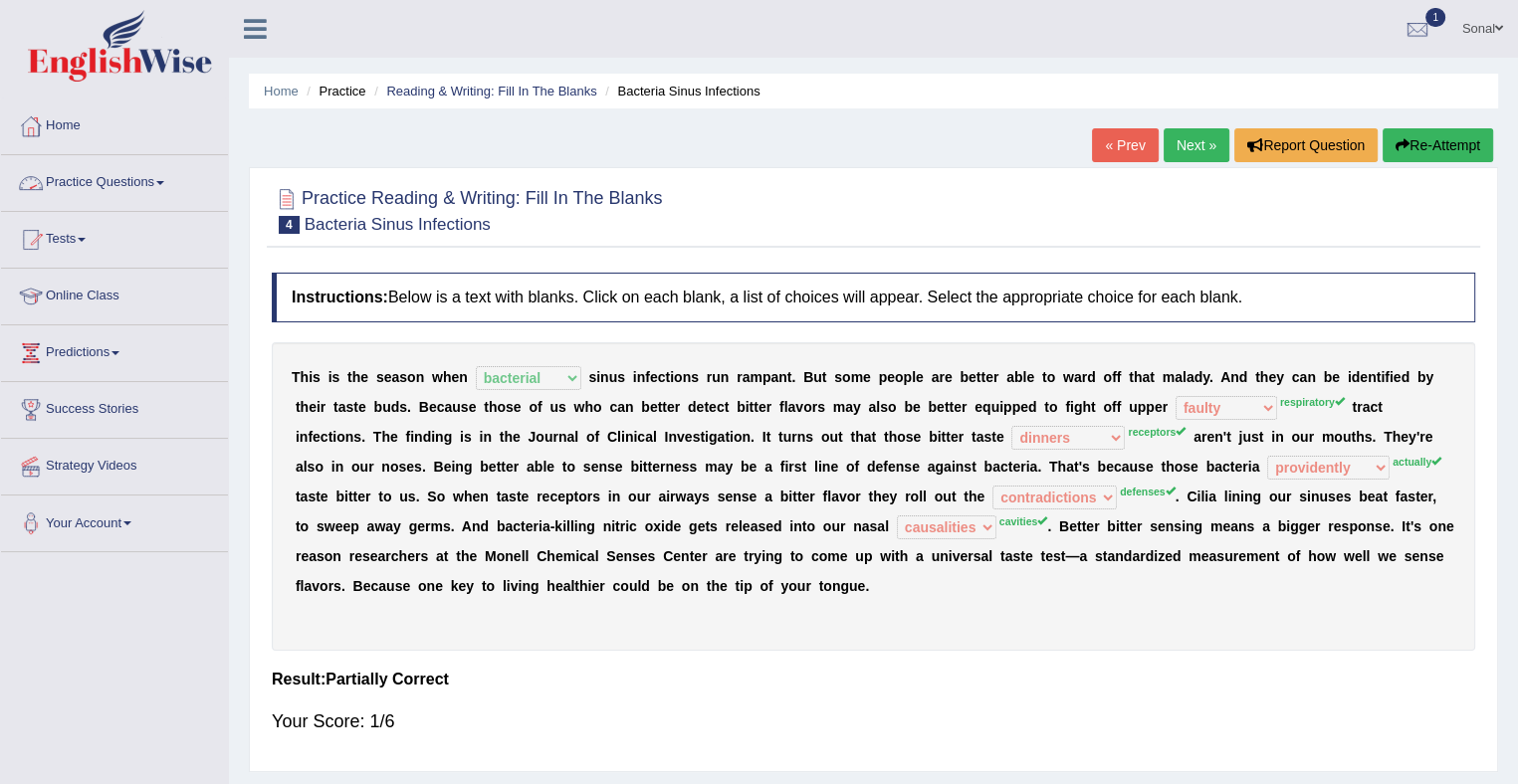 click on "Practice Questions" at bounding box center [114, 180] 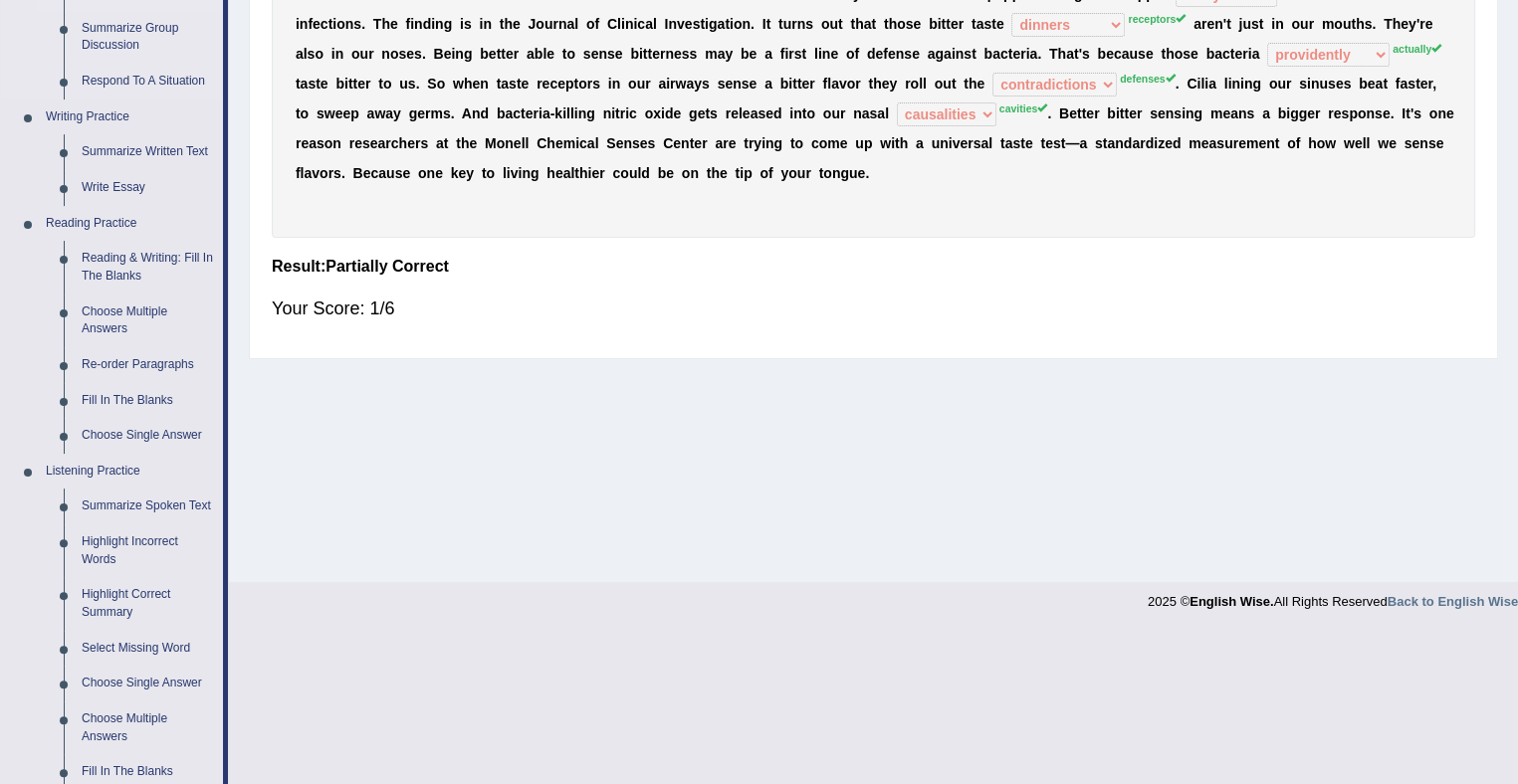 scroll, scrollTop: 414, scrollLeft: 0, axis: vertical 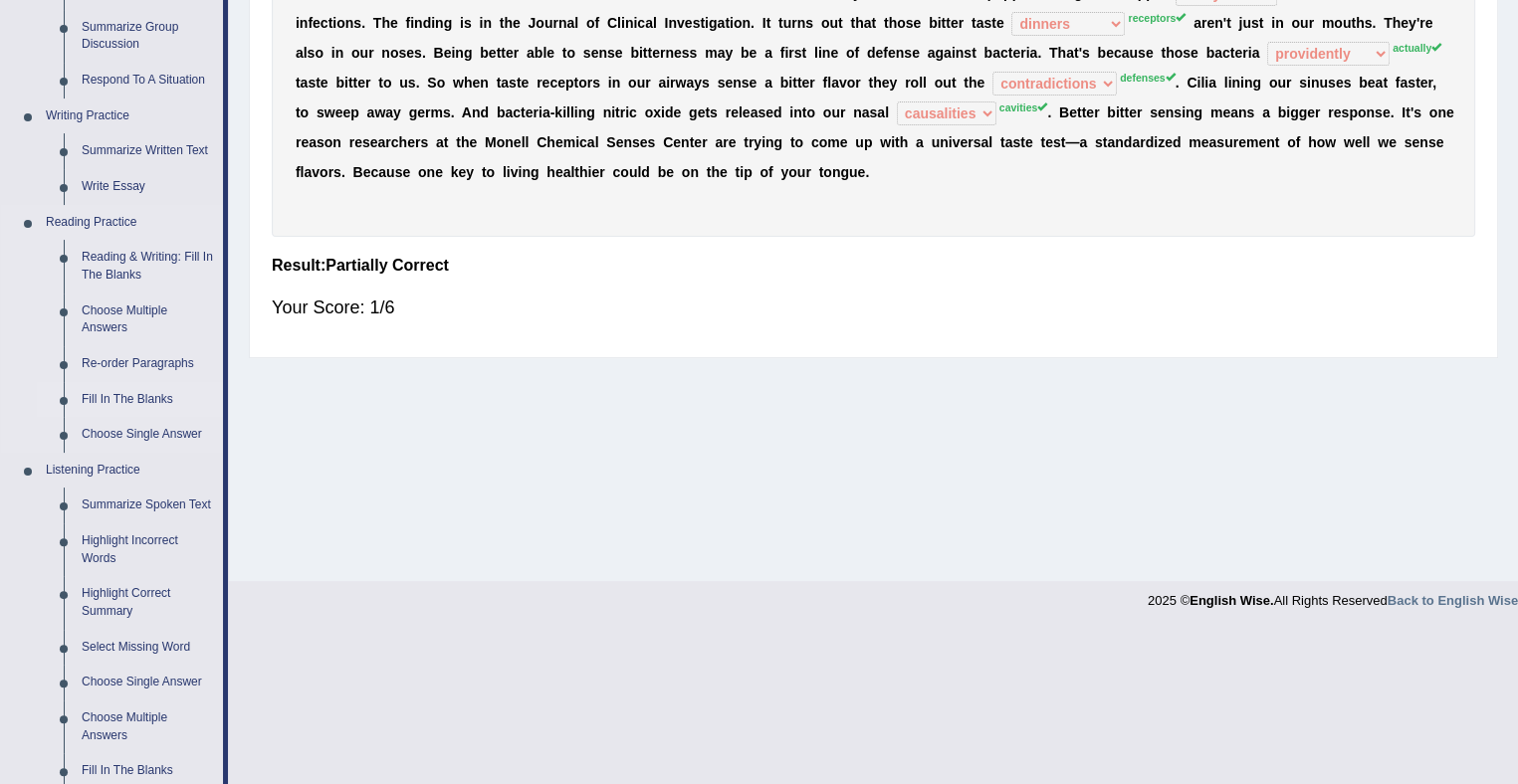 click on "Fill In The Blanks" at bounding box center (147, 400) 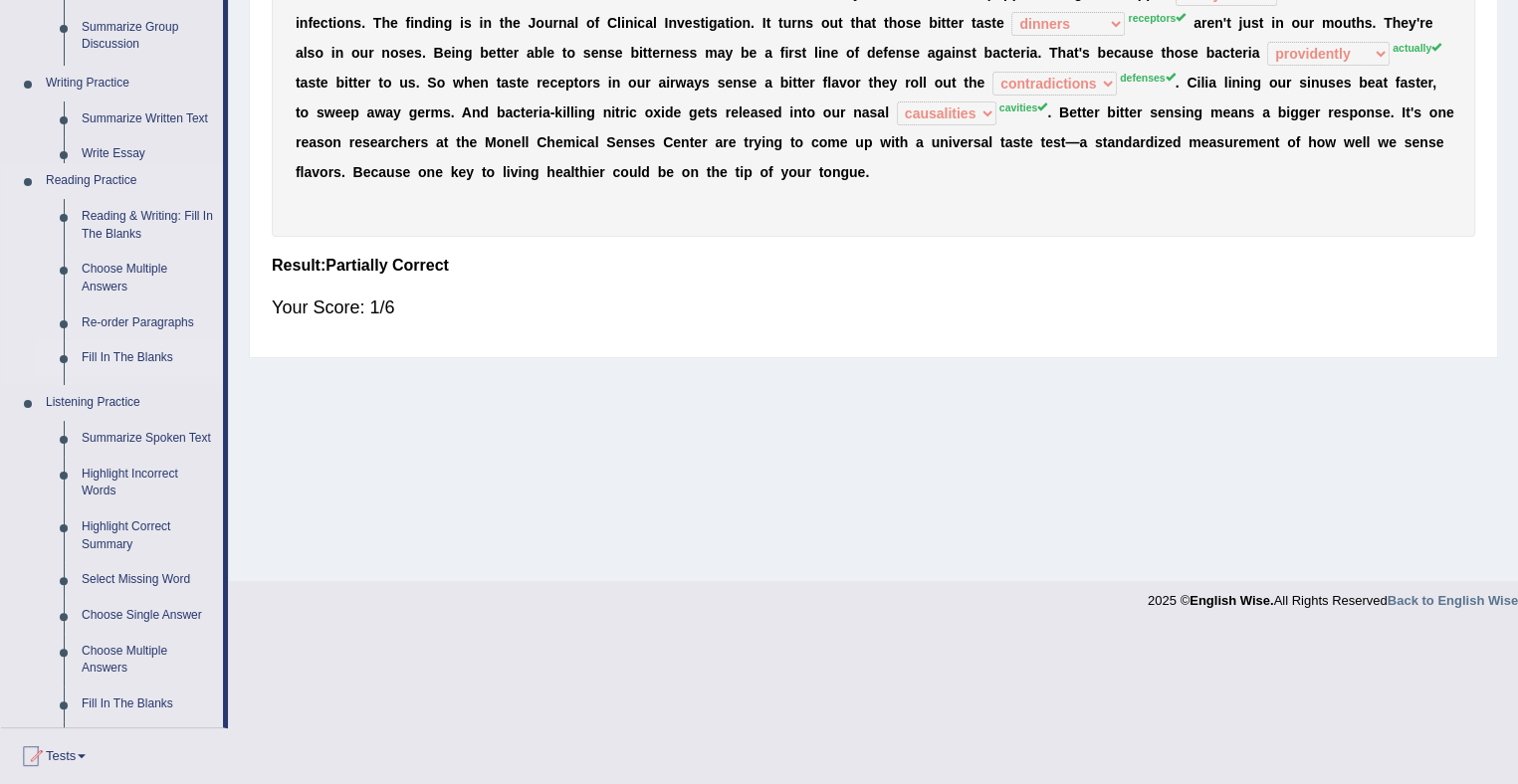 scroll, scrollTop: 261, scrollLeft: 0, axis: vertical 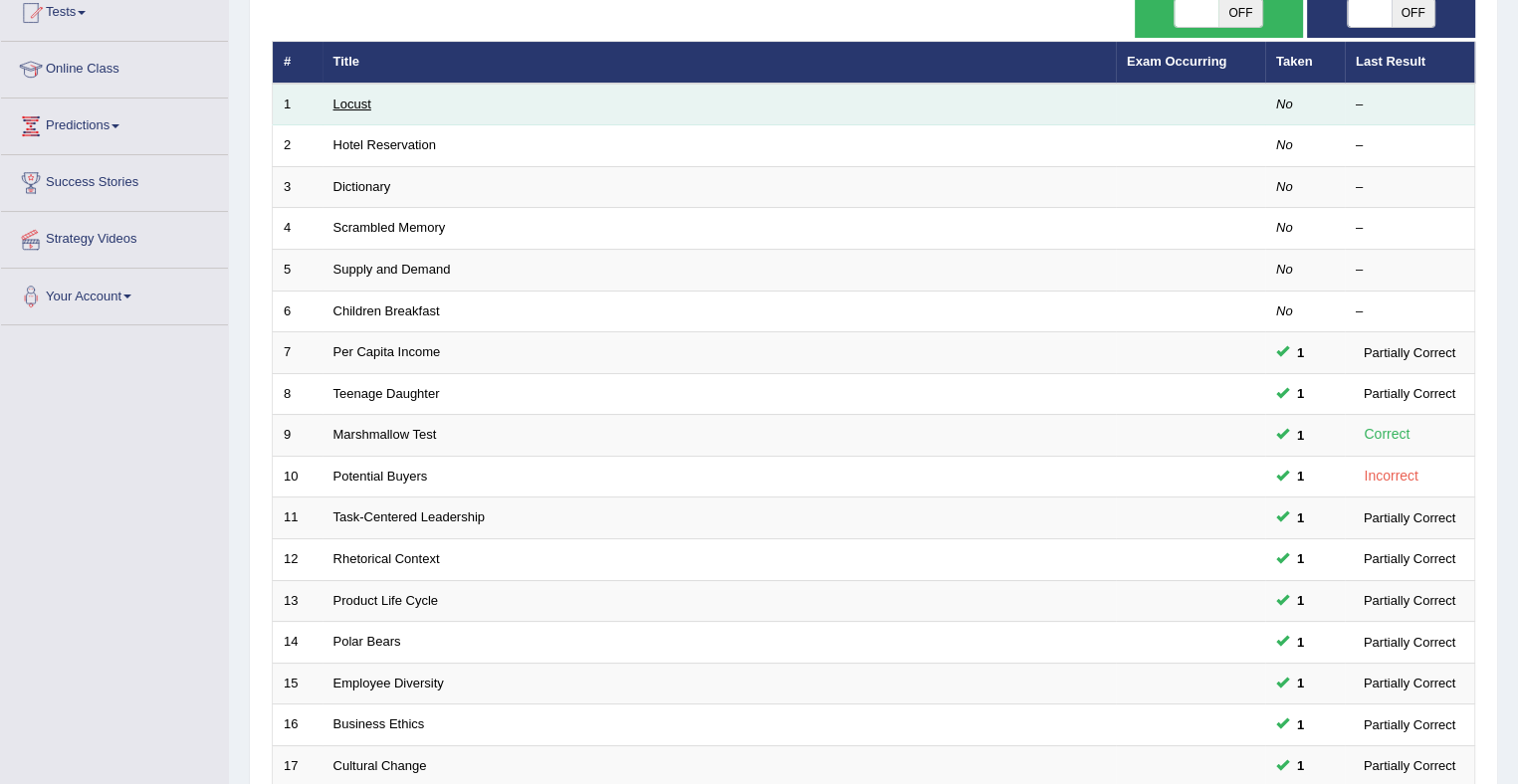 click on "Locust" at bounding box center (352, 103) 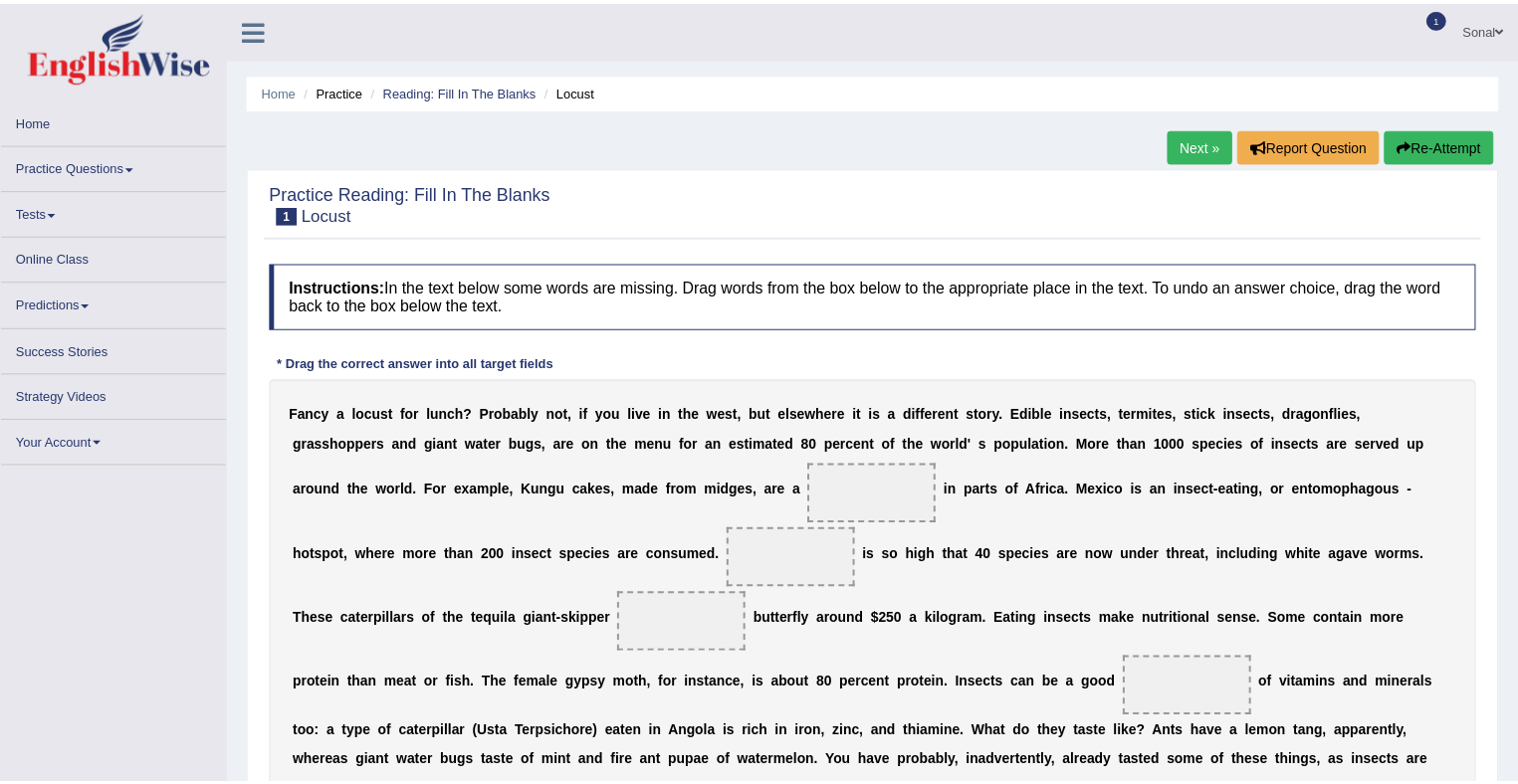 scroll, scrollTop: 0, scrollLeft: 0, axis: both 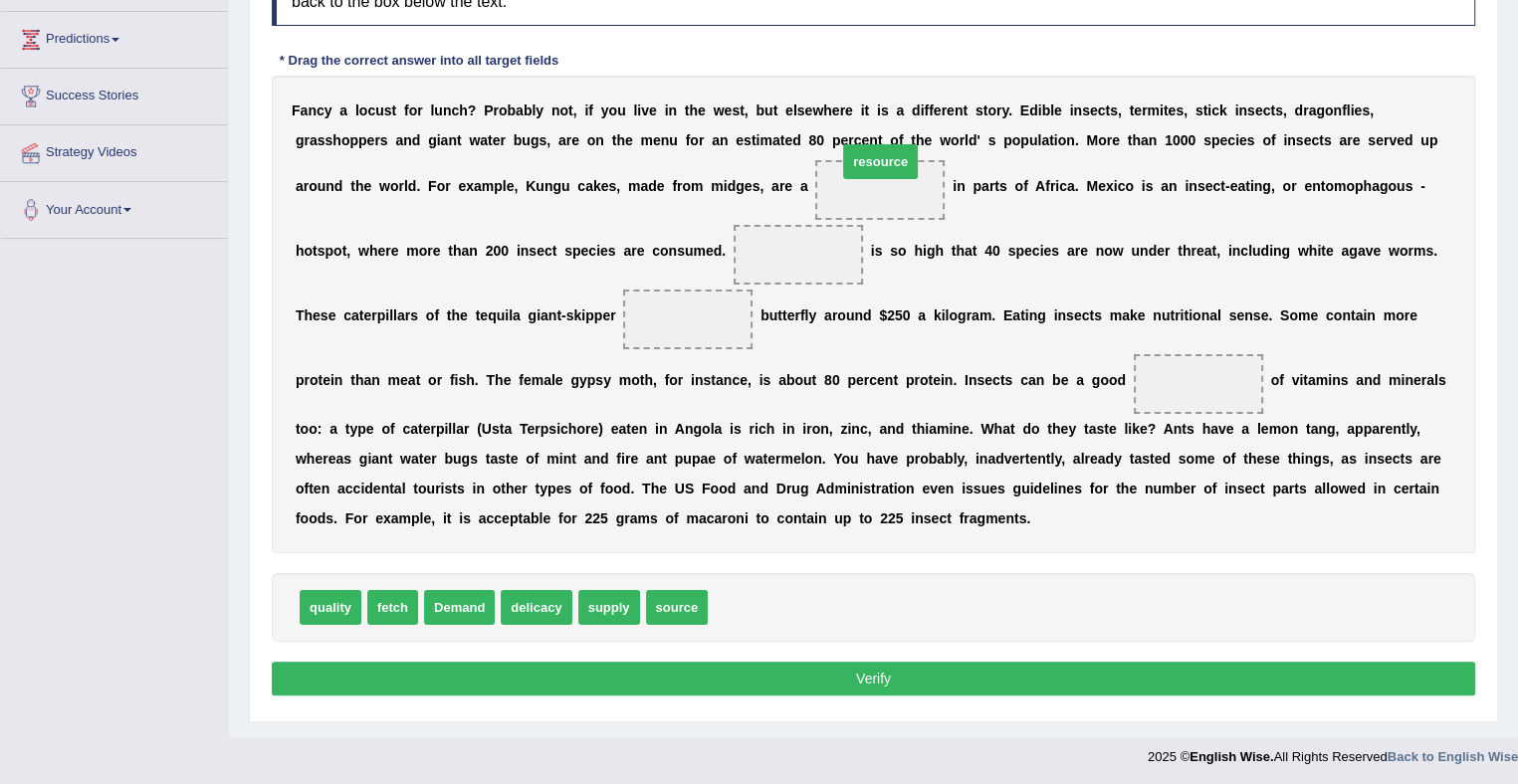 drag, startPoint x: 745, startPoint y: 607, endPoint x: 874, endPoint y: 152, distance: 472.9334 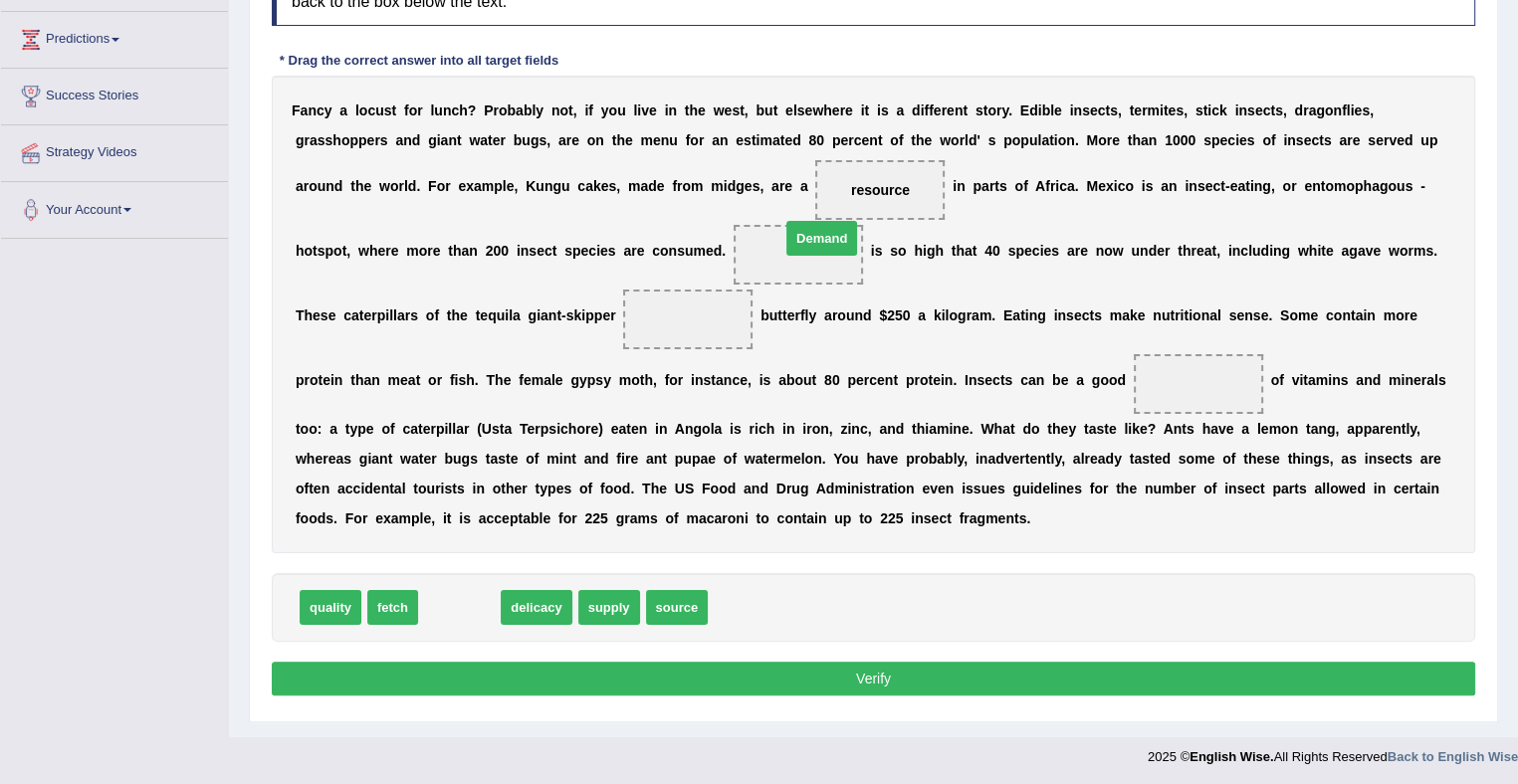drag, startPoint x: 458, startPoint y: 594, endPoint x: 813, endPoint y: 252, distance: 492.9391 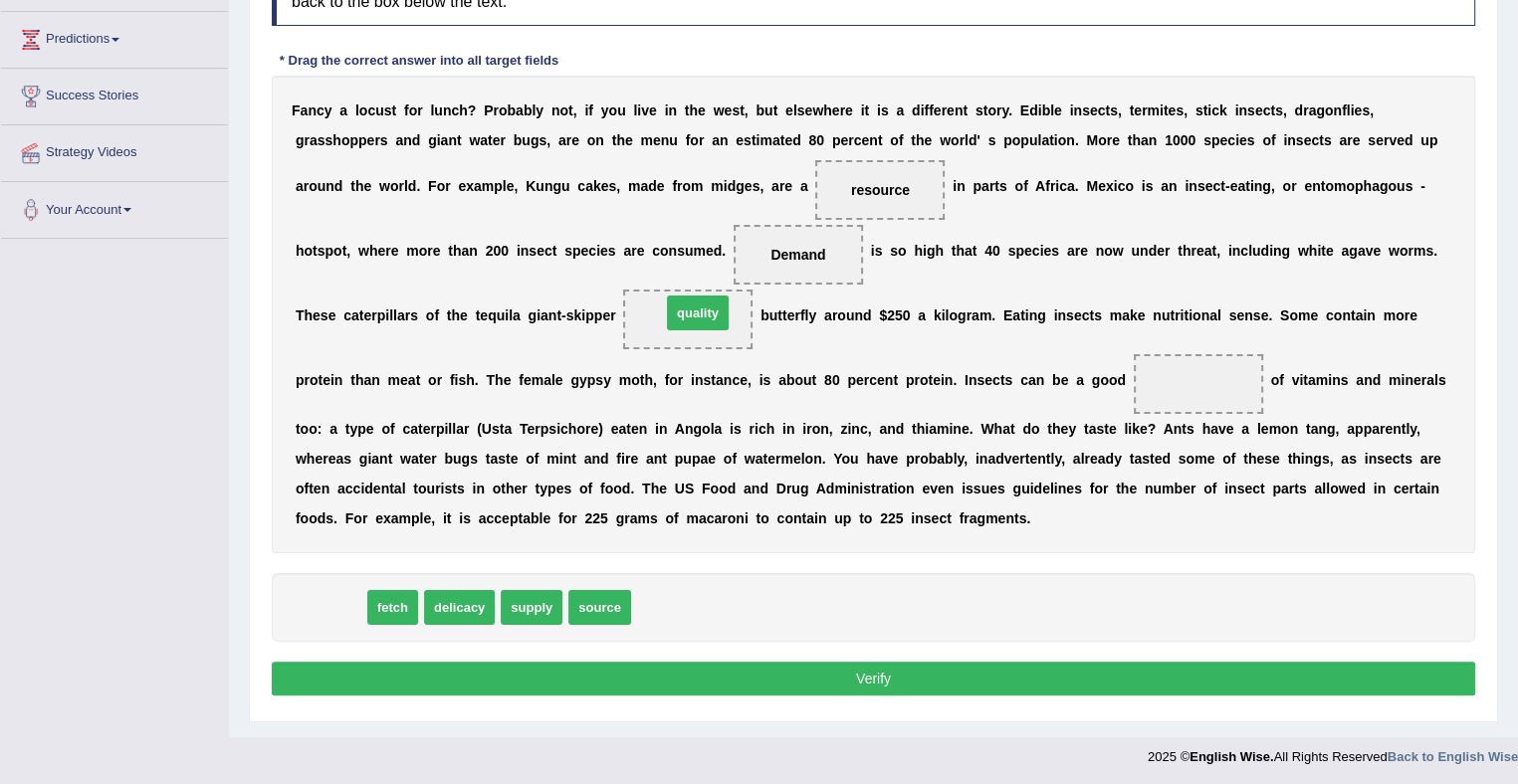 drag, startPoint x: 326, startPoint y: 610, endPoint x: 693, endPoint y: 319, distance: 468.3695 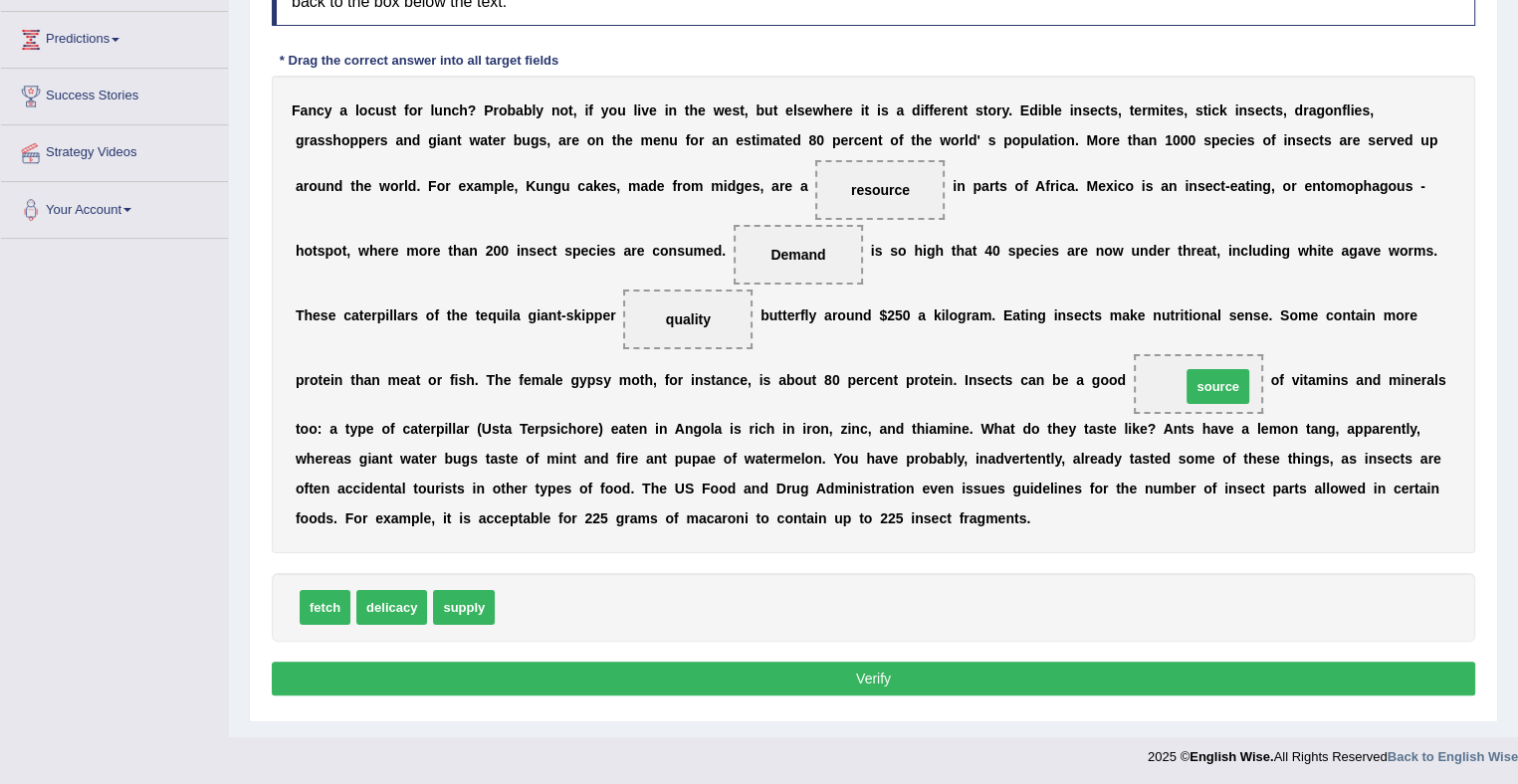 drag, startPoint x: 530, startPoint y: 608, endPoint x: 1210, endPoint y: 385, distance: 715.6319 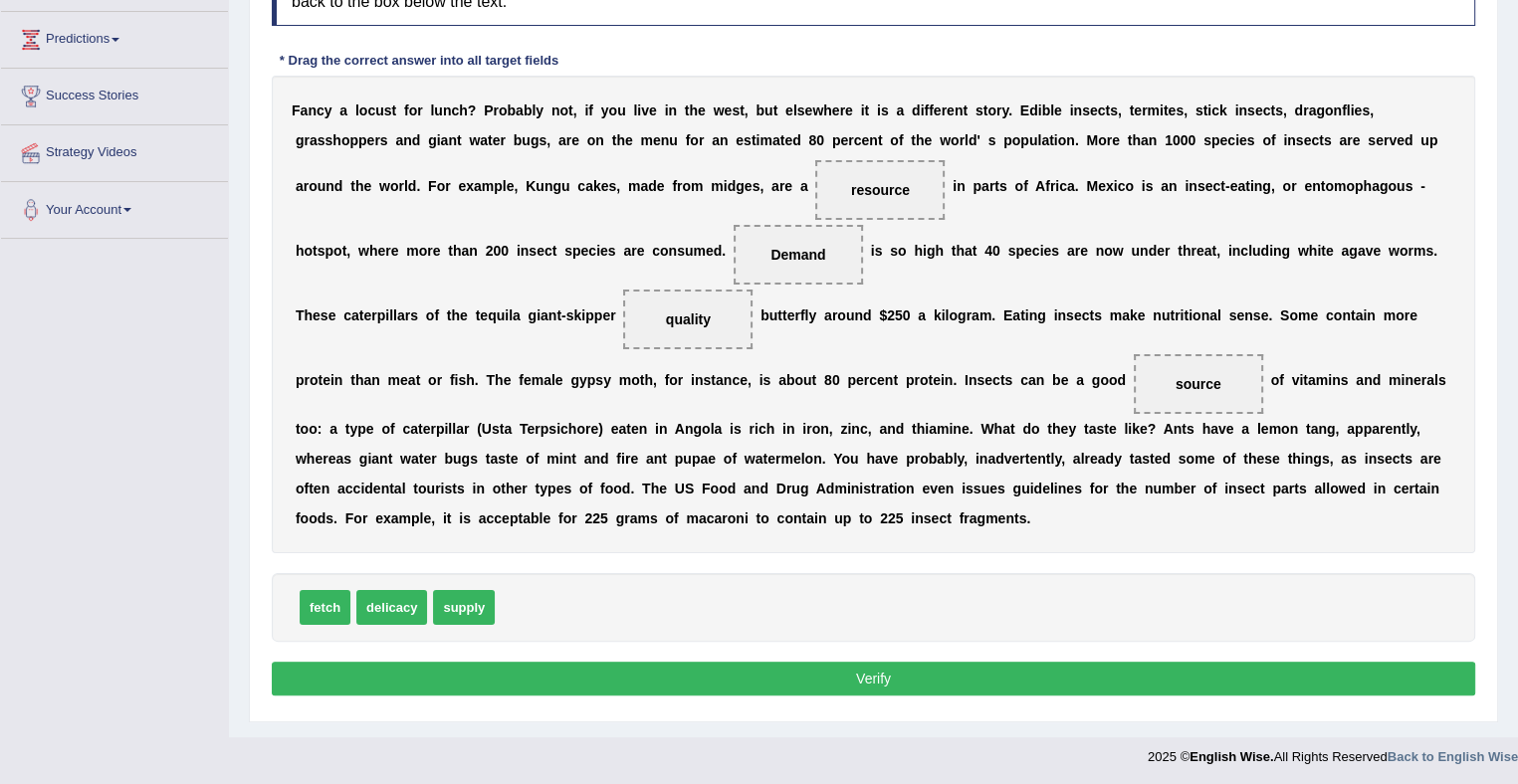 click on "Verify" at bounding box center (873, 679) 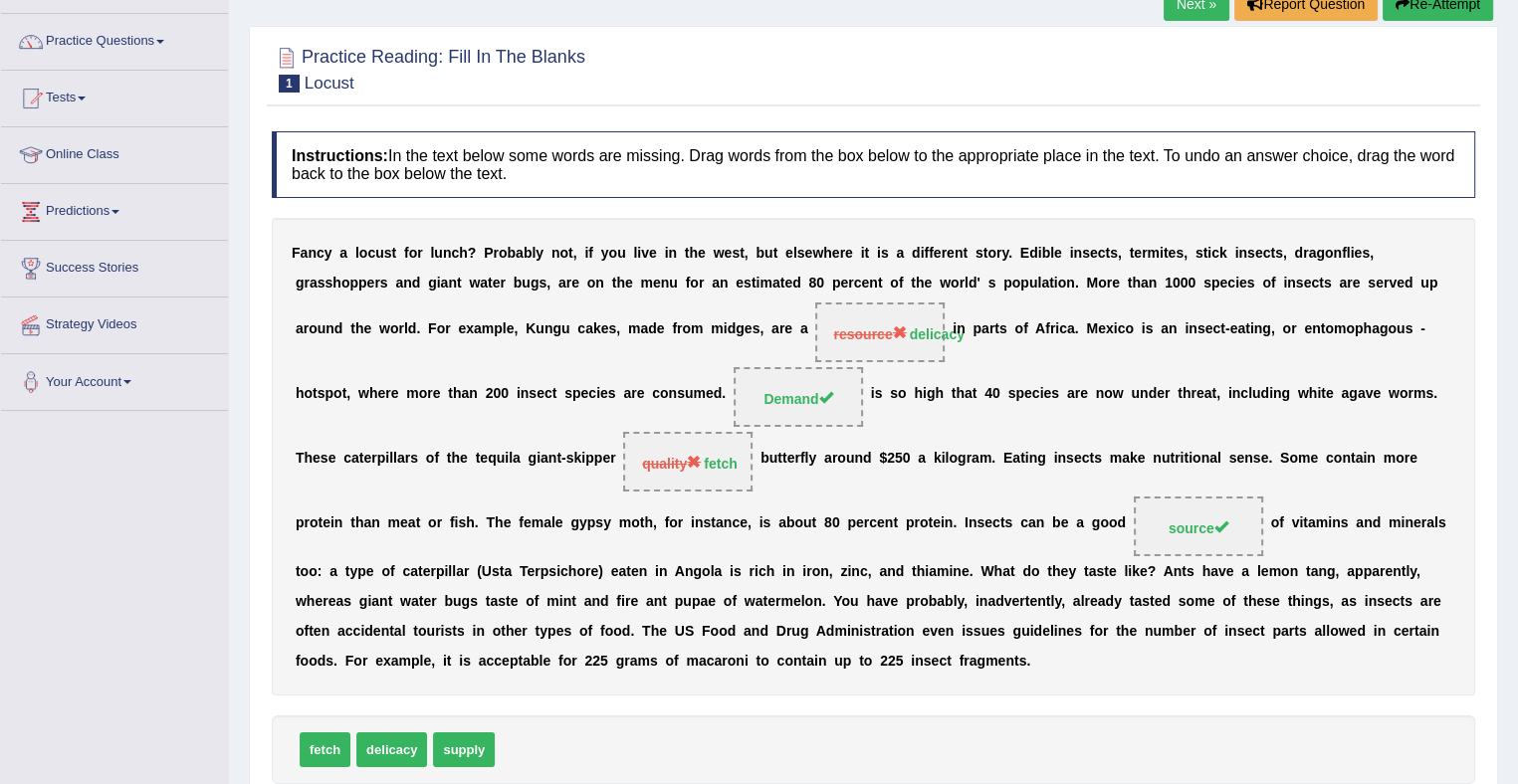 scroll, scrollTop: 138, scrollLeft: 0, axis: vertical 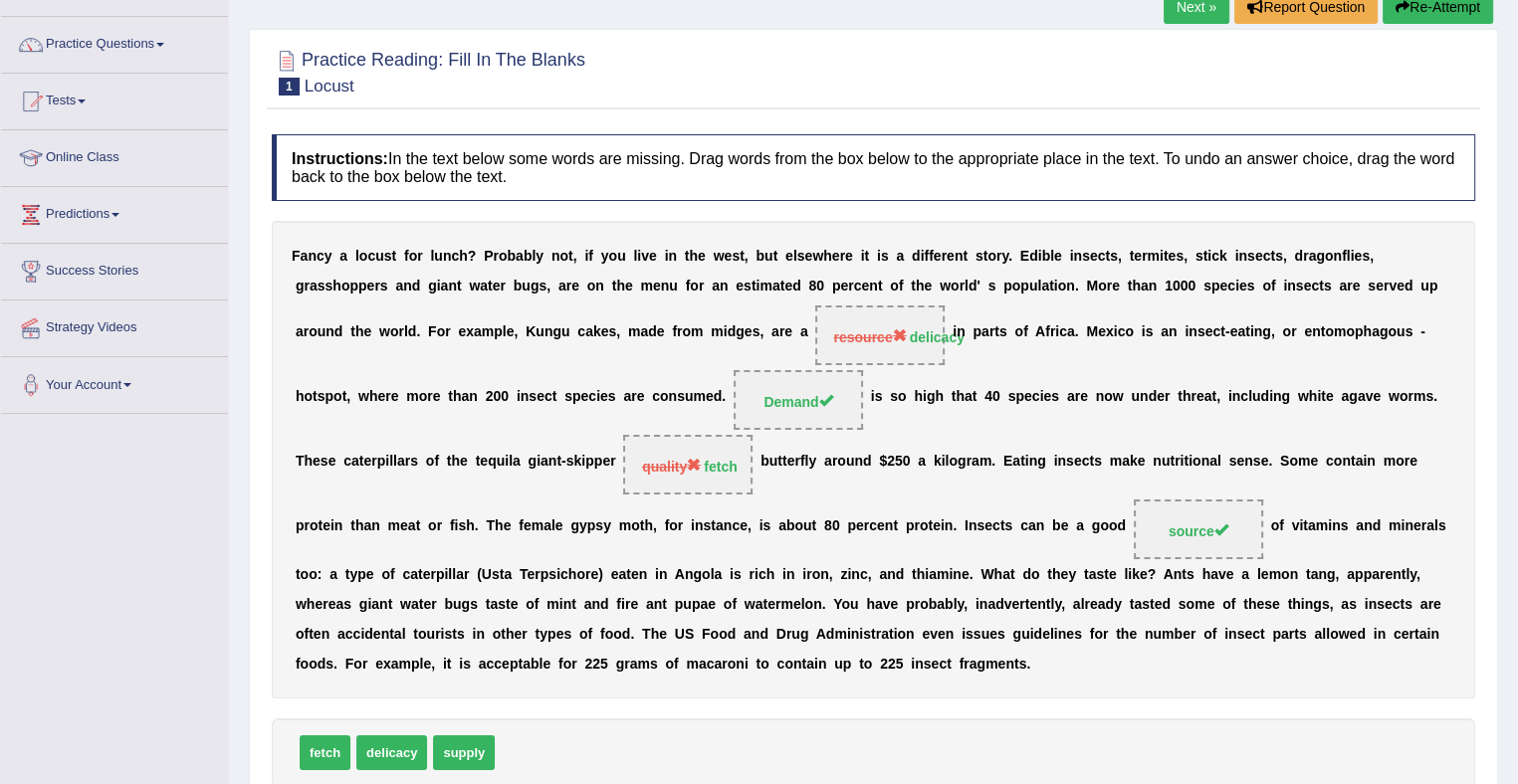 click on "Next »" at bounding box center [1196, 7] 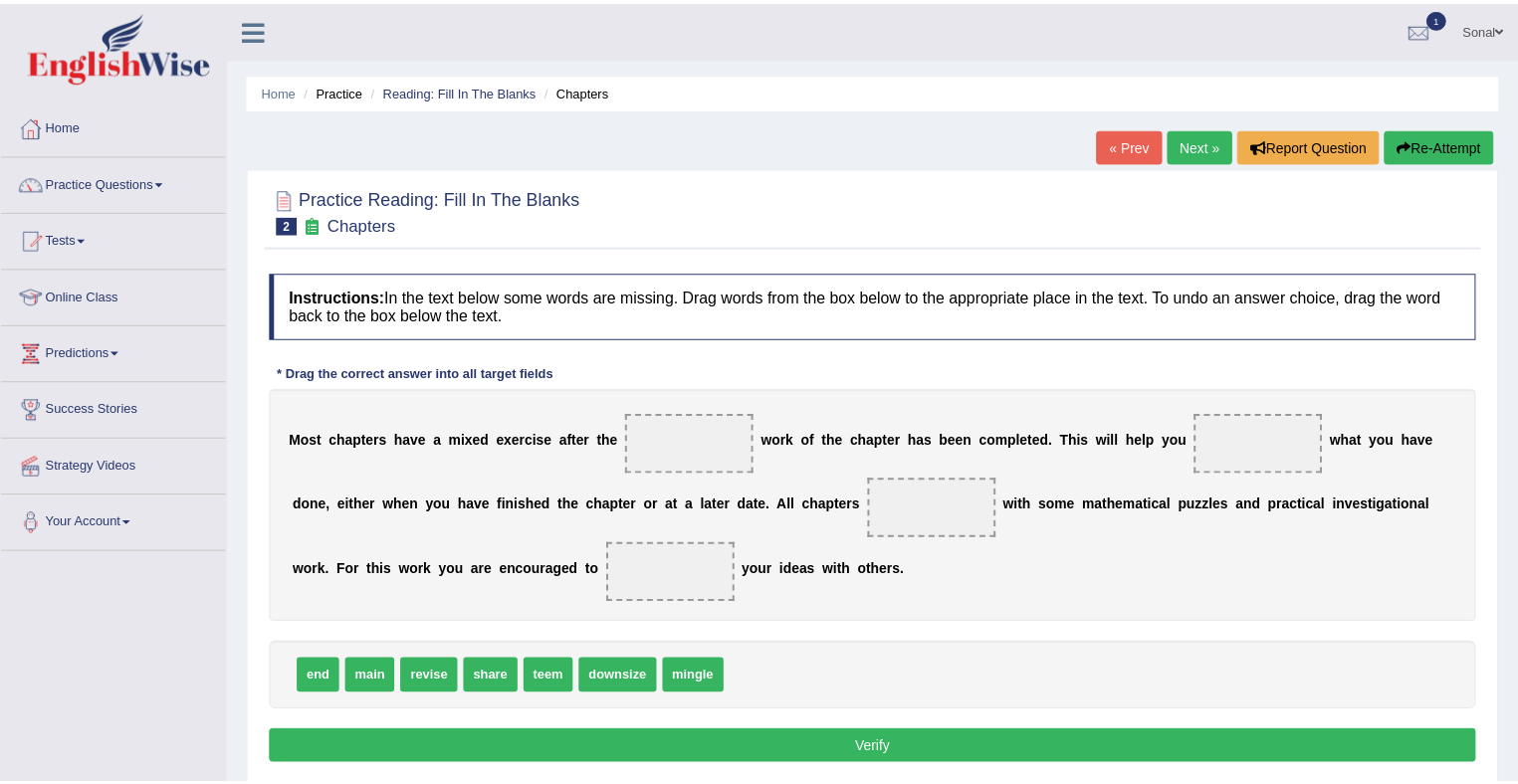 scroll, scrollTop: 0, scrollLeft: 0, axis: both 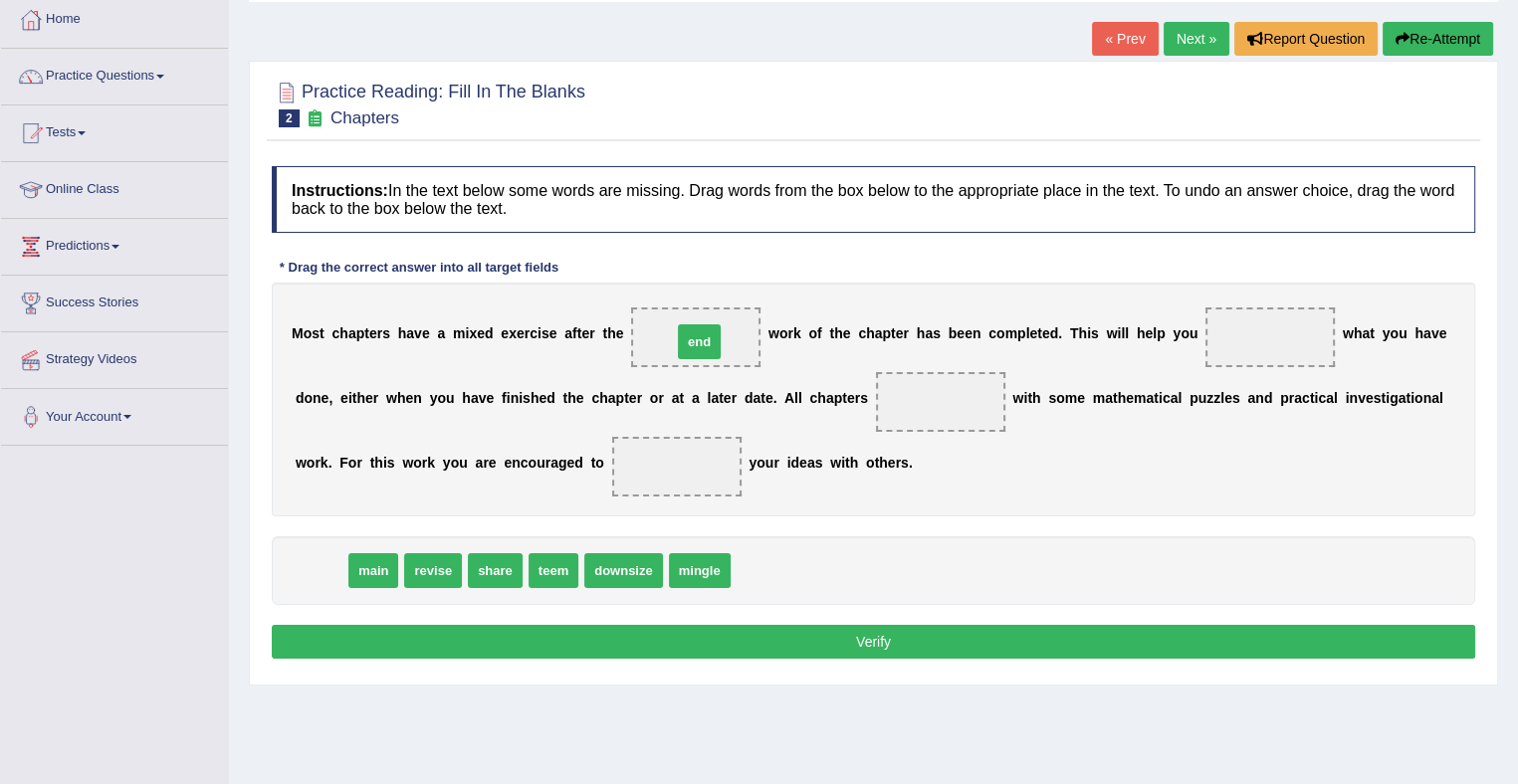 drag, startPoint x: 316, startPoint y: 570, endPoint x: 691, endPoint y: 339, distance: 440.4384 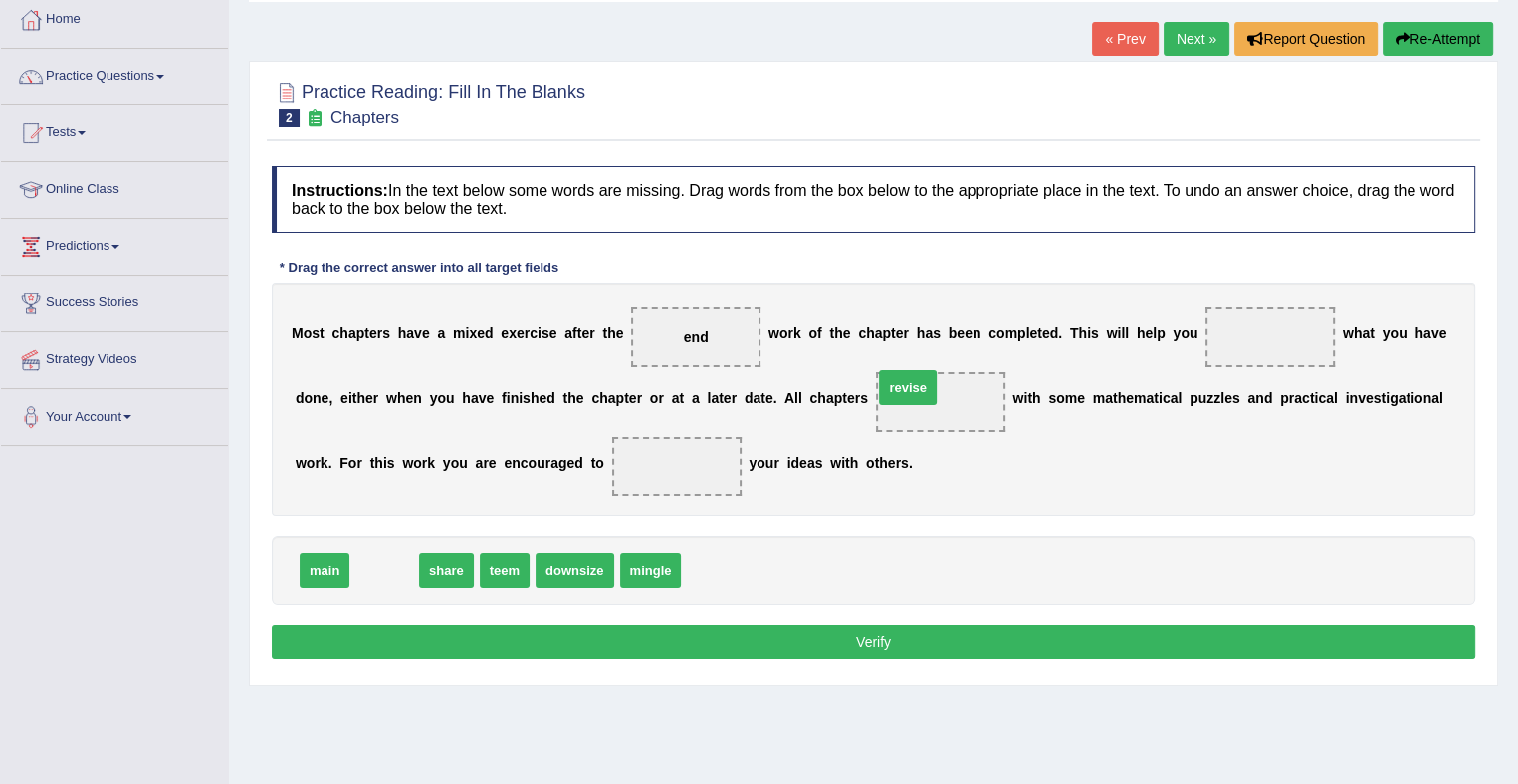 drag, startPoint x: 380, startPoint y: 570, endPoint x: 908, endPoint y: 398, distance: 555.3089 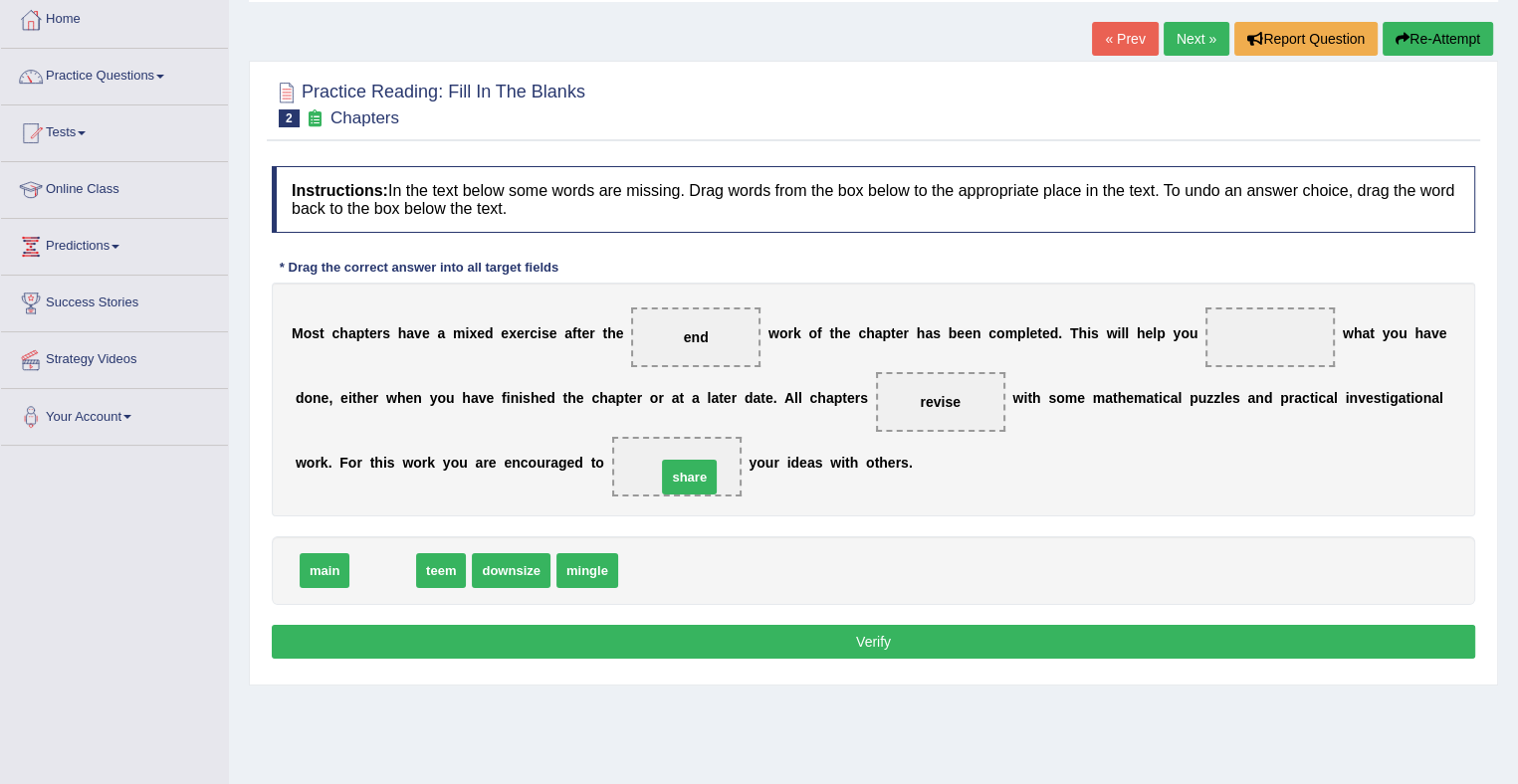 drag, startPoint x: 386, startPoint y: 566, endPoint x: 690, endPoint y: 469, distance: 319.1003 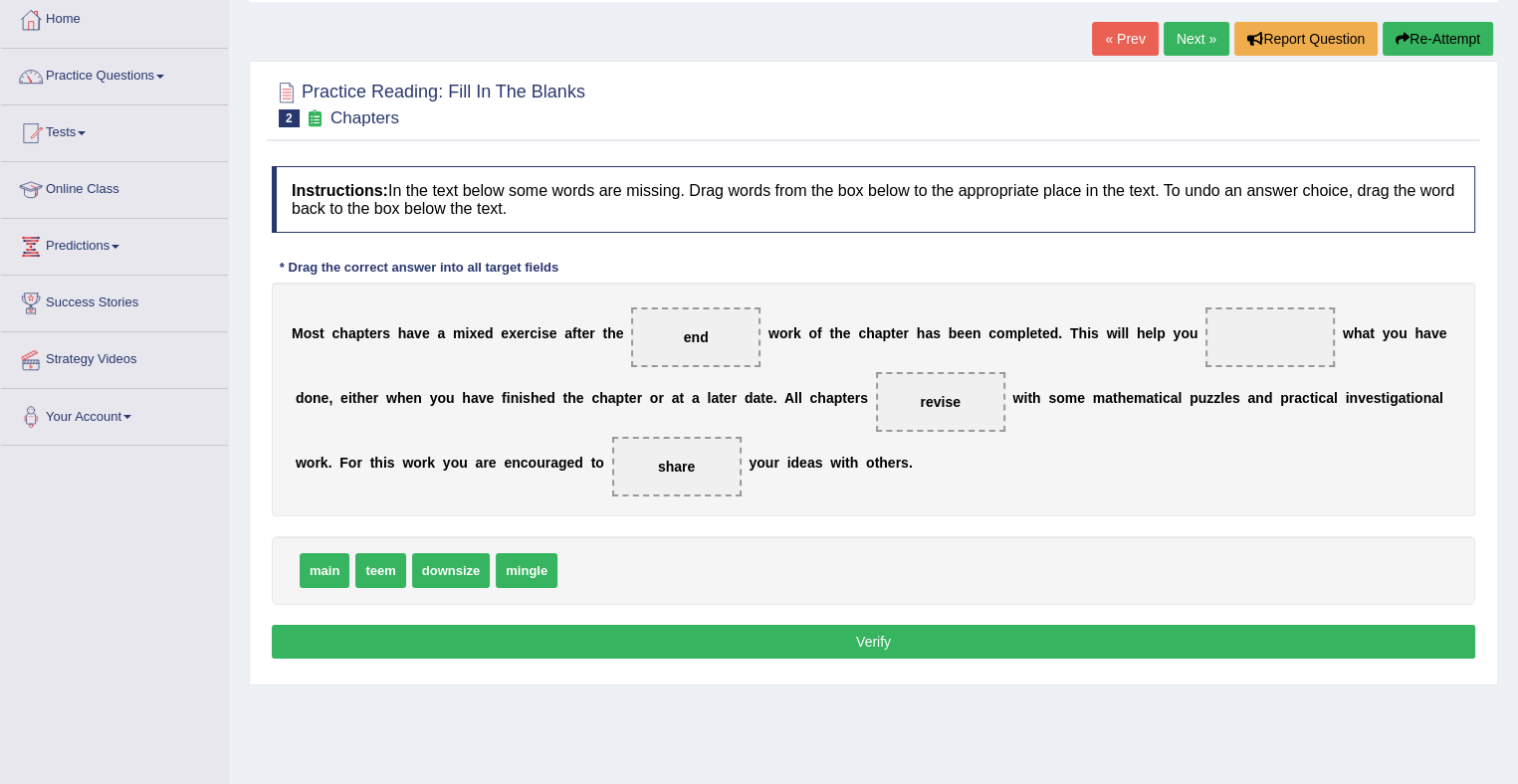 click on "Verify" at bounding box center (873, 642) 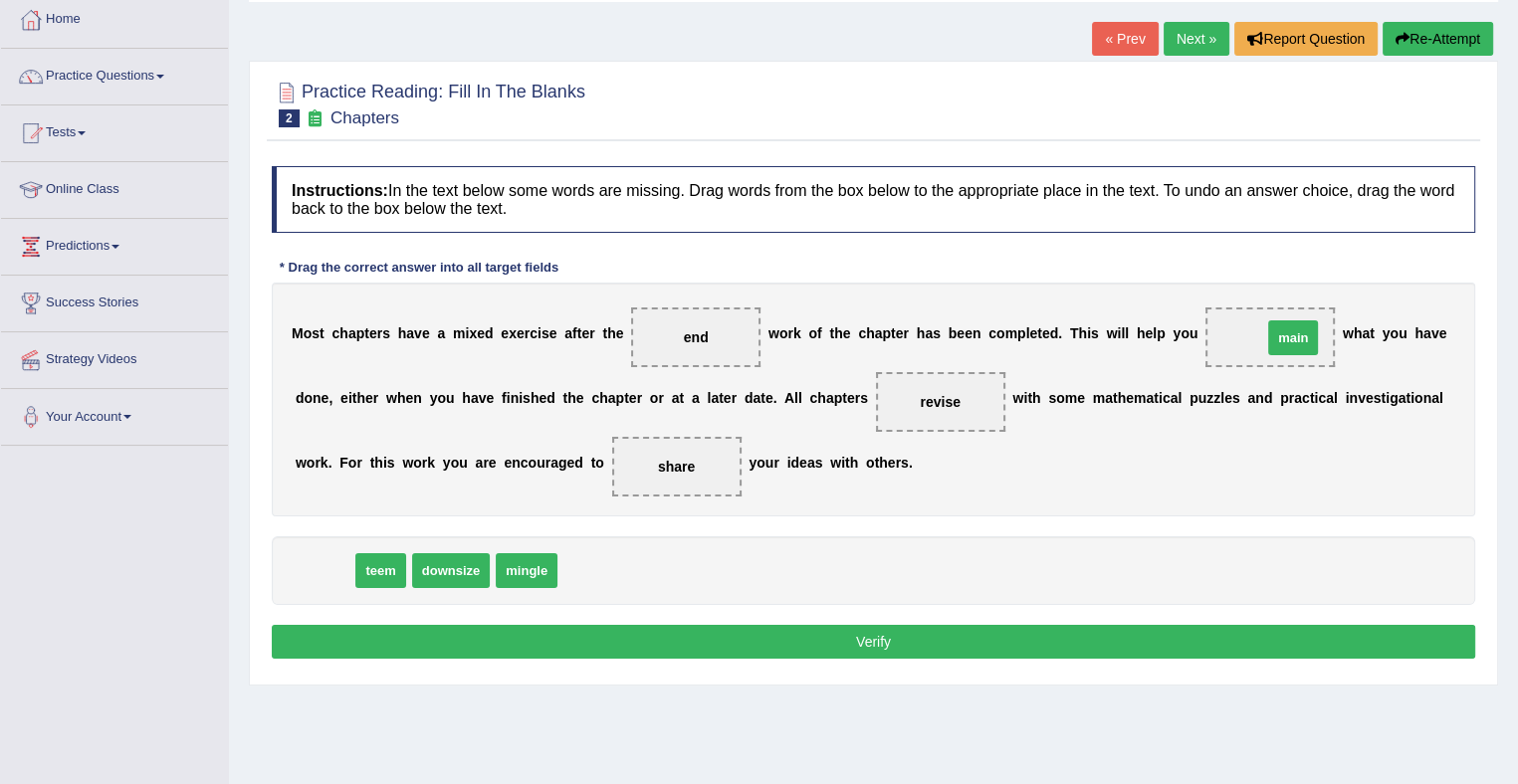 drag, startPoint x: 326, startPoint y: 561, endPoint x: 1287, endPoint y: 329, distance: 988.6076 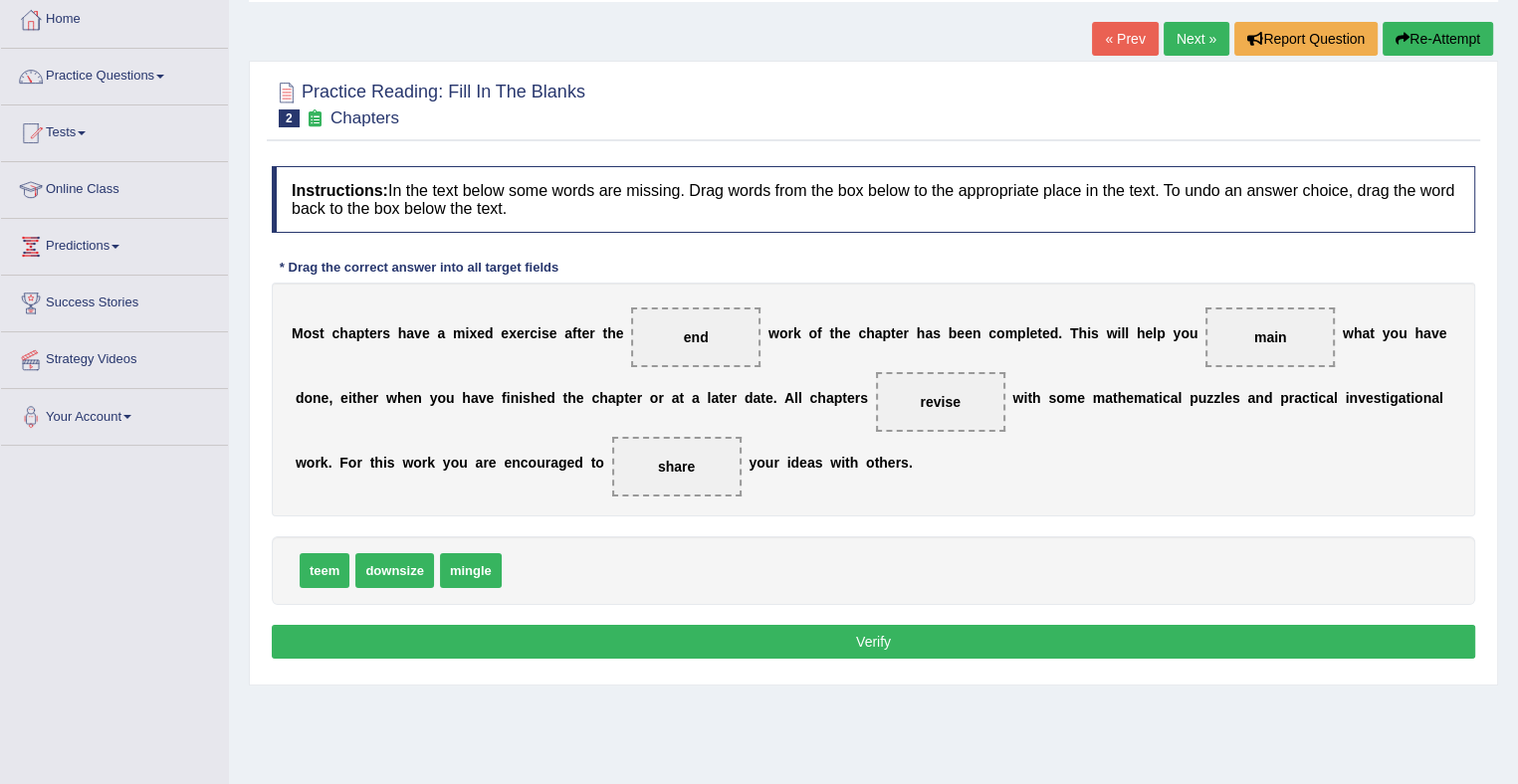 click on "Verify" at bounding box center (873, 642) 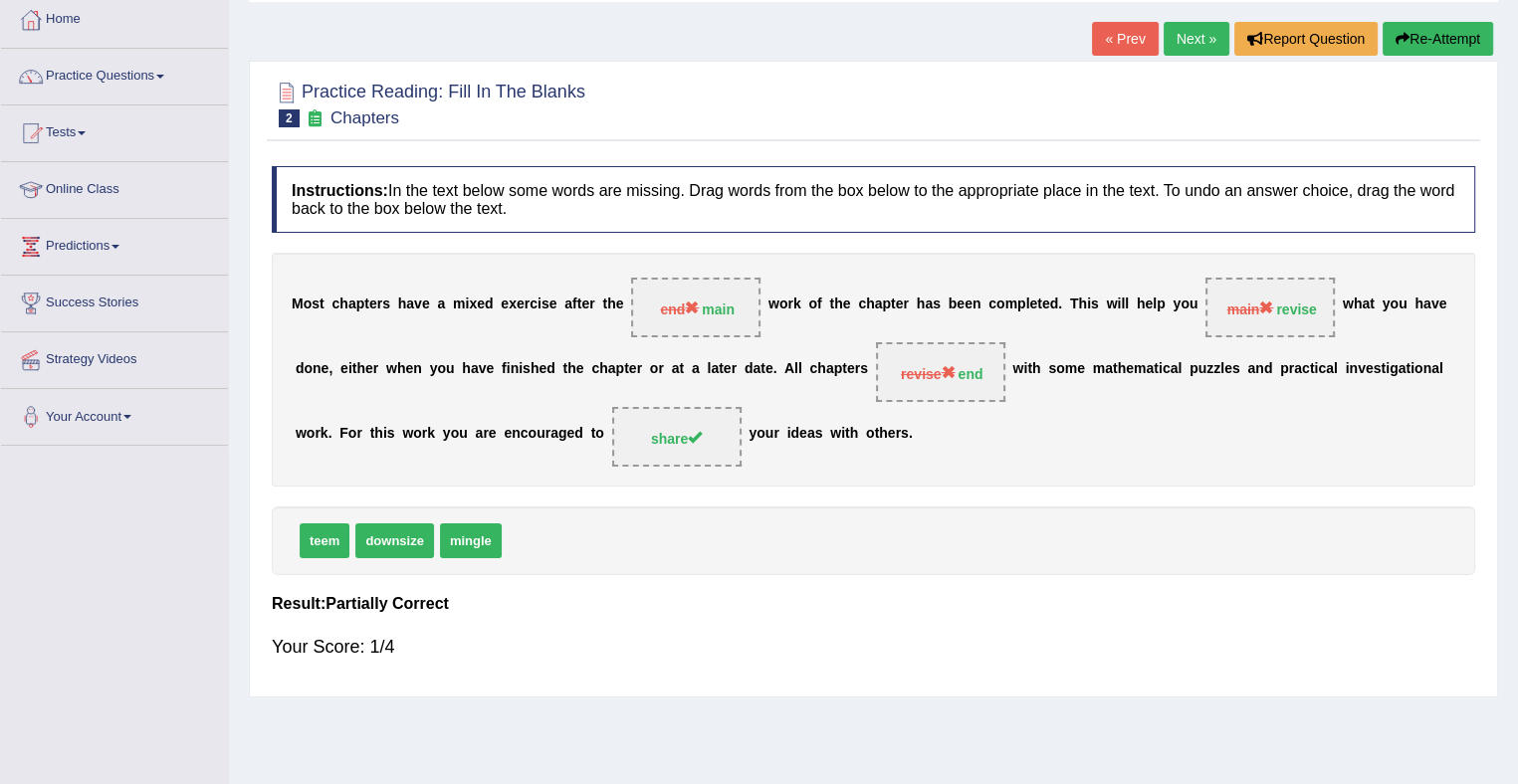 click on "Re-Attempt" at bounding box center (1437, 39) 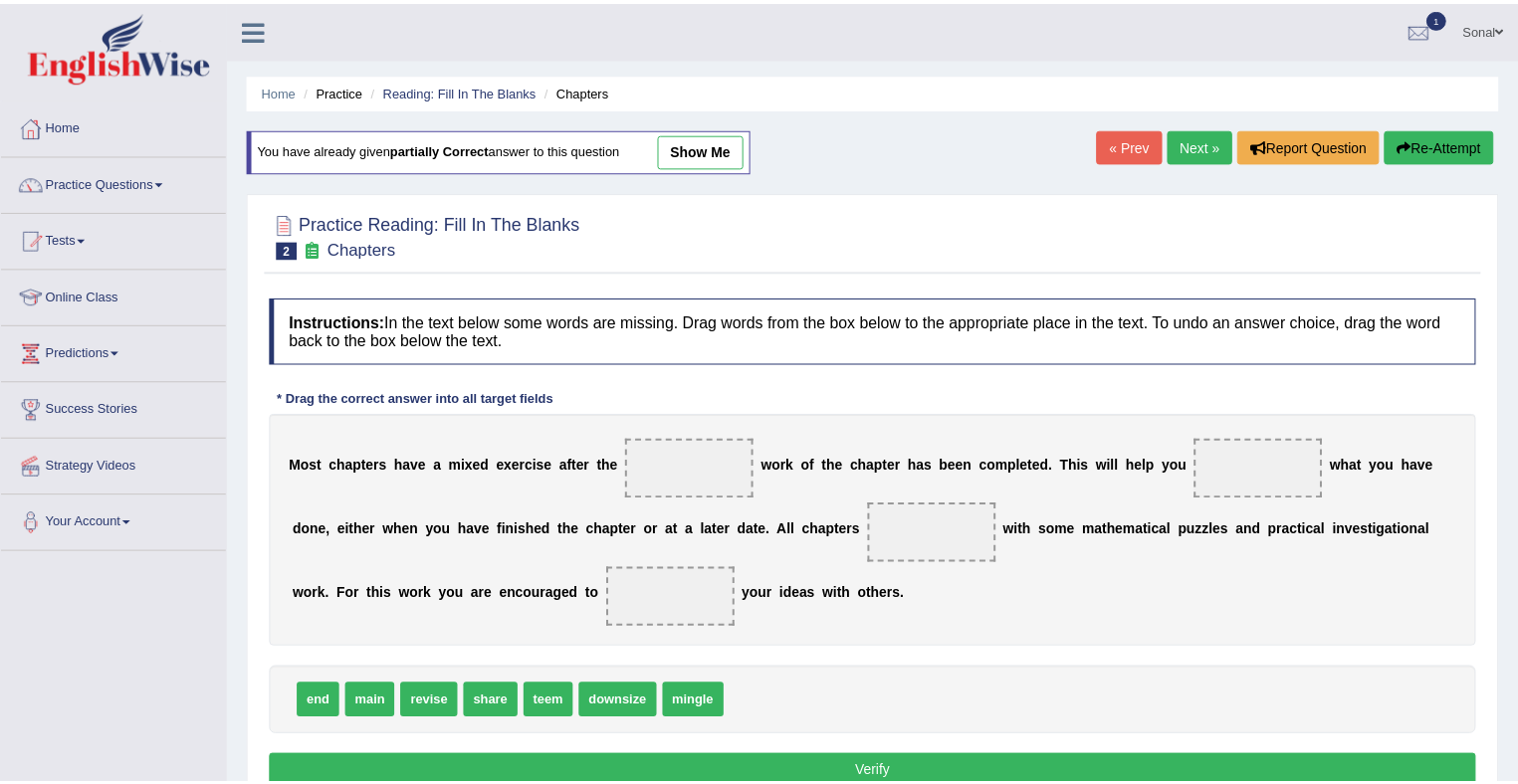 scroll, scrollTop: 106, scrollLeft: 0, axis: vertical 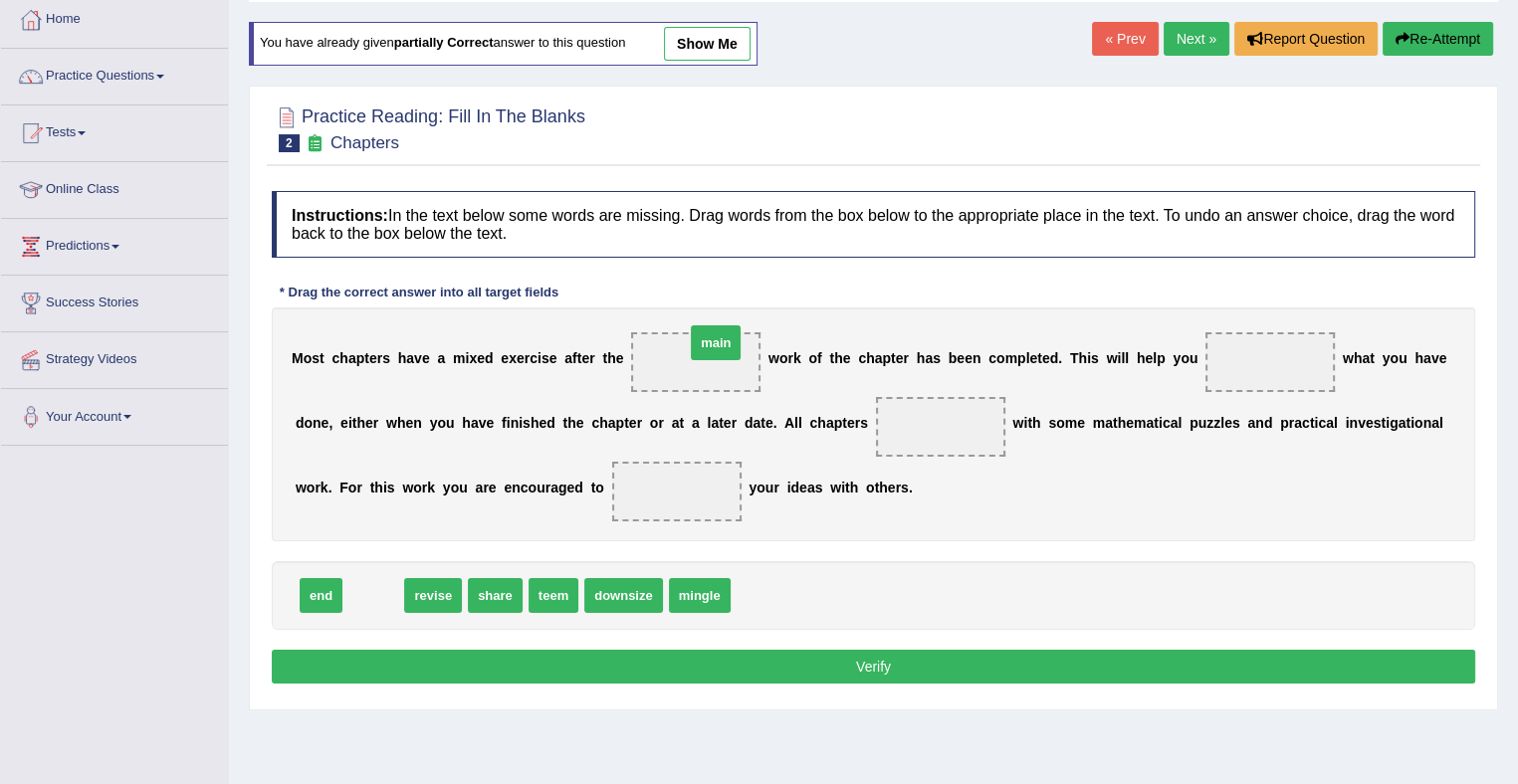 drag, startPoint x: 371, startPoint y: 599, endPoint x: 713, endPoint y: 350, distance: 423.04255 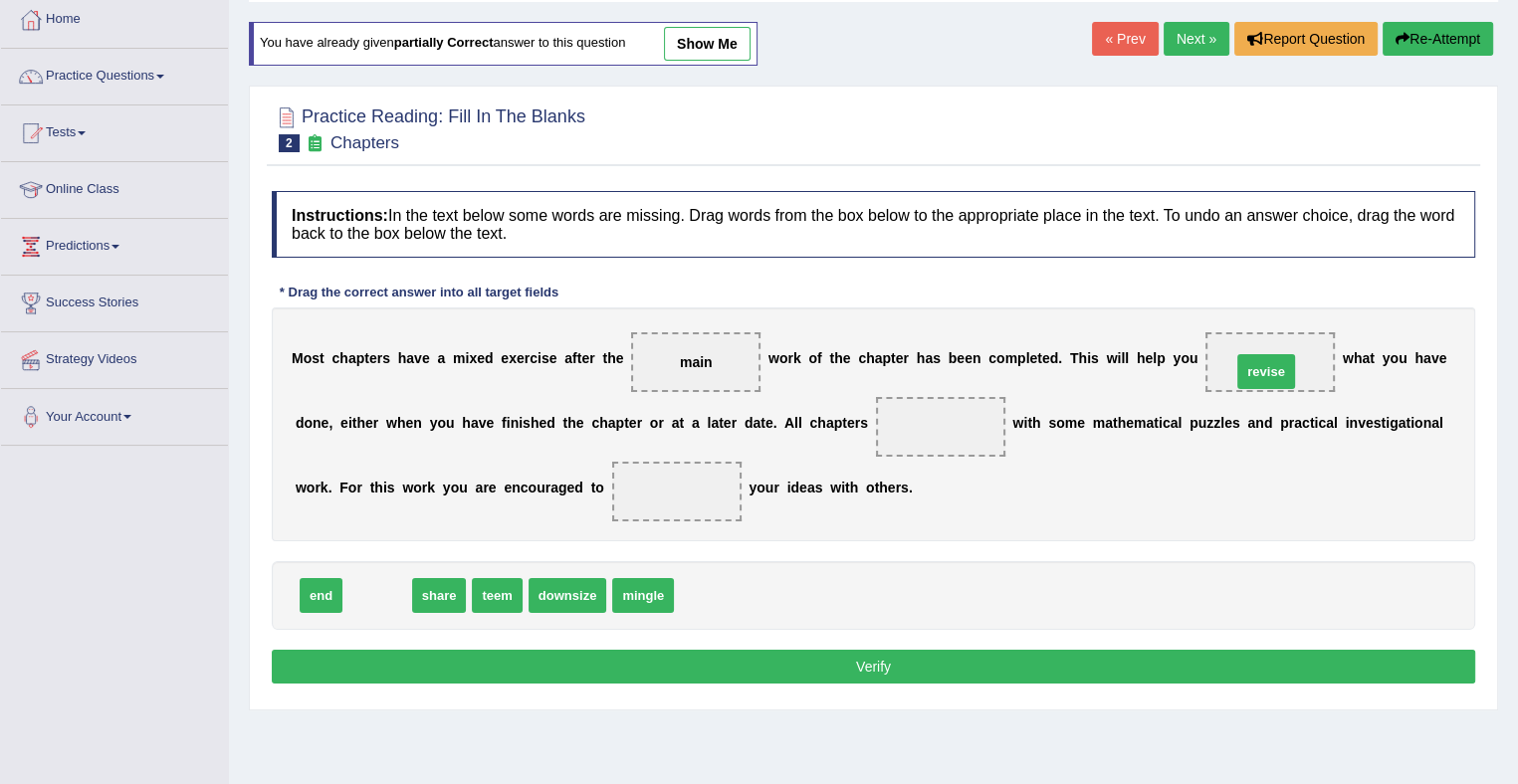 drag, startPoint x: 378, startPoint y: 588, endPoint x: 1289, endPoint y: 363, distance: 938.3741 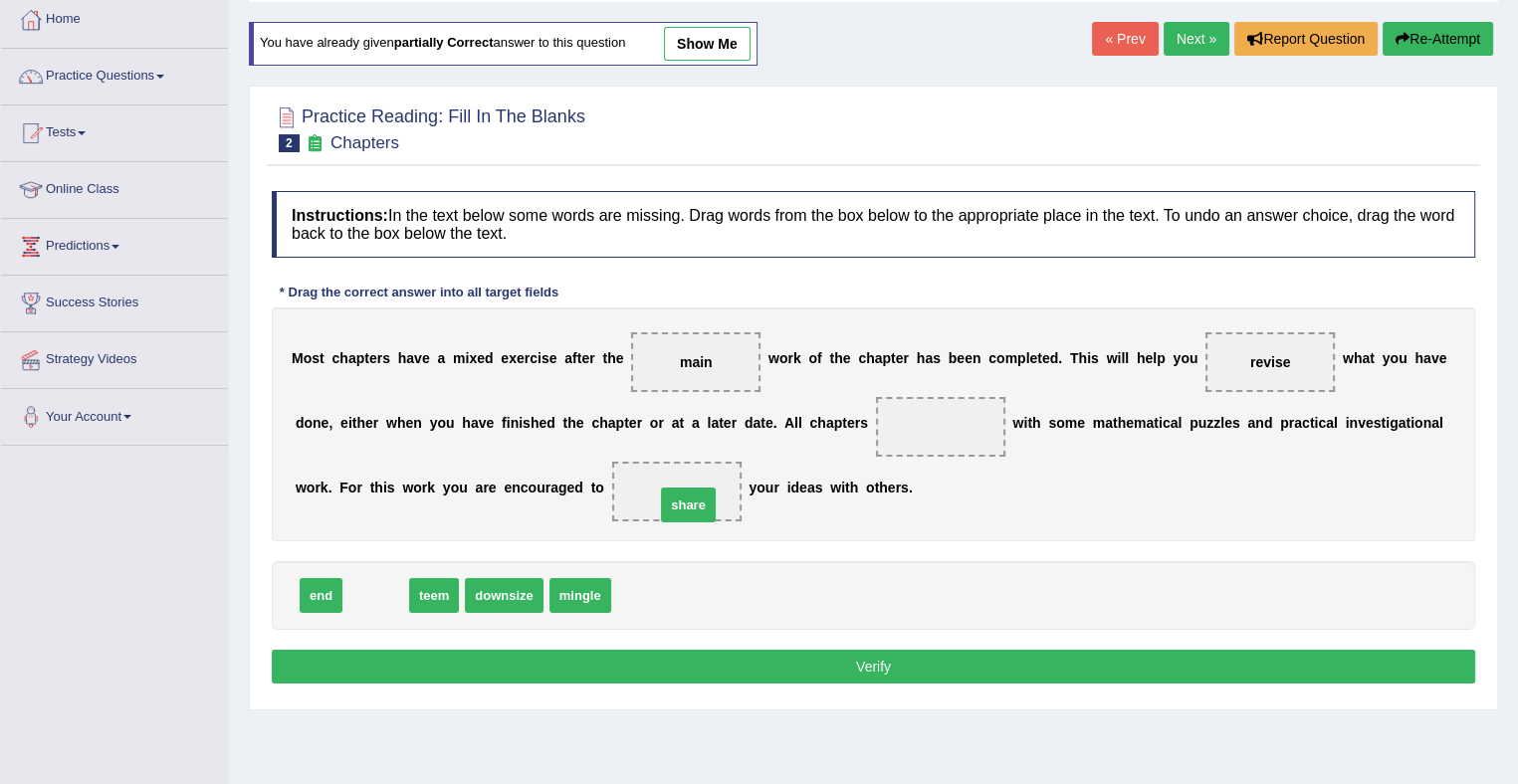 drag, startPoint x: 376, startPoint y: 594, endPoint x: 690, endPoint y: 500, distance: 327.76821 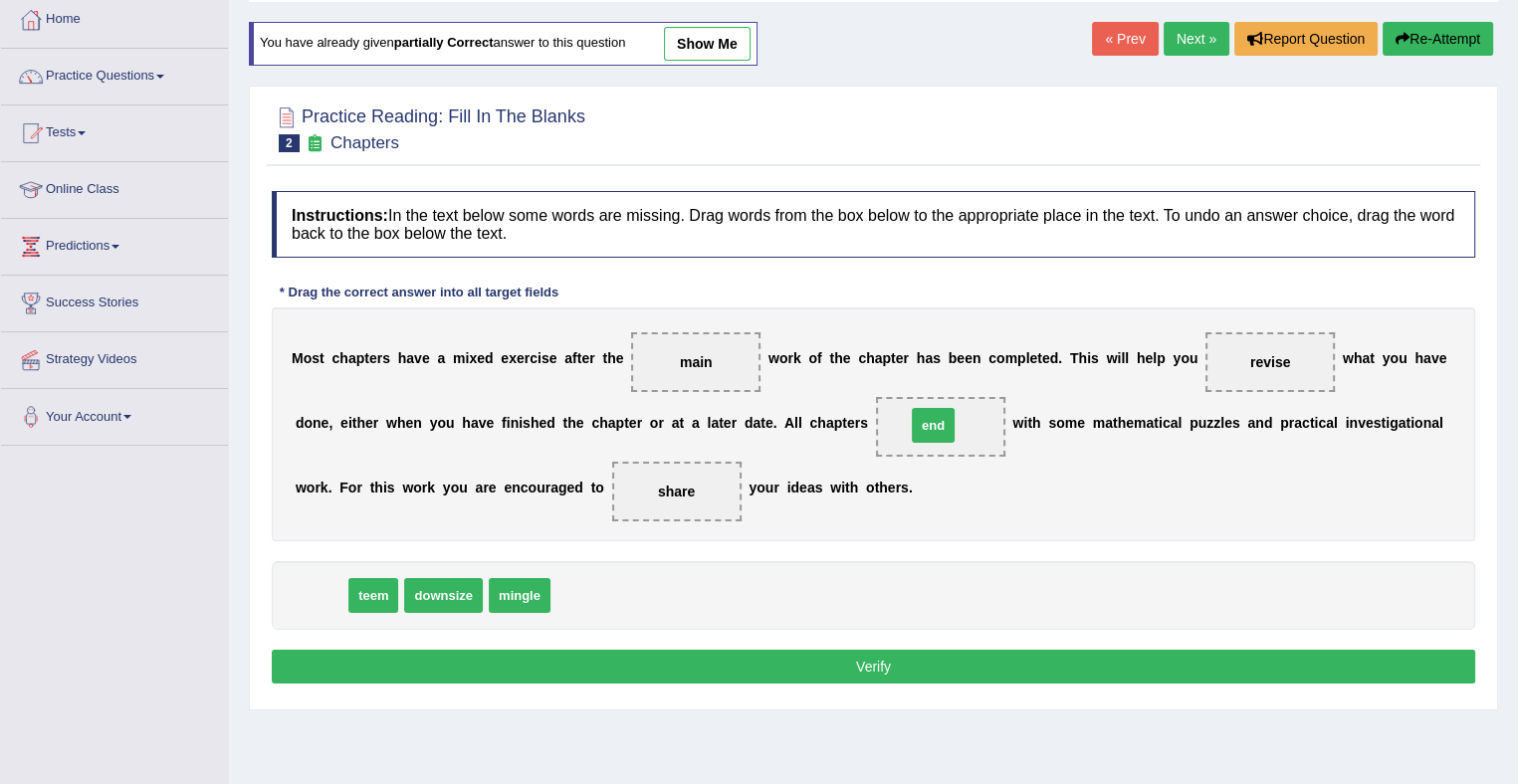 drag, startPoint x: 316, startPoint y: 594, endPoint x: 915, endPoint y: 427, distance: 621.844 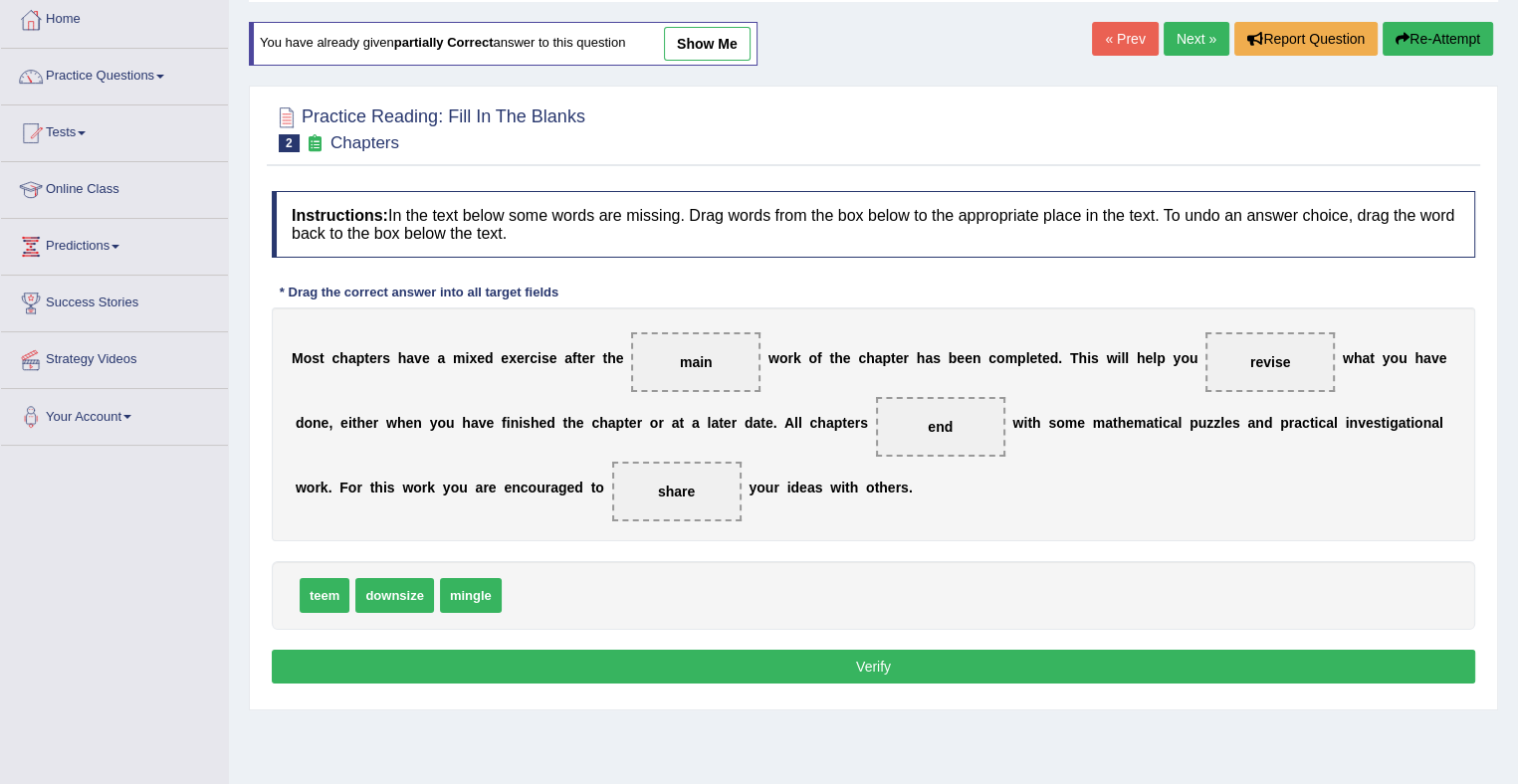 click on "Verify" at bounding box center (873, 667) 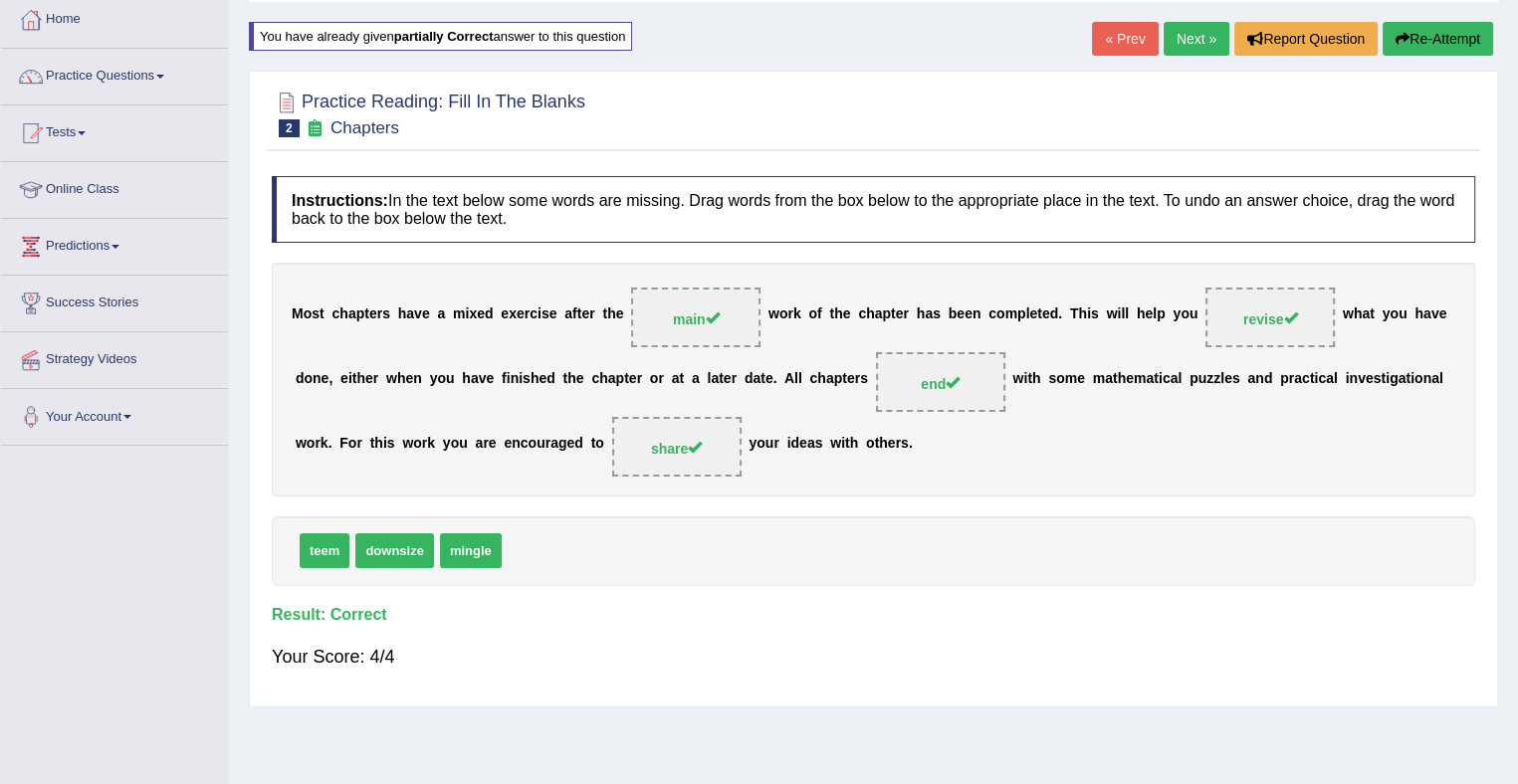 click on "Next »" at bounding box center [1196, 39] 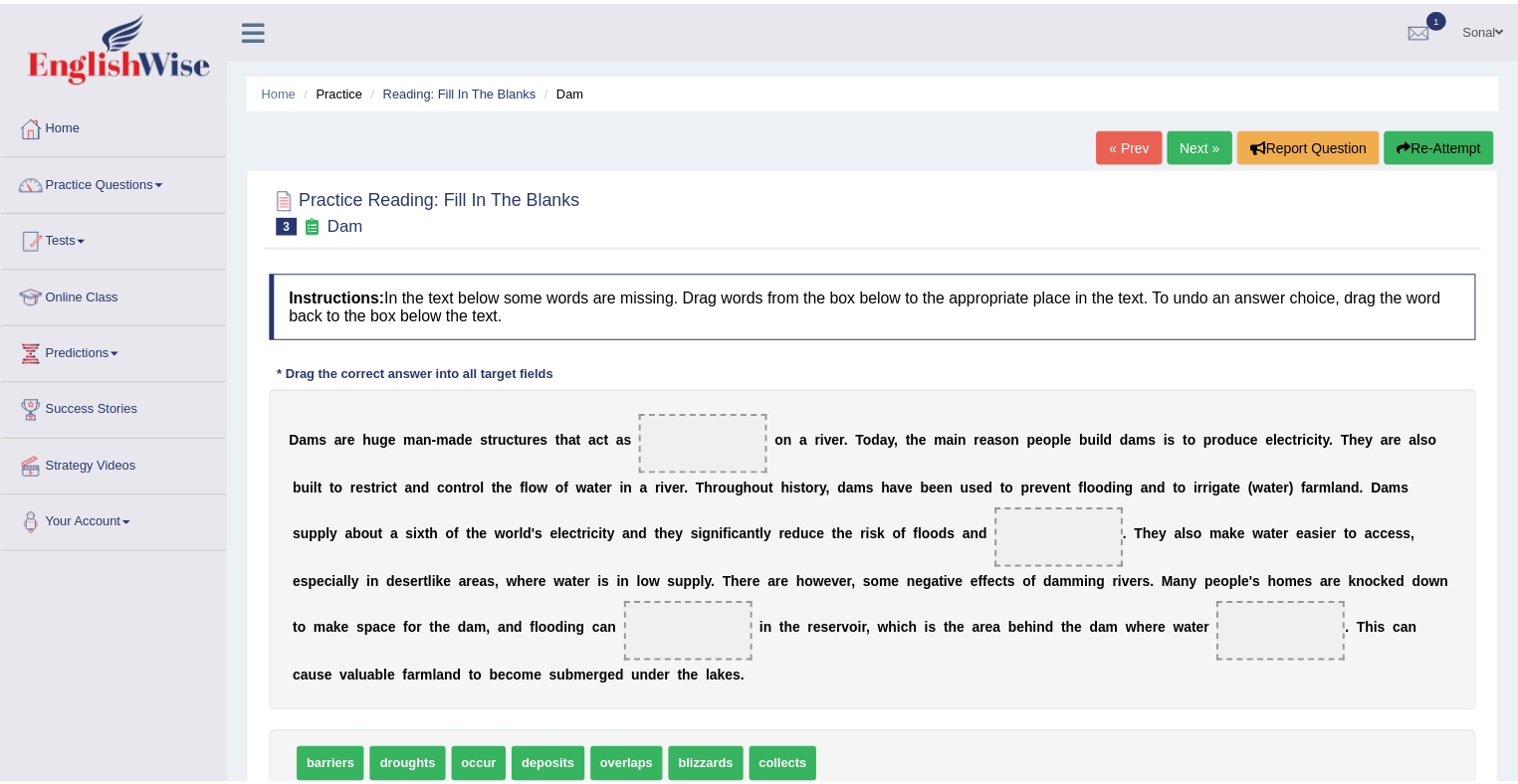 scroll, scrollTop: 0, scrollLeft: 0, axis: both 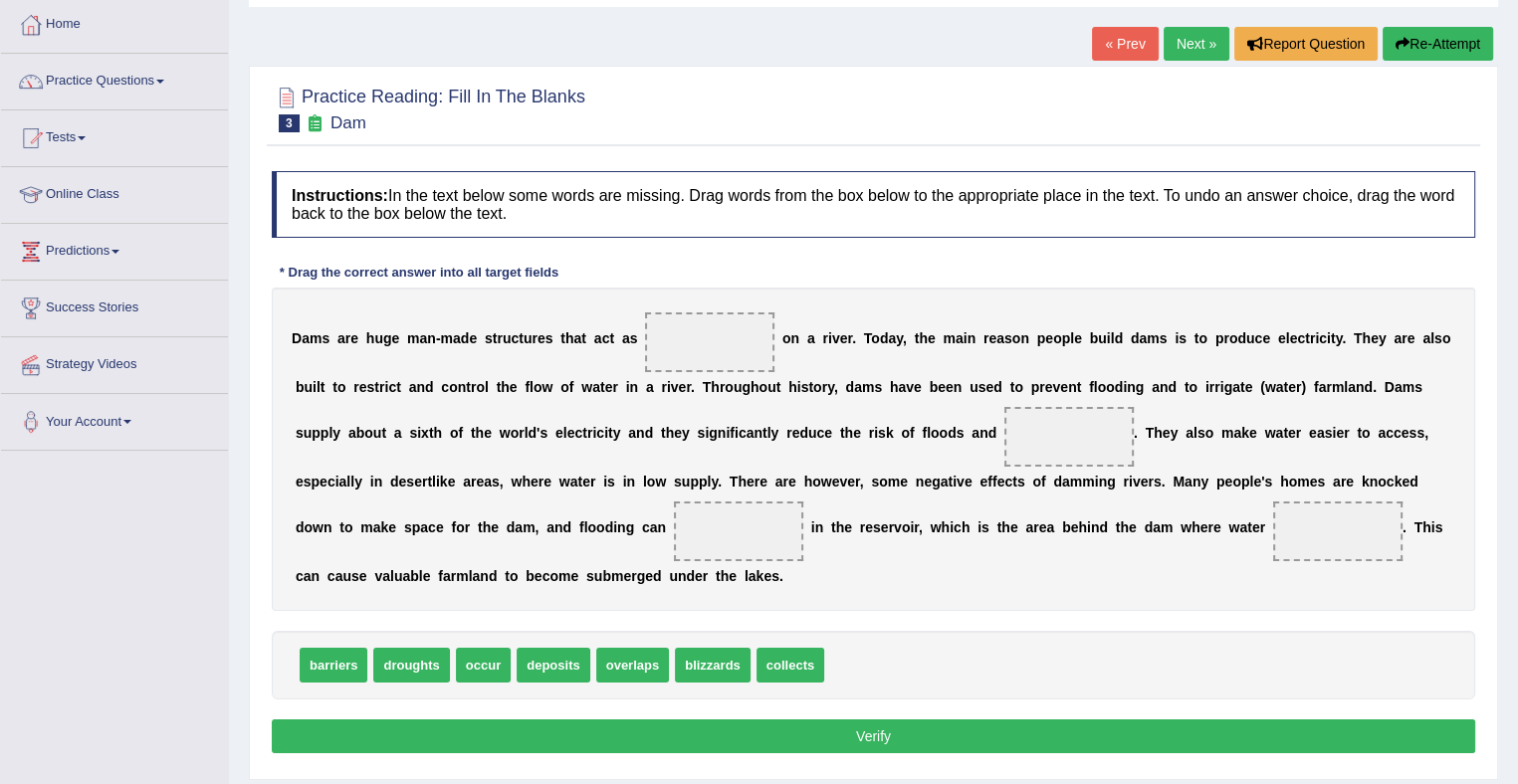 click on "barriers" at bounding box center (333, 665) 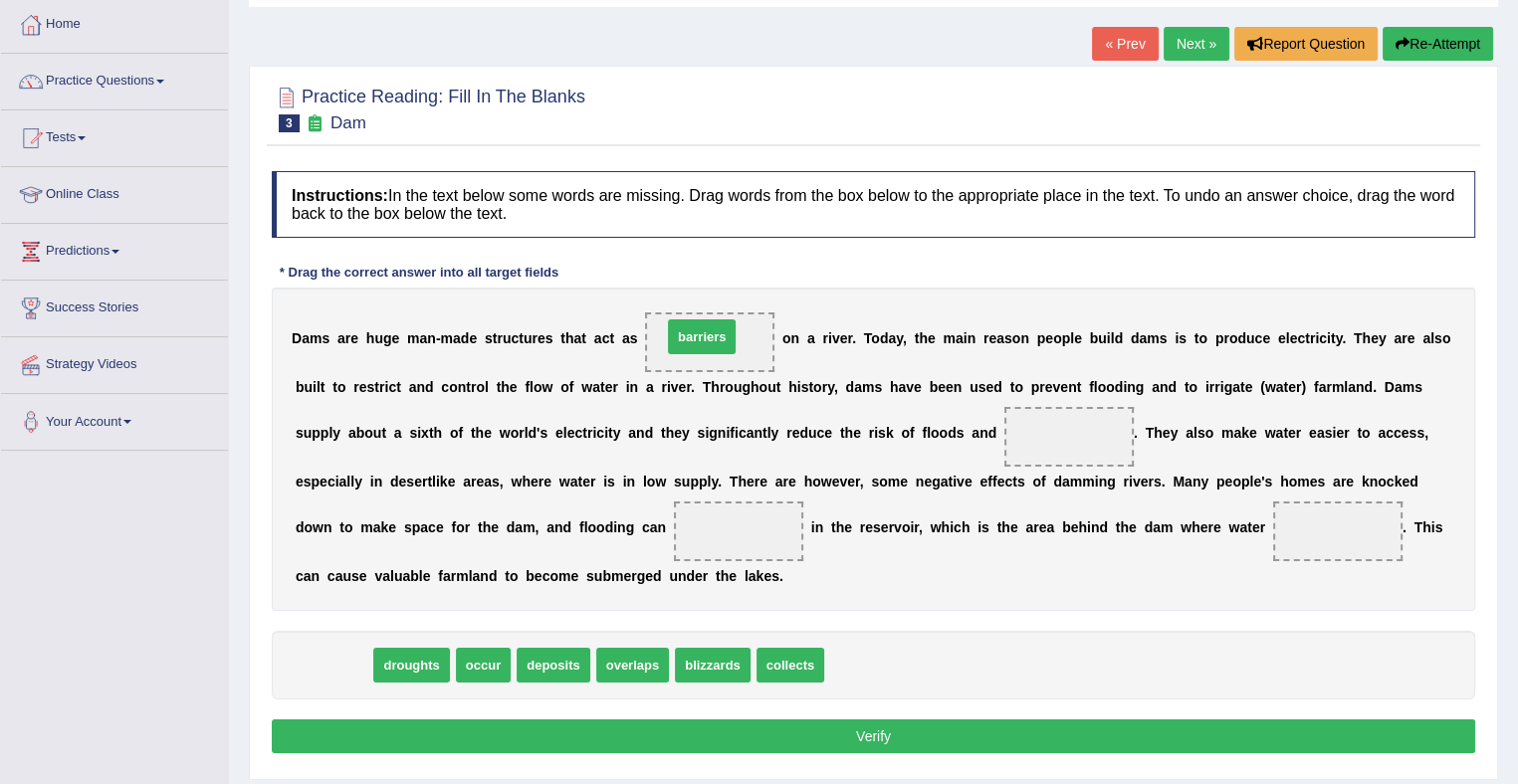 drag, startPoint x: 317, startPoint y: 667, endPoint x: 713, endPoint y: 294, distance: 544.00827 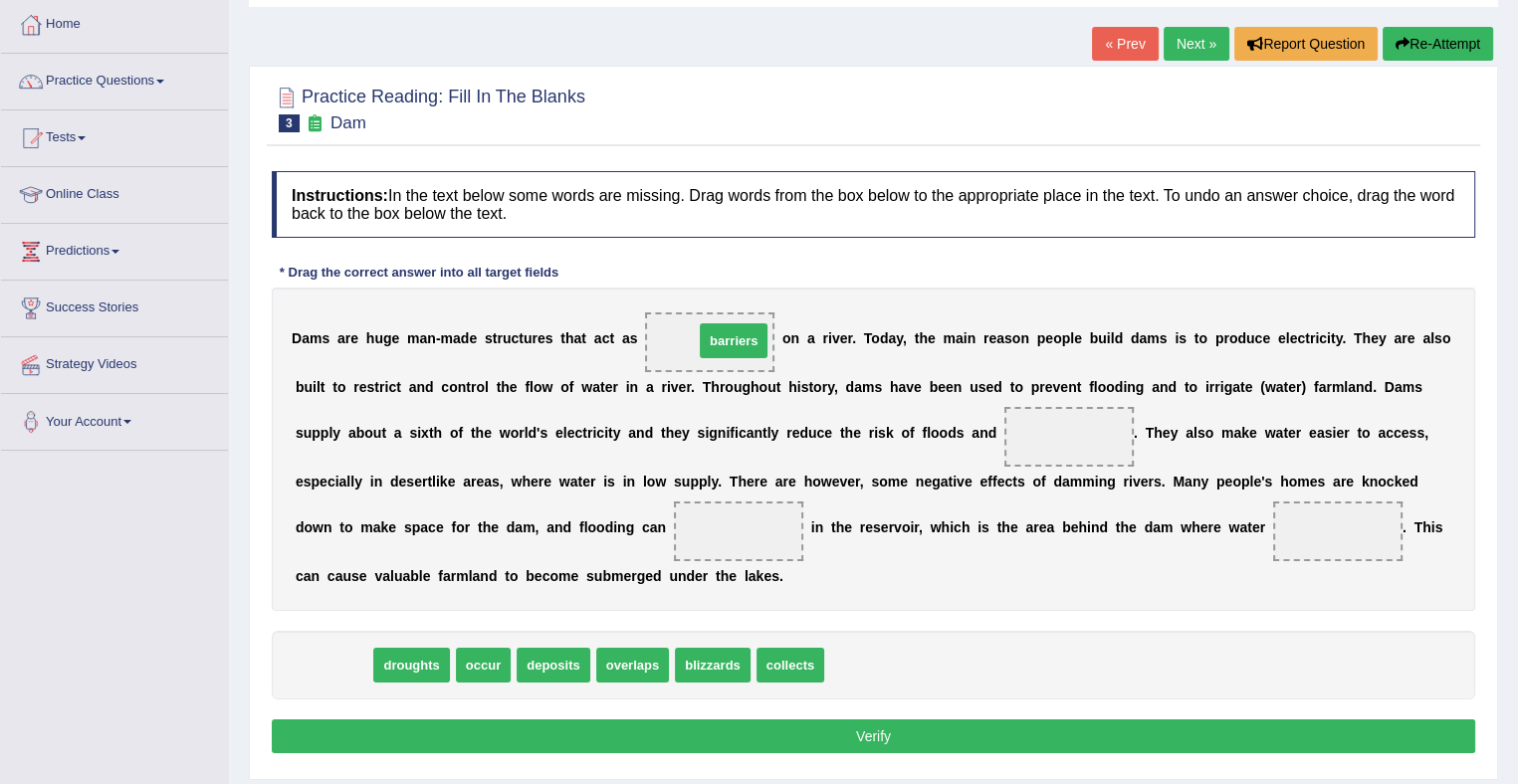 drag, startPoint x: 319, startPoint y: 658, endPoint x: 719, endPoint y: 332, distance: 516.0194 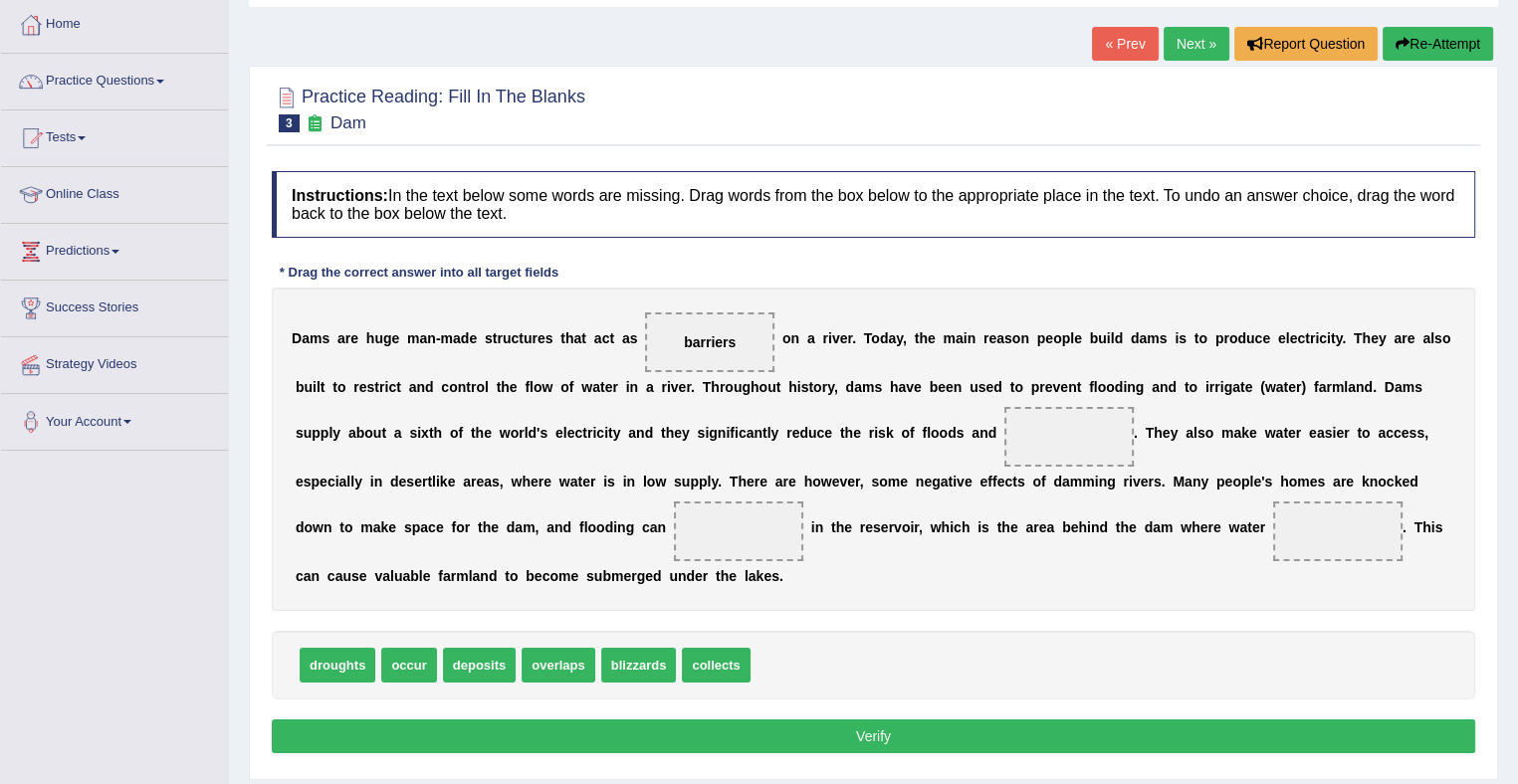 click on "blizzards" at bounding box center [639, 665] 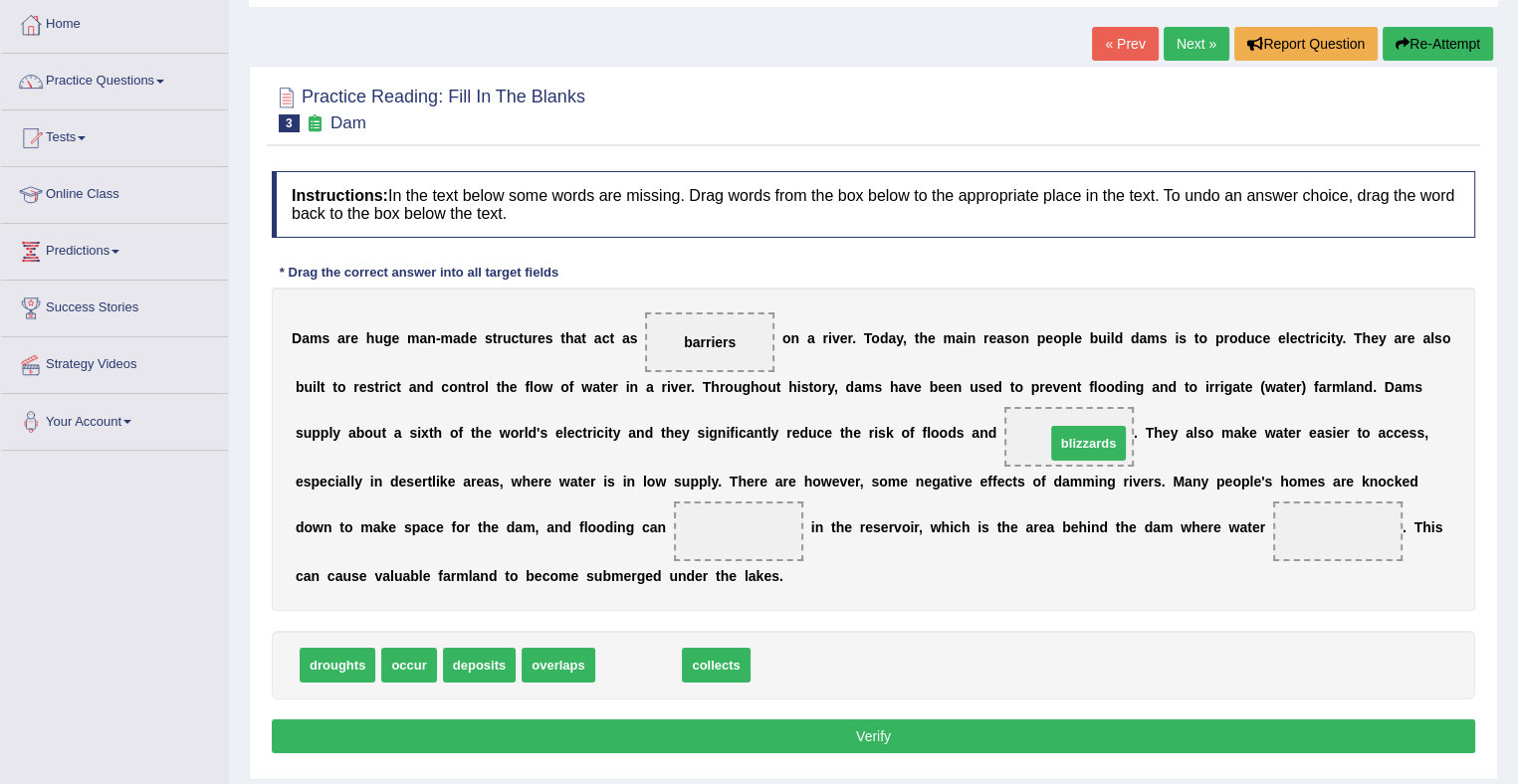 drag, startPoint x: 636, startPoint y: 661, endPoint x: 1081, endPoint y: 439, distance: 497.30172 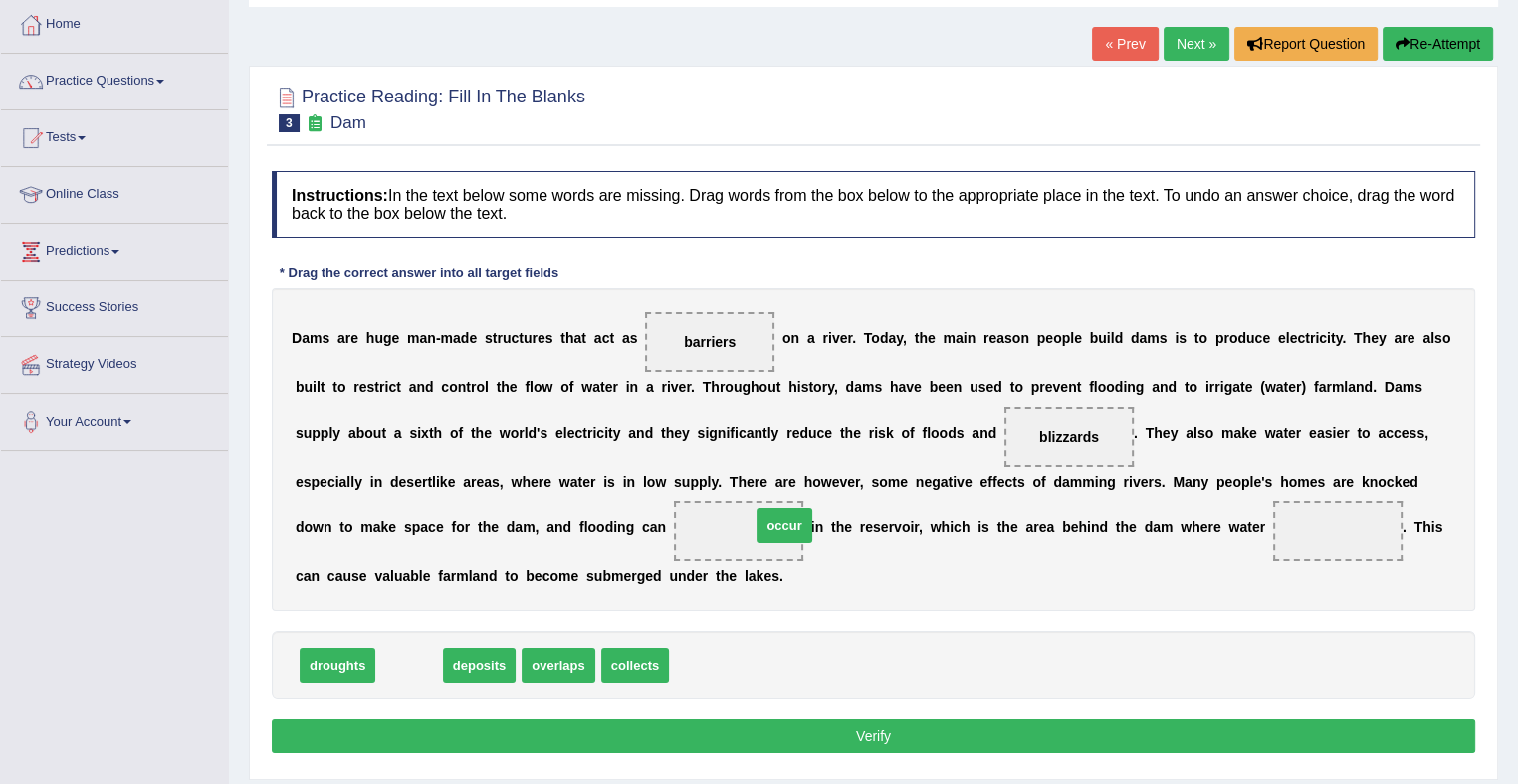 drag, startPoint x: 414, startPoint y: 663, endPoint x: 788, endPoint y: 523, distance: 399.34446 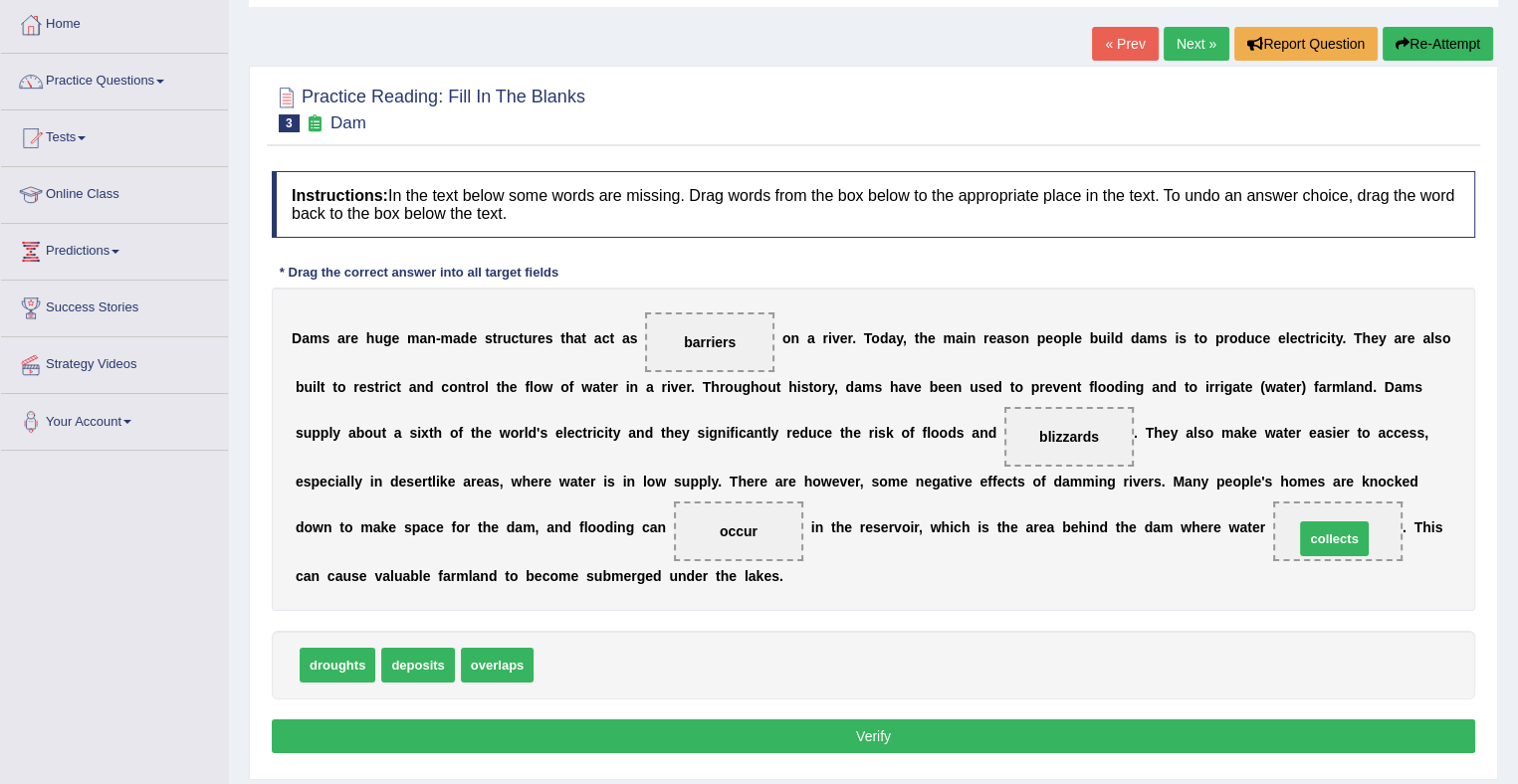 drag, startPoint x: 585, startPoint y: 666, endPoint x: 1364, endPoint y: 541, distance: 788.96514 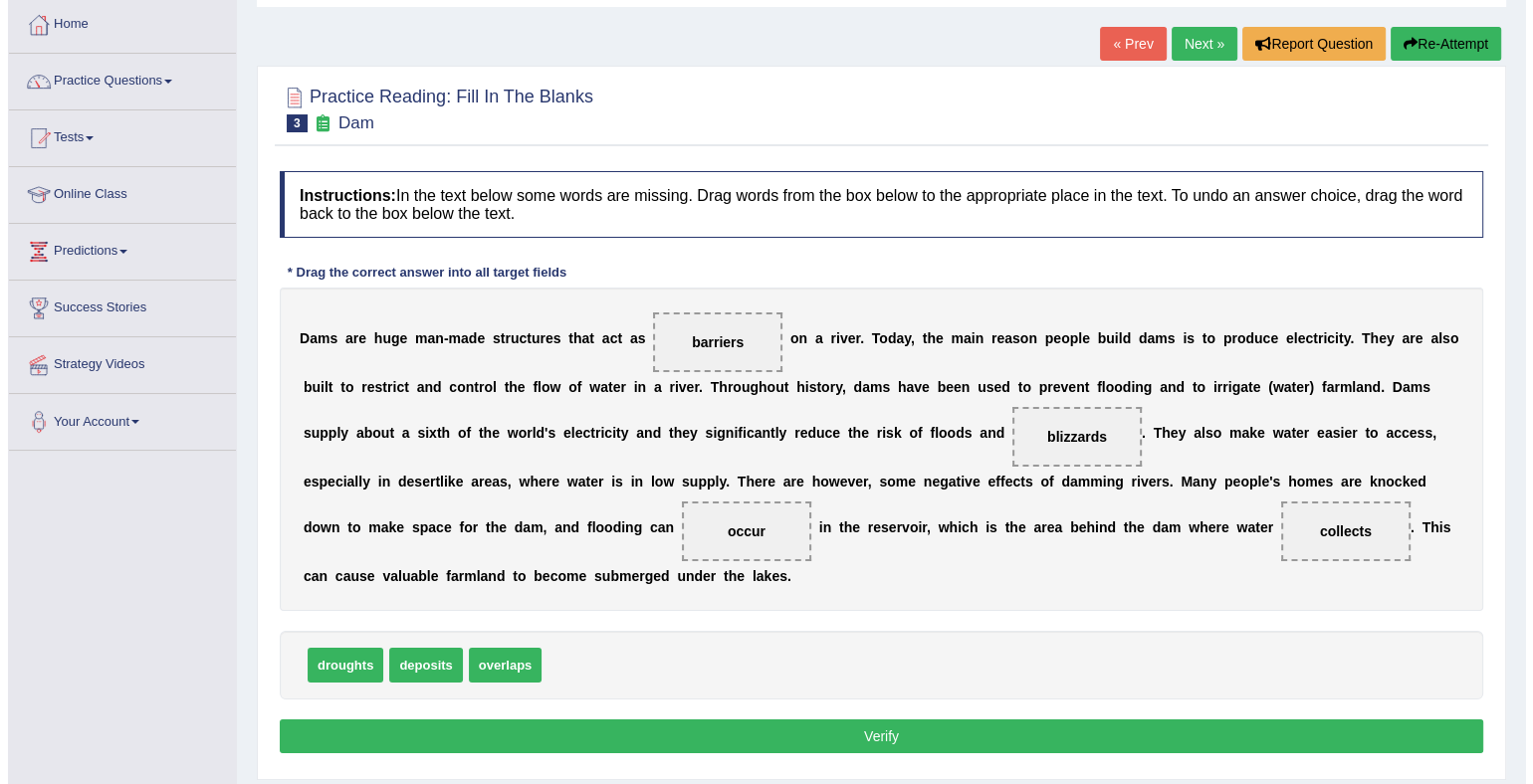 scroll, scrollTop: 261, scrollLeft: 0, axis: vertical 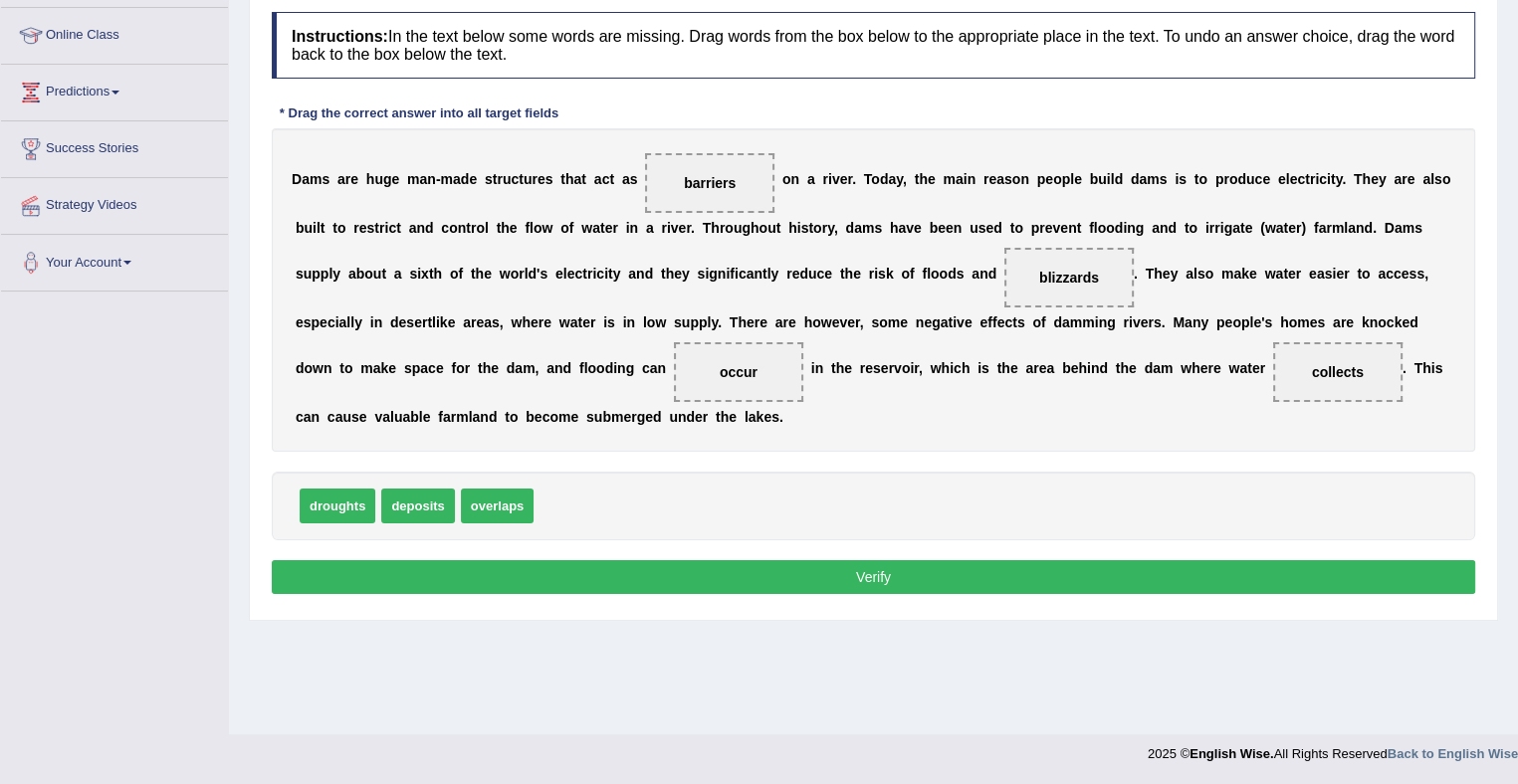 click on "Verify" at bounding box center [873, 577] 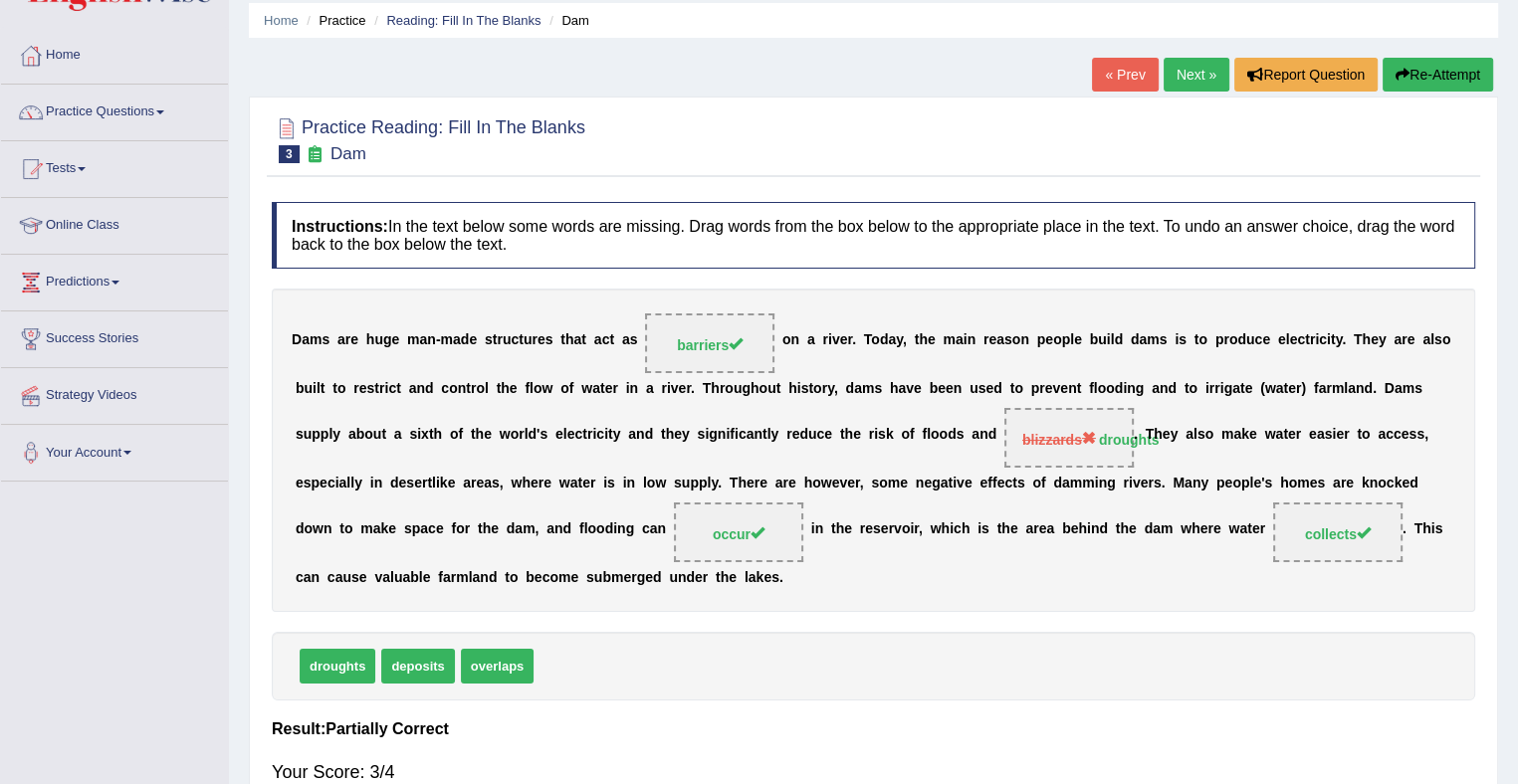 scroll, scrollTop: 70, scrollLeft: 0, axis: vertical 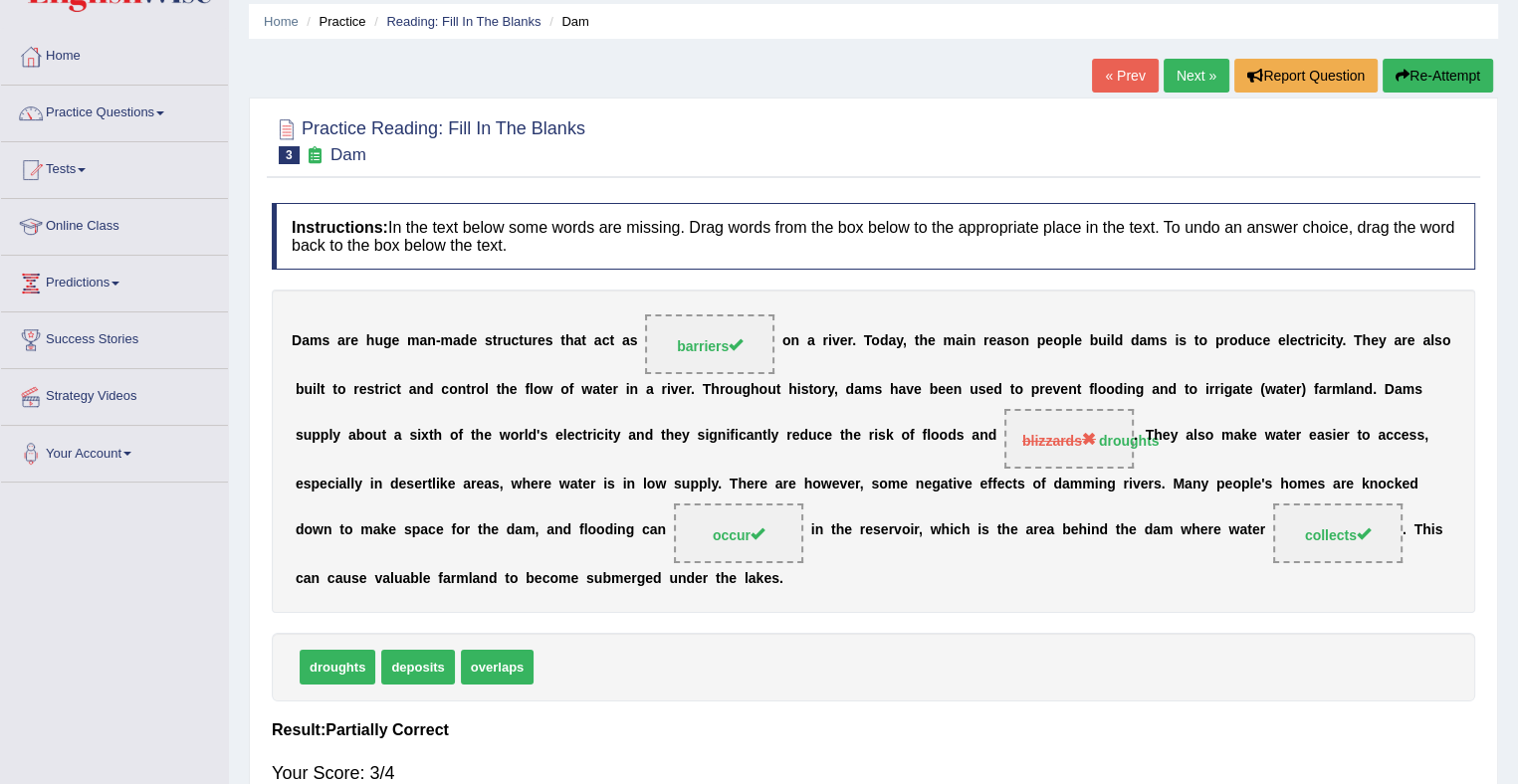 click on "Next »" at bounding box center [1196, 76] 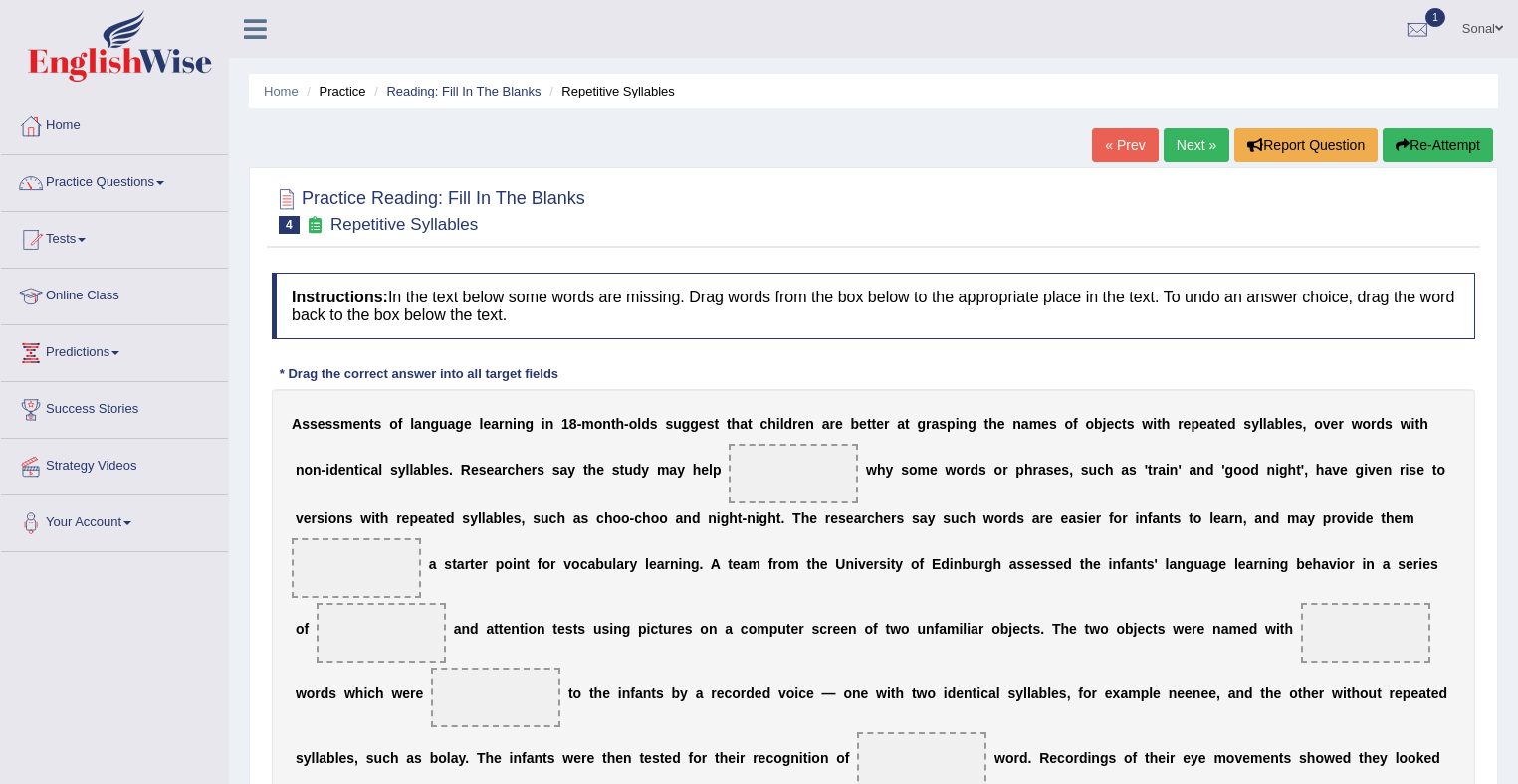 scroll, scrollTop: 0, scrollLeft: 0, axis: both 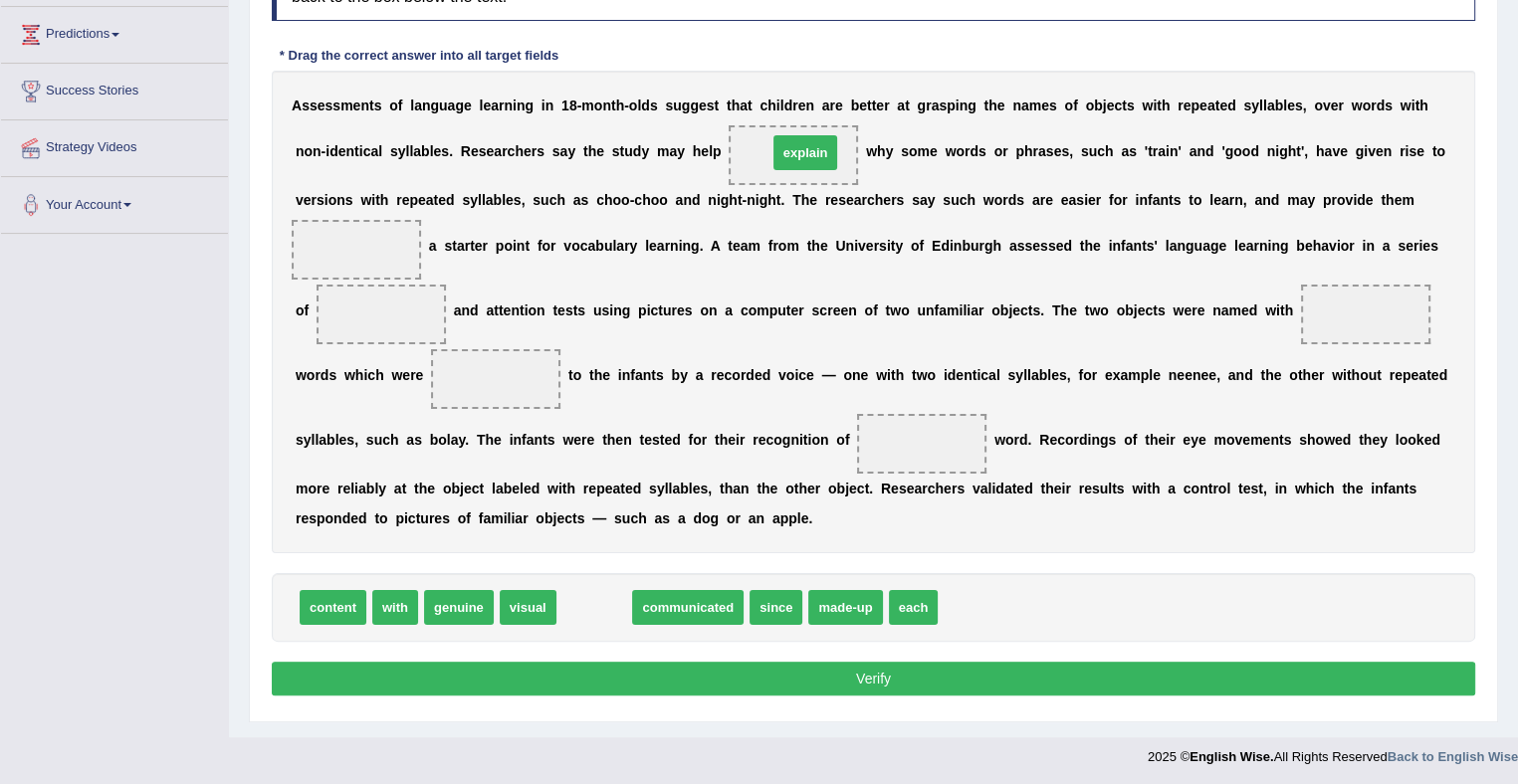 drag, startPoint x: 581, startPoint y: 606, endPoint x: 792, endPoint y: 152, distance: 500.63659 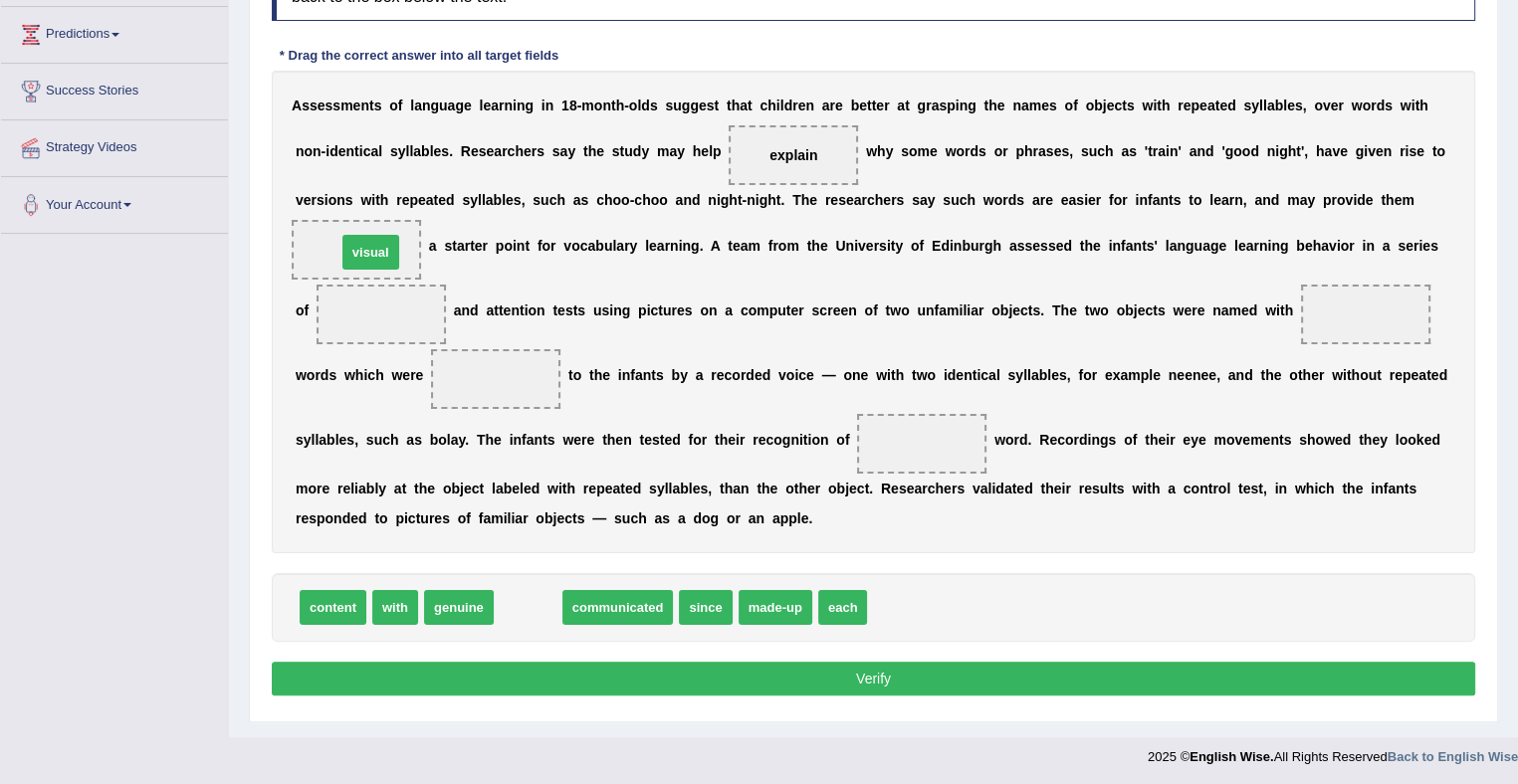 drag, startPoint x: 521, startPoint y: 605, endPoint x: 363, endPoint y: 251, distance: 387.65964 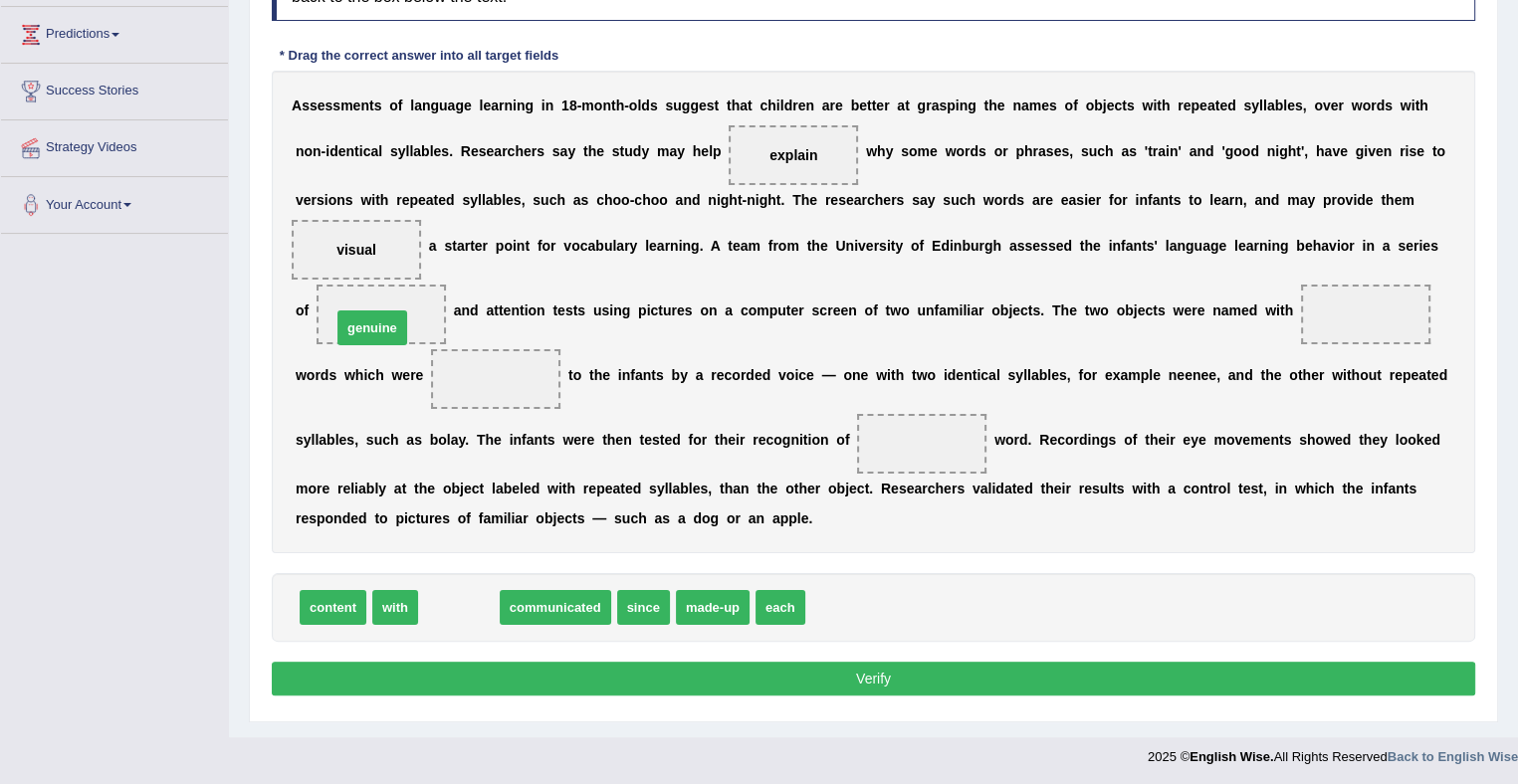 drag, startPoint x: 465, startPoint y: 604, endPoint x: 378, endPoint y: 323, distance: 294.15982 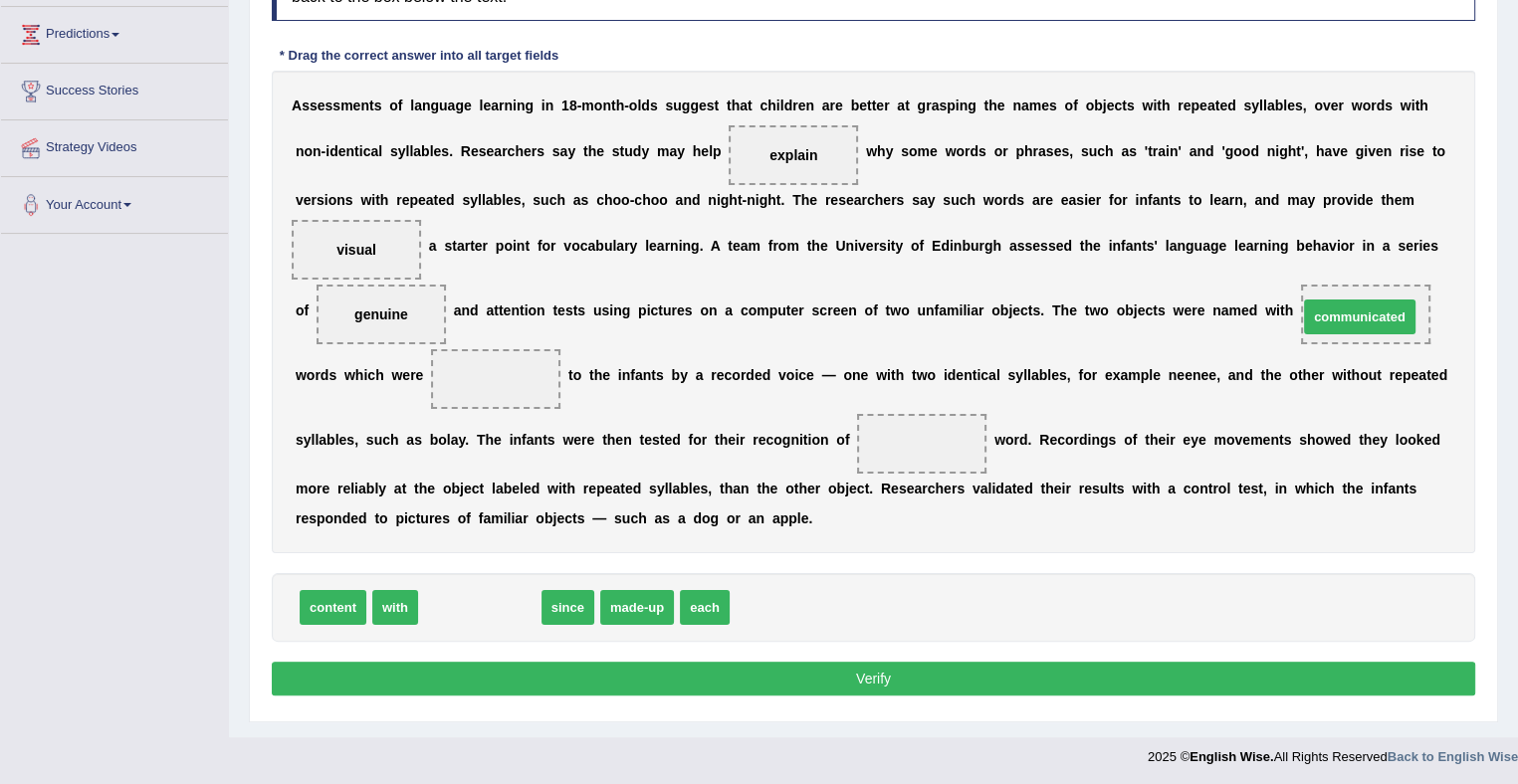 drag, startPoint x: 486, startPoint y: 600, endPoint x: 1362, endPoint y: 309, distance: 923.06934 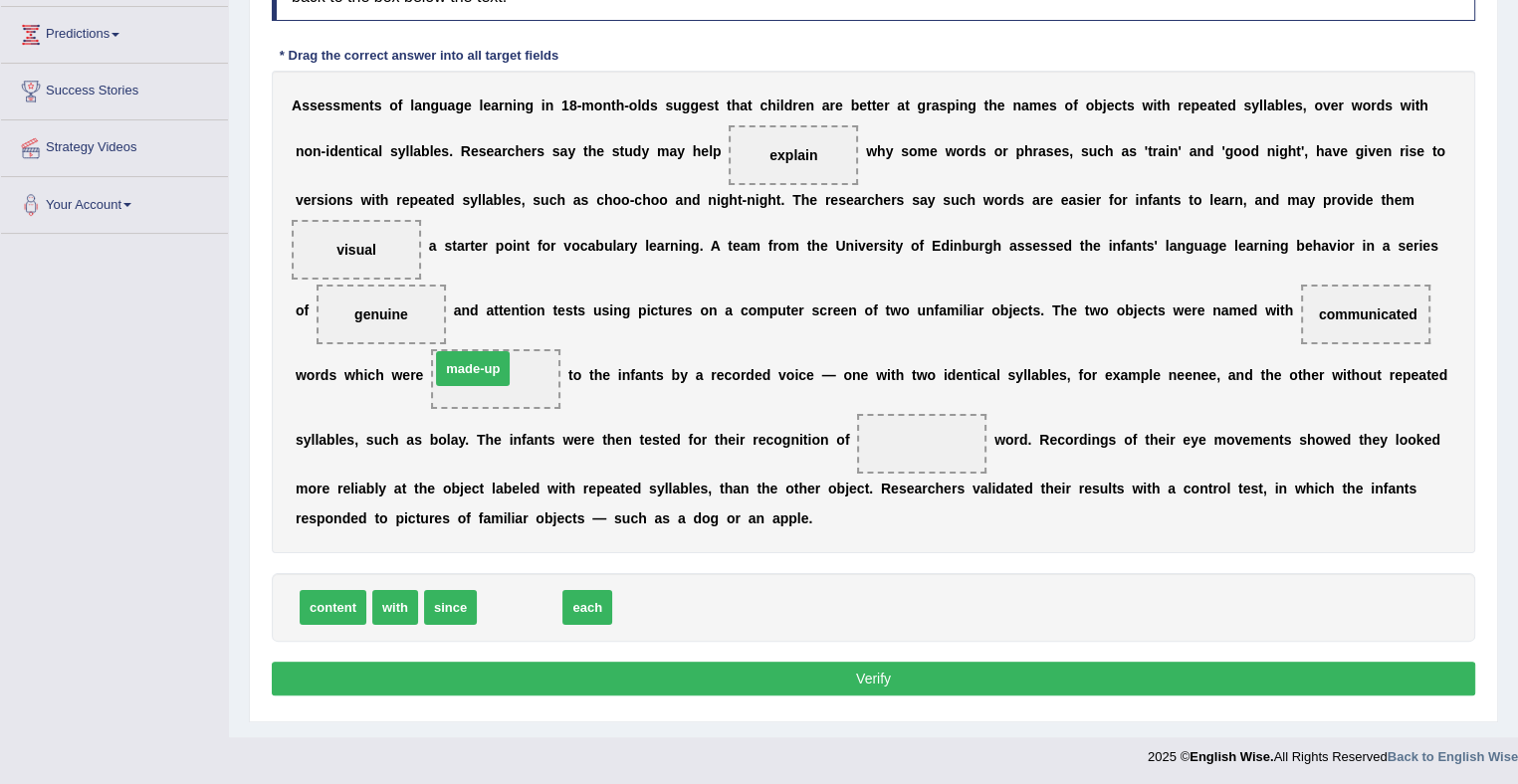 drag, startPoint x: 517, startPoint y: 606, endPoint x: 473, endPoint y: 368, distance: 242.03306 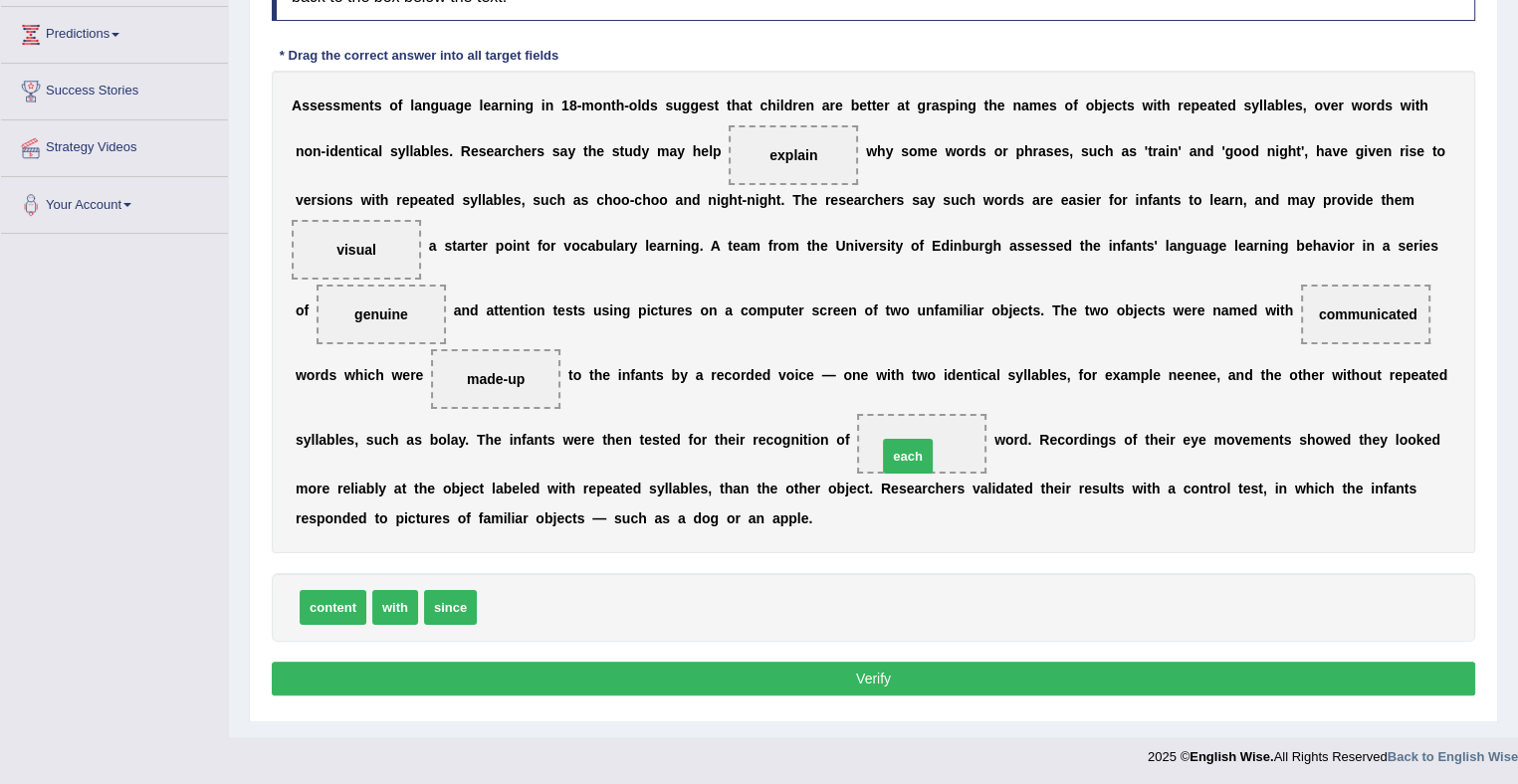 drag, startPoint x: 508, startPoint y: 610, endPoint x: 908, endPoint y: 459, distance: 427.55234 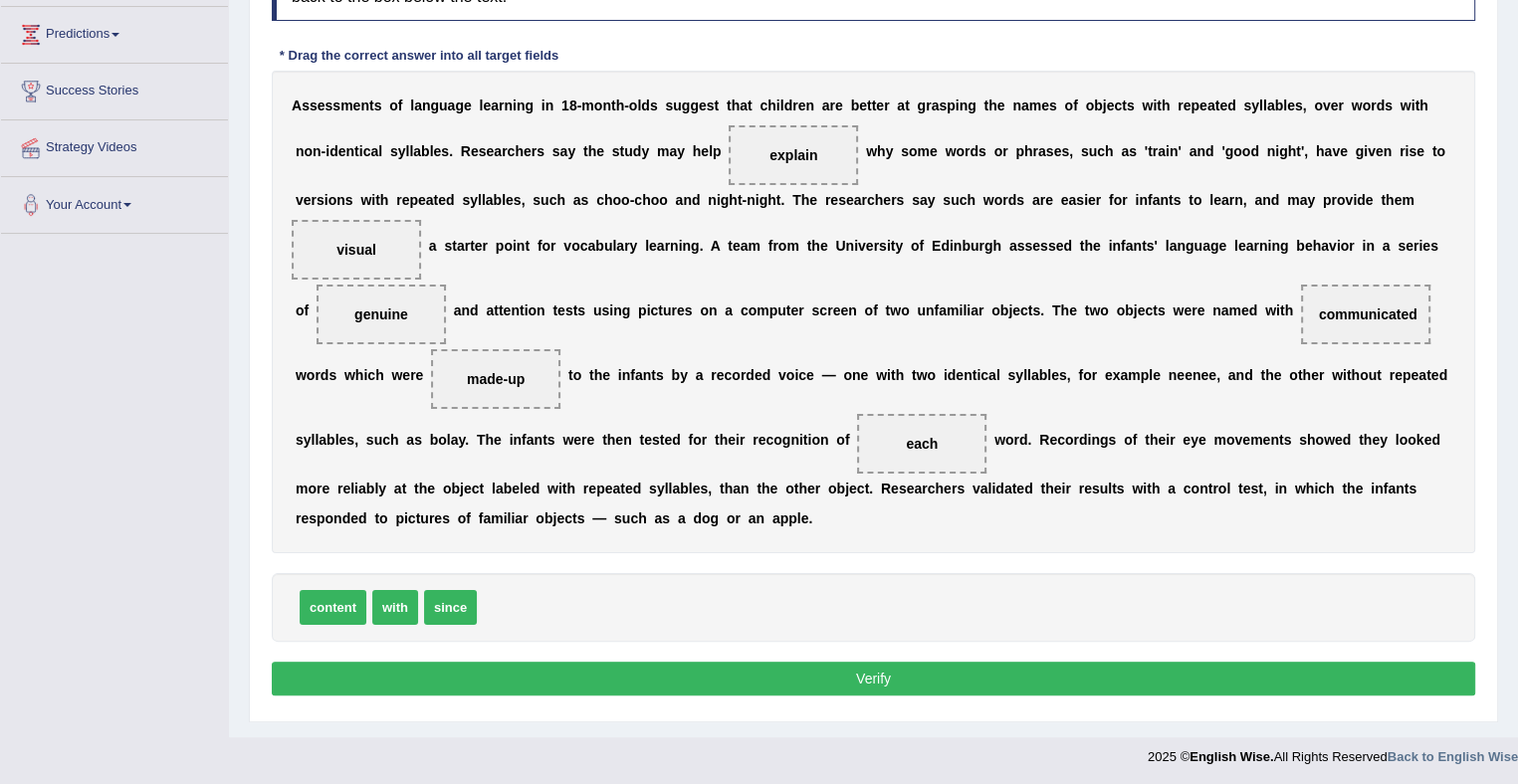 click on "Verify" at bounding box center [873, 679] 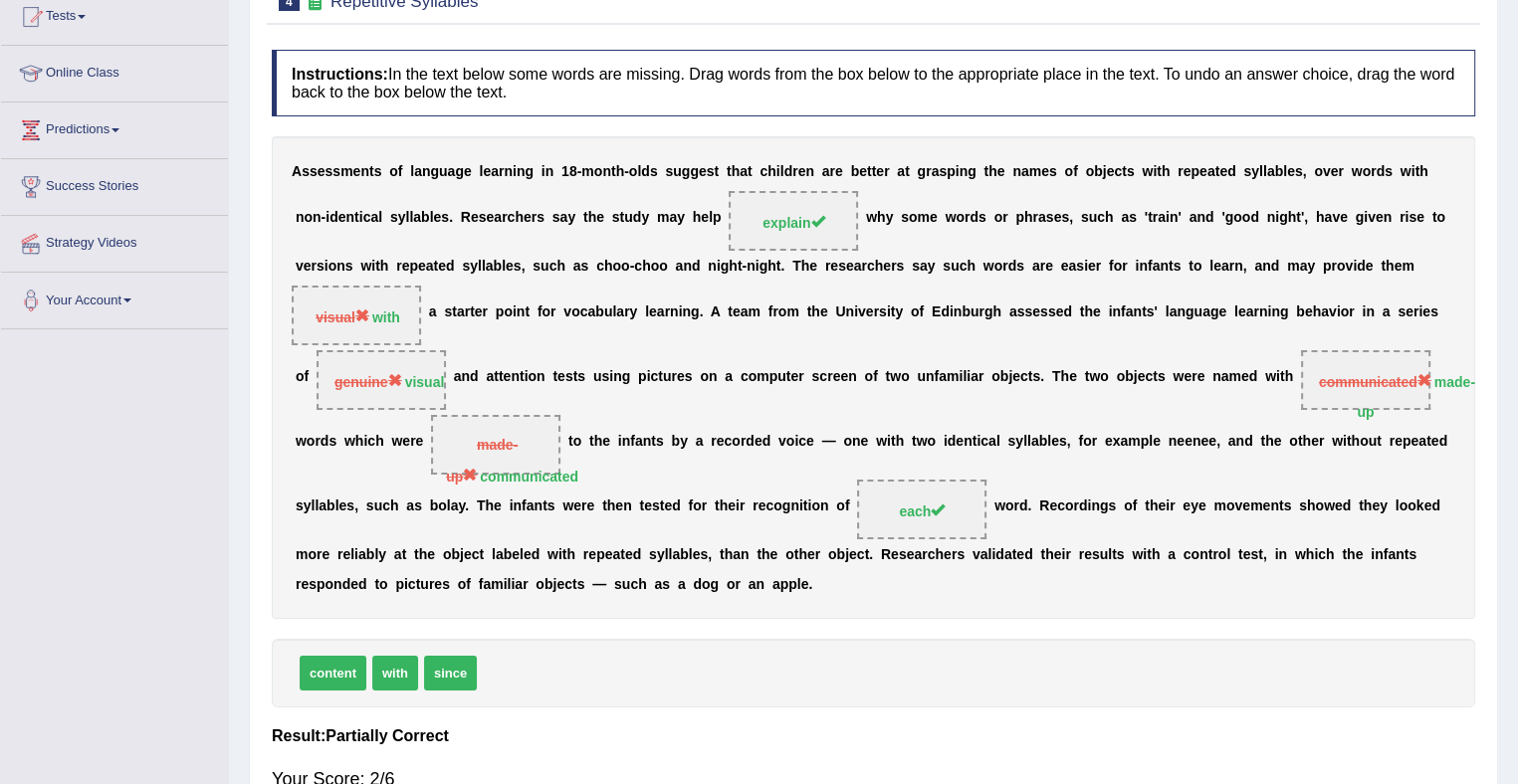 scroll, scrollTop: 0, scrollLeft: 0, axis: both 